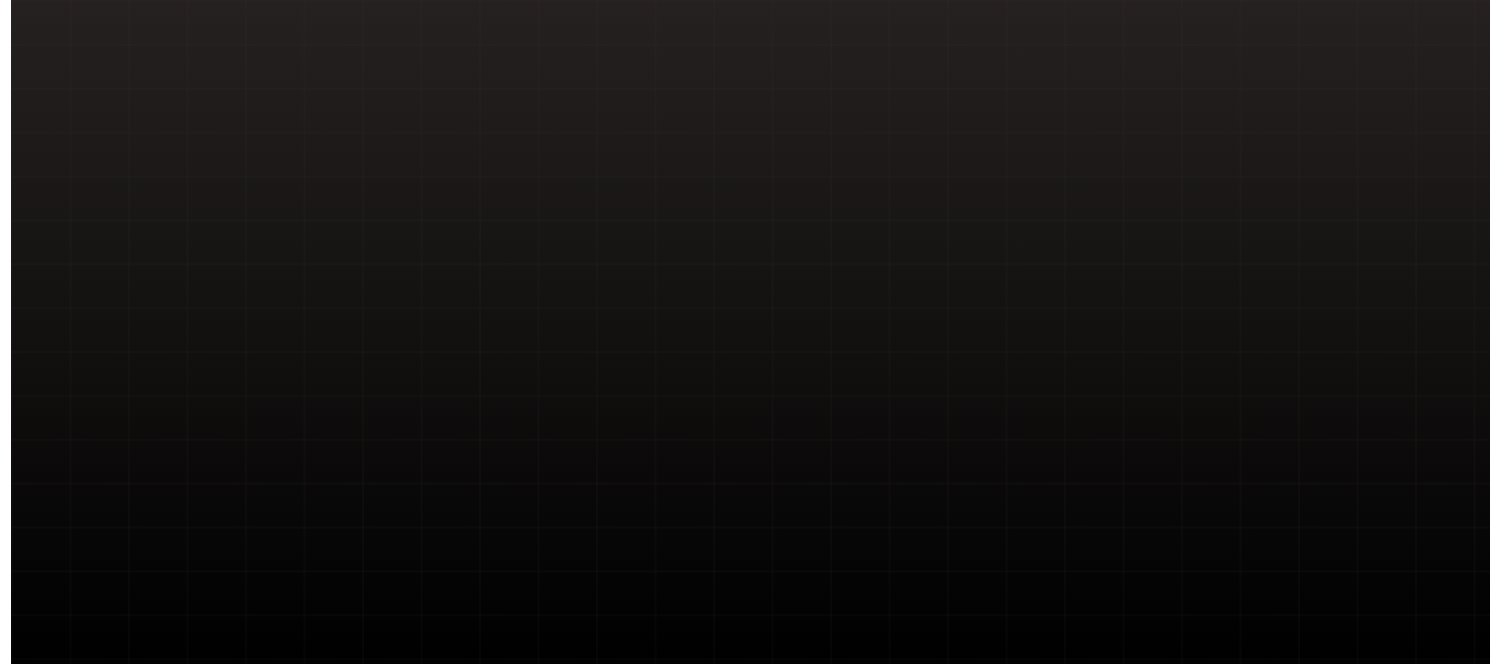 scroll, scrollTop: 0, scrollLeft: 0, axis: both 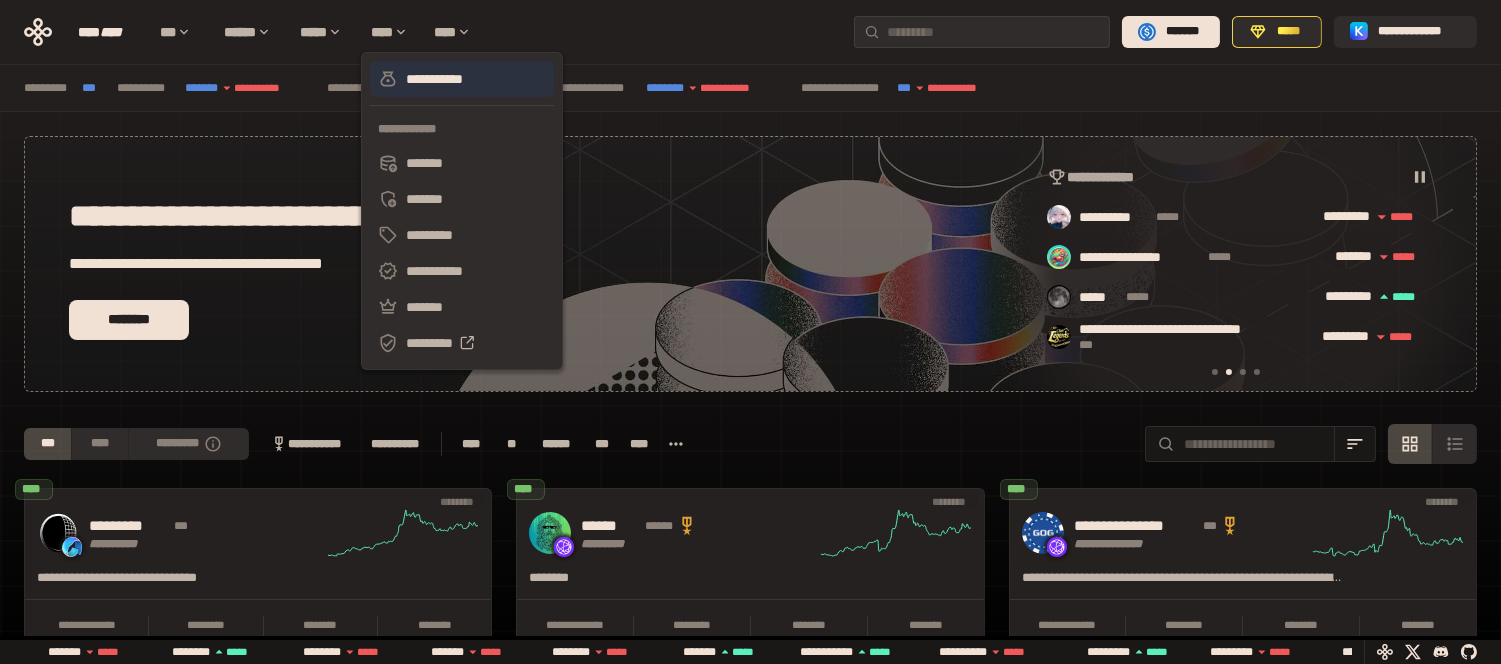 click on "**********" at bounding box center (462, 79) 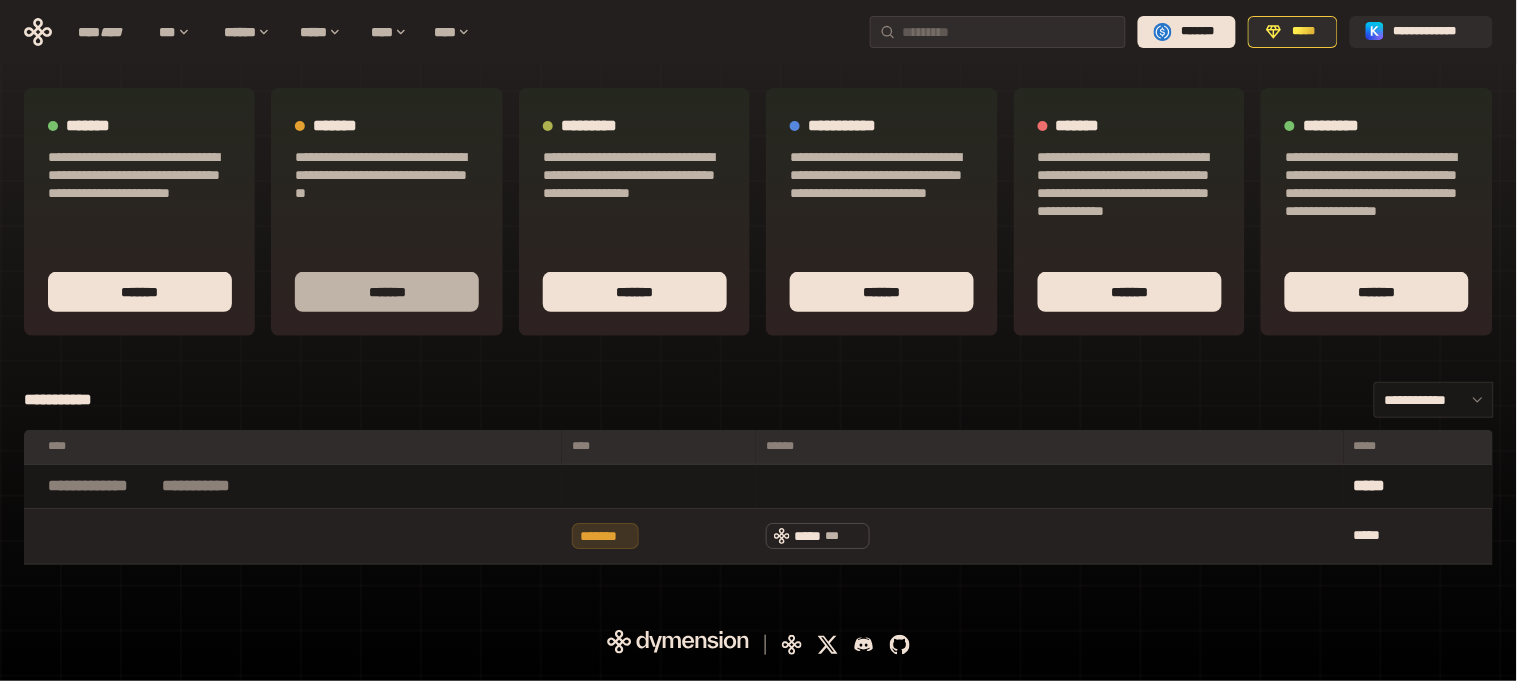 click on "*******" at bounding box center (387, 292) 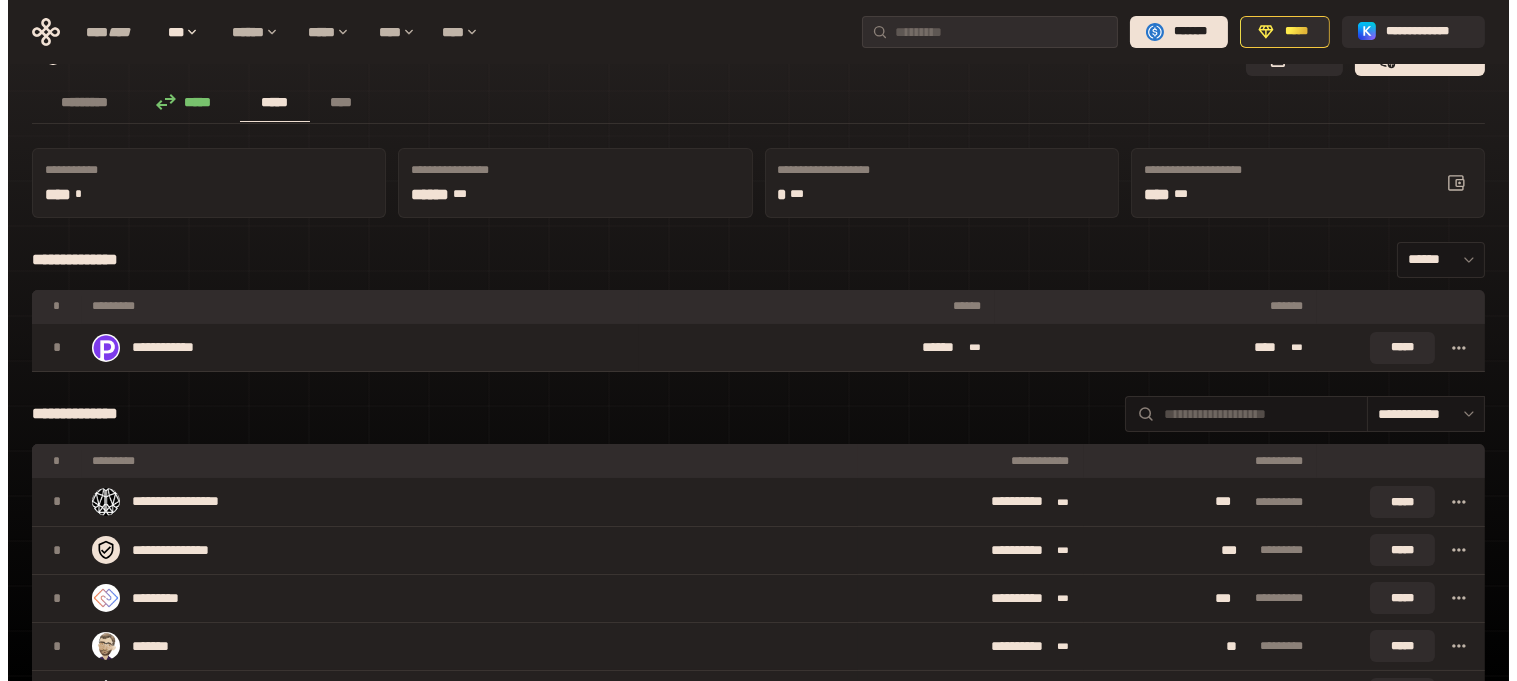 scroll, scrollTop: 0, scrollLeft: 0, axis: both 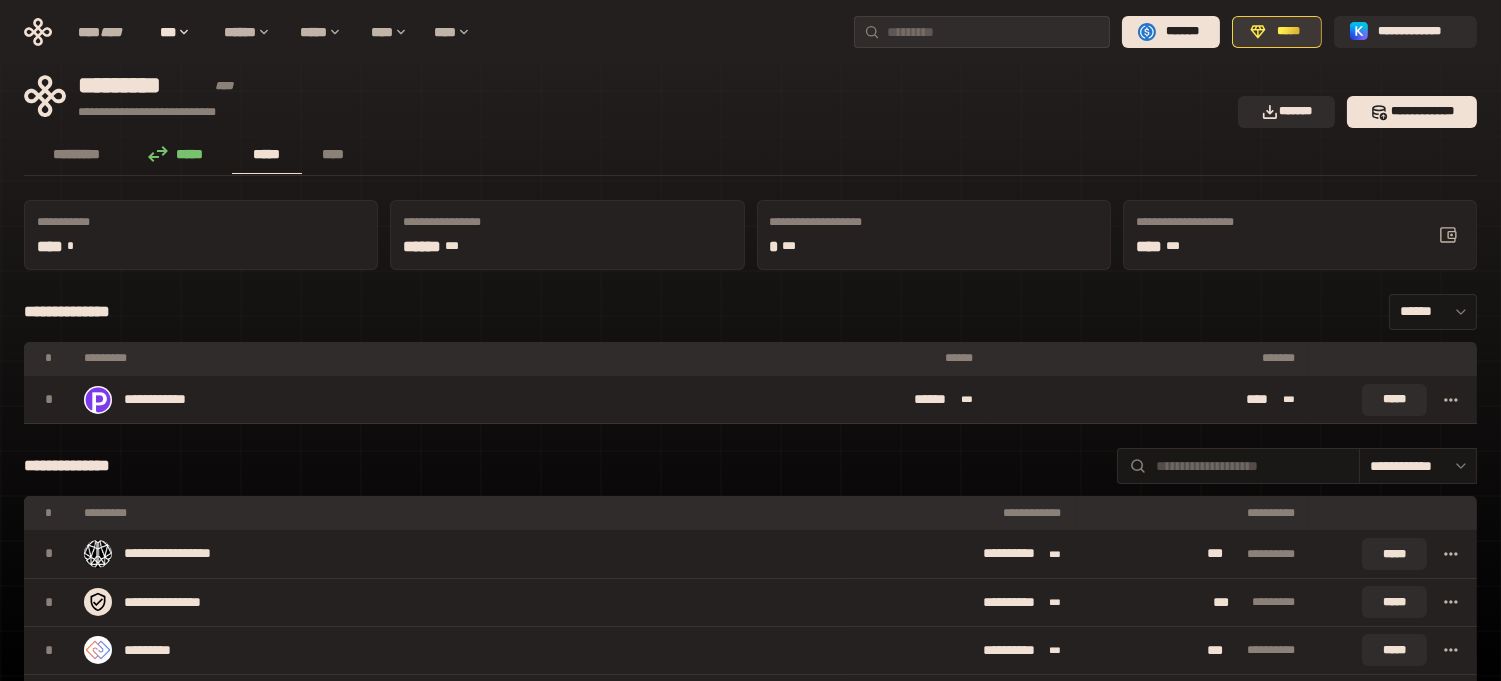 drag, startPoint x: 787, startPoint y: 2, endPoint x: 1271, endPoint y: 28, distance: 484.69785 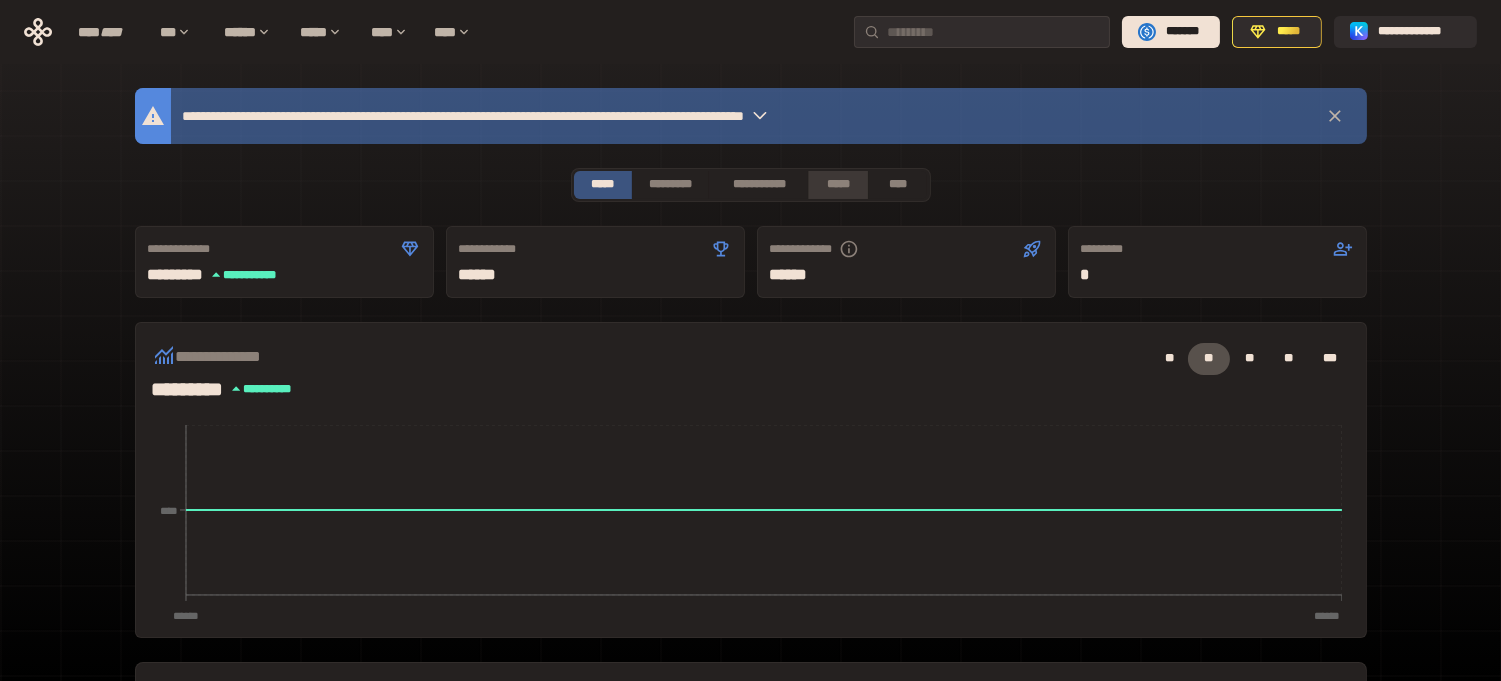 click on "*****" at bounding box center (837, 185) 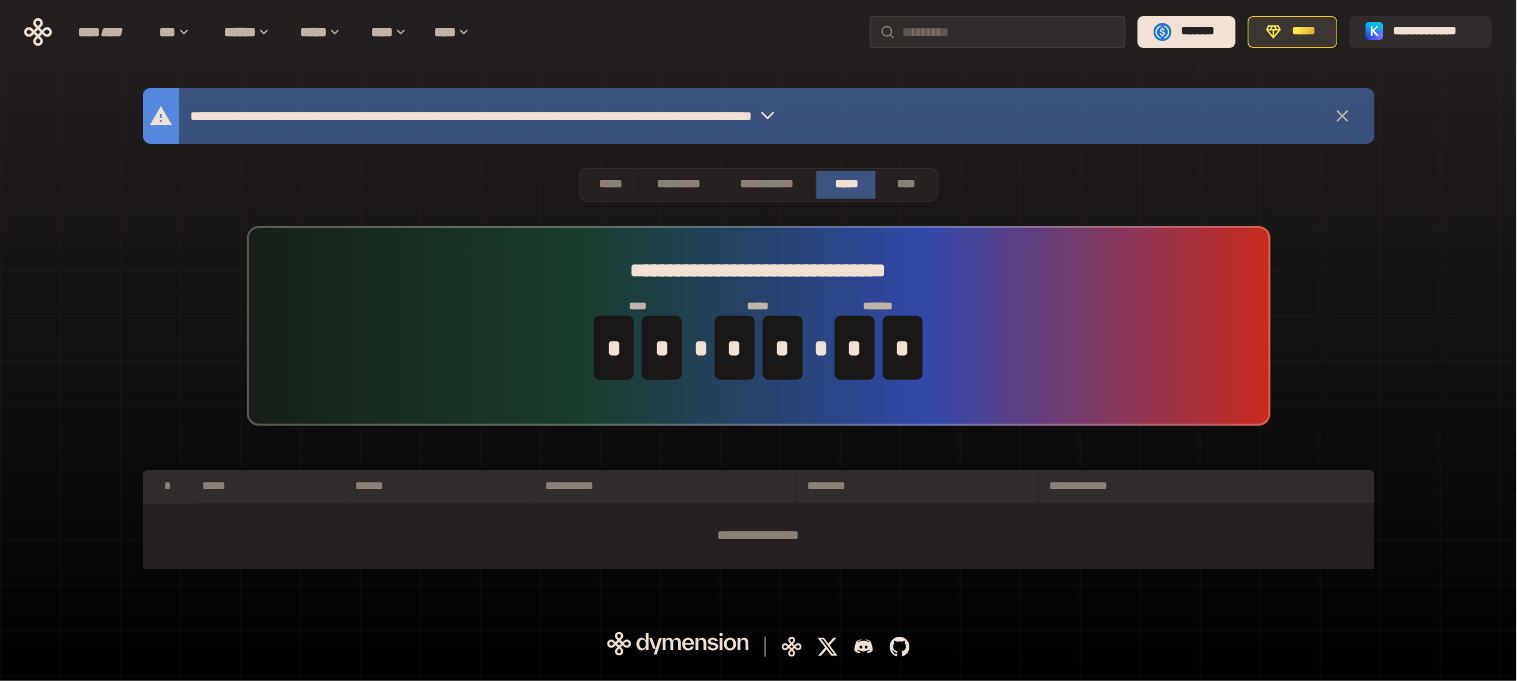click on "*****" at bounding box center [1304, 32] 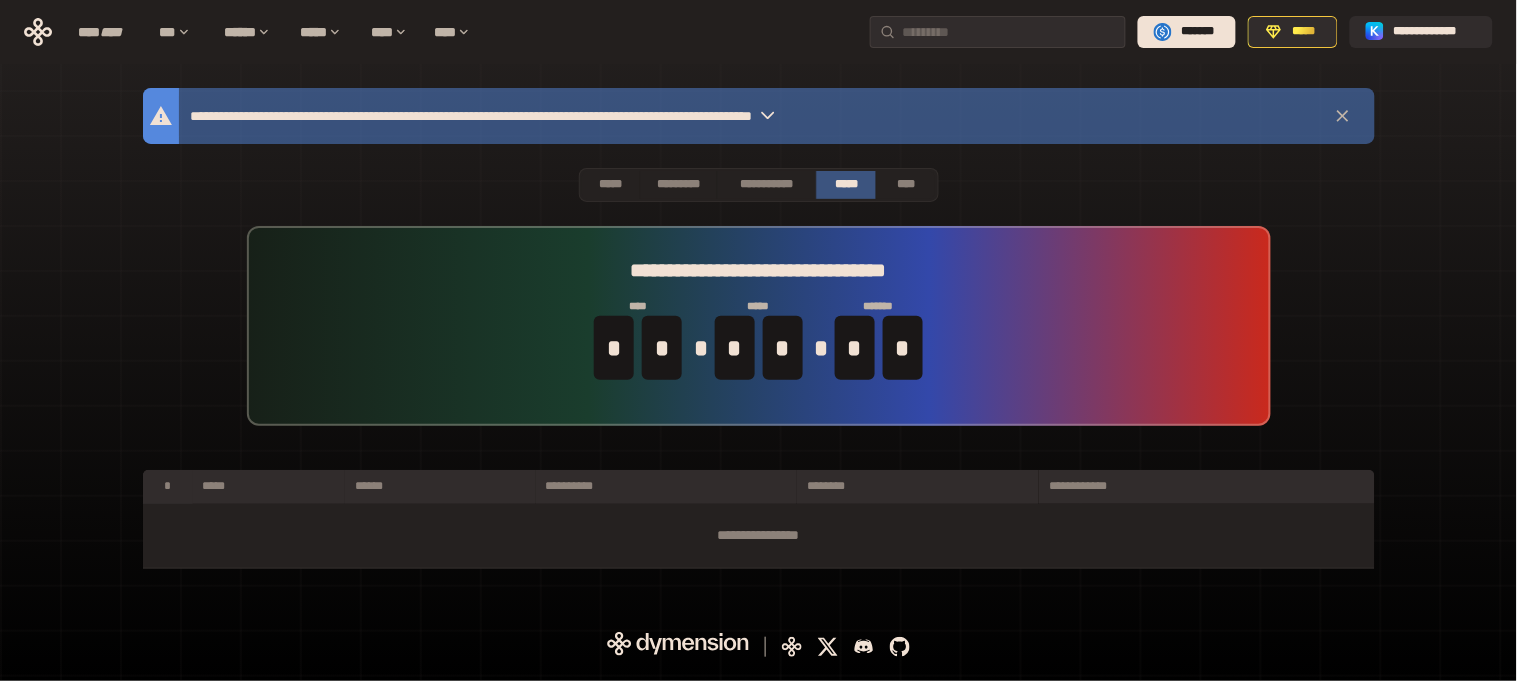 click 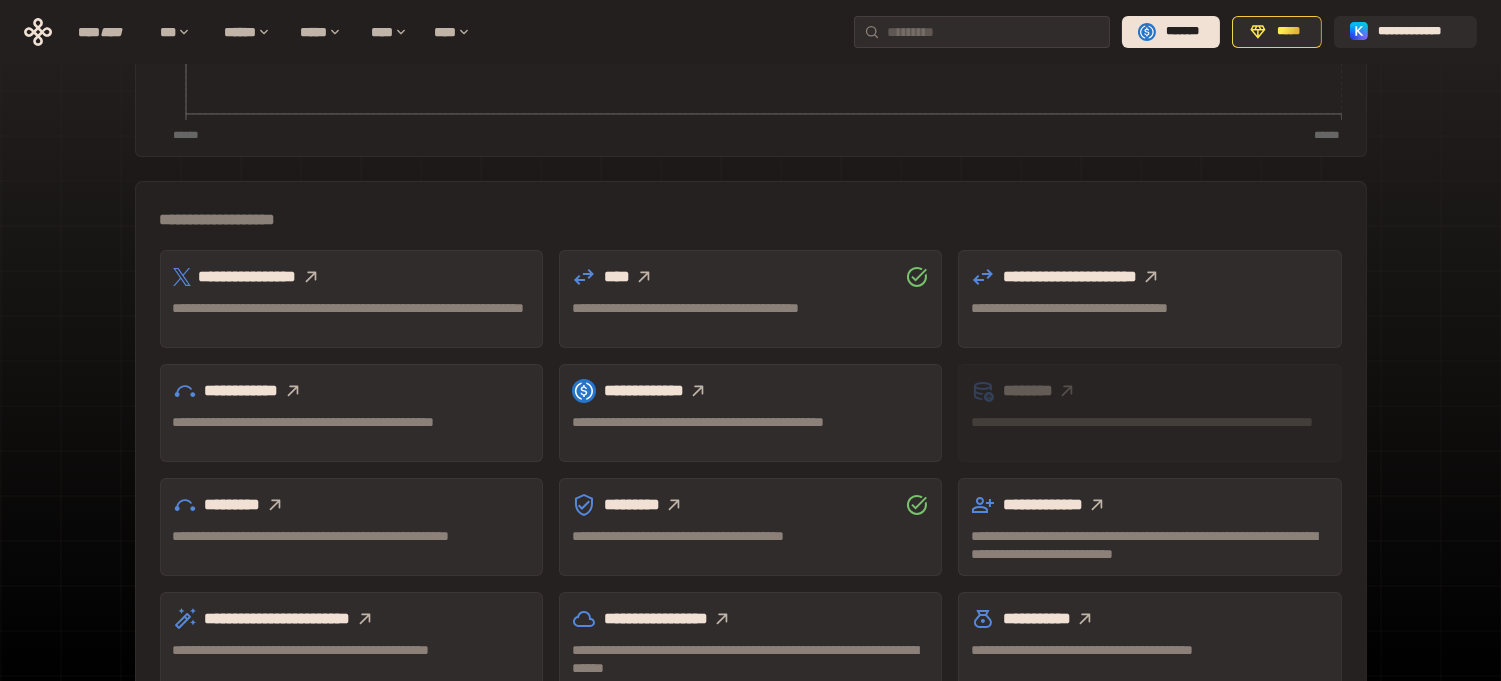 scroll, scrollTop: 608, scrollLeft: 0, axis: vertical 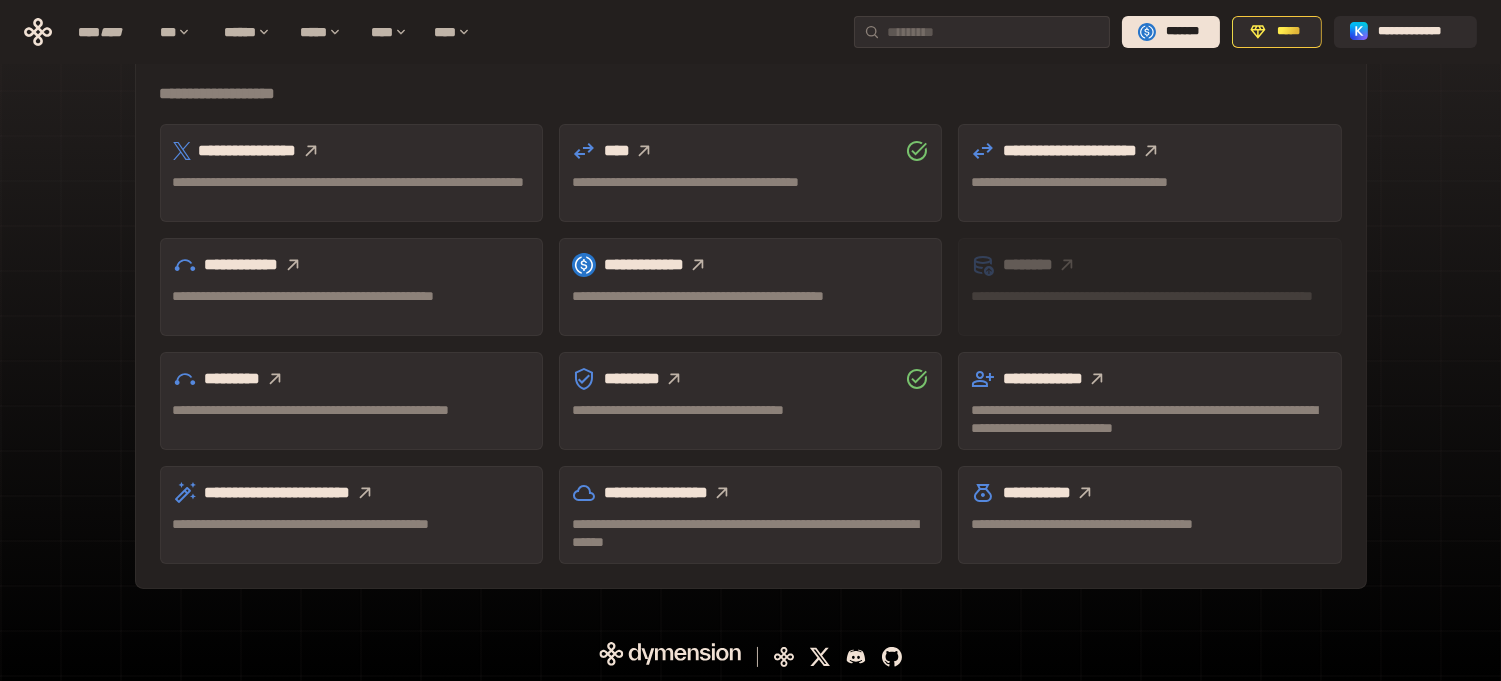 click 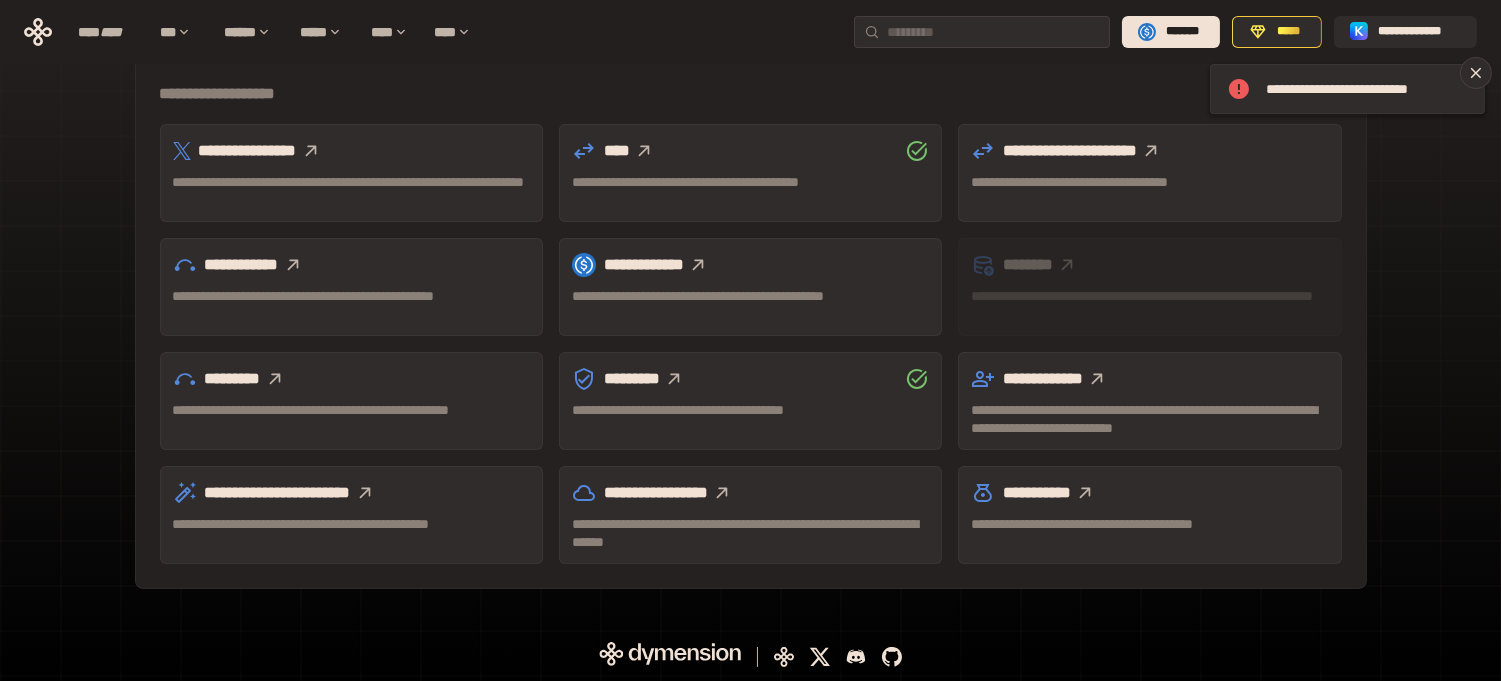 click 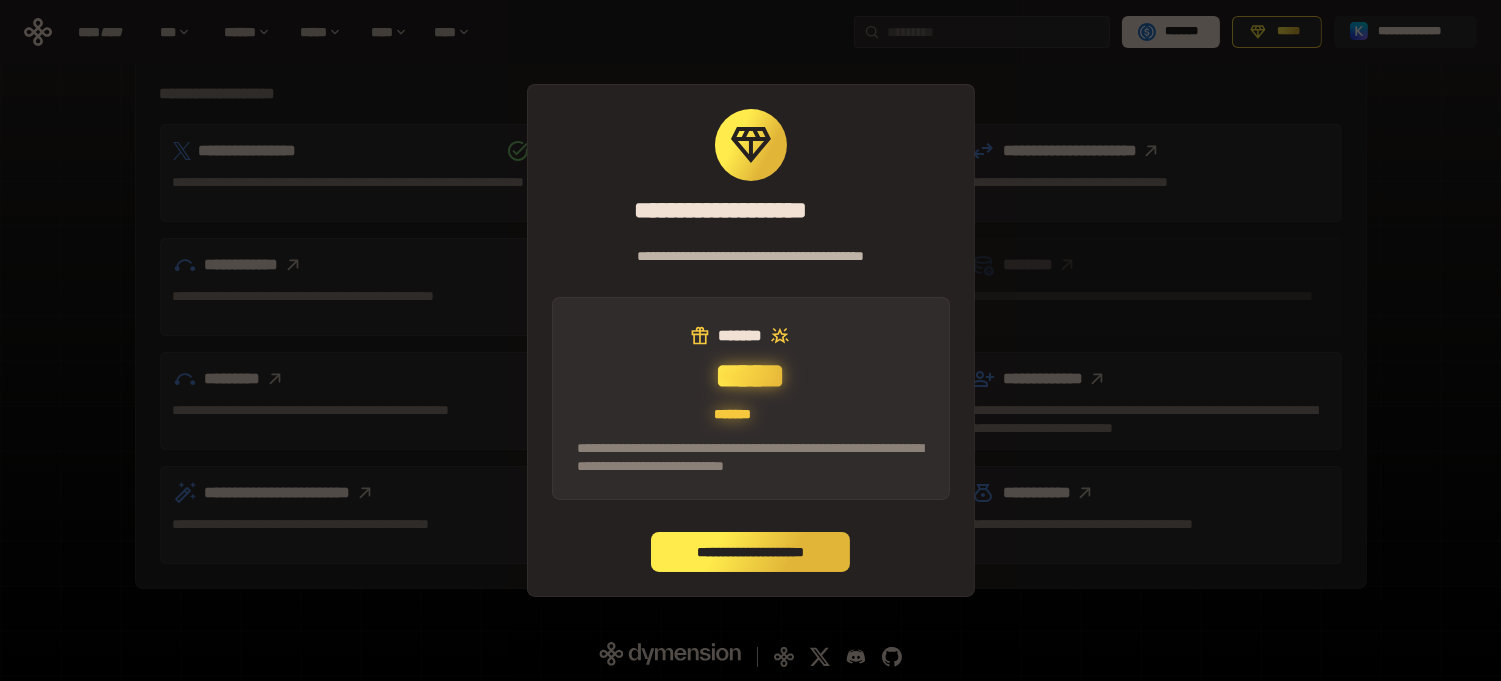 click on "**********" at bounding box center [751, 552] 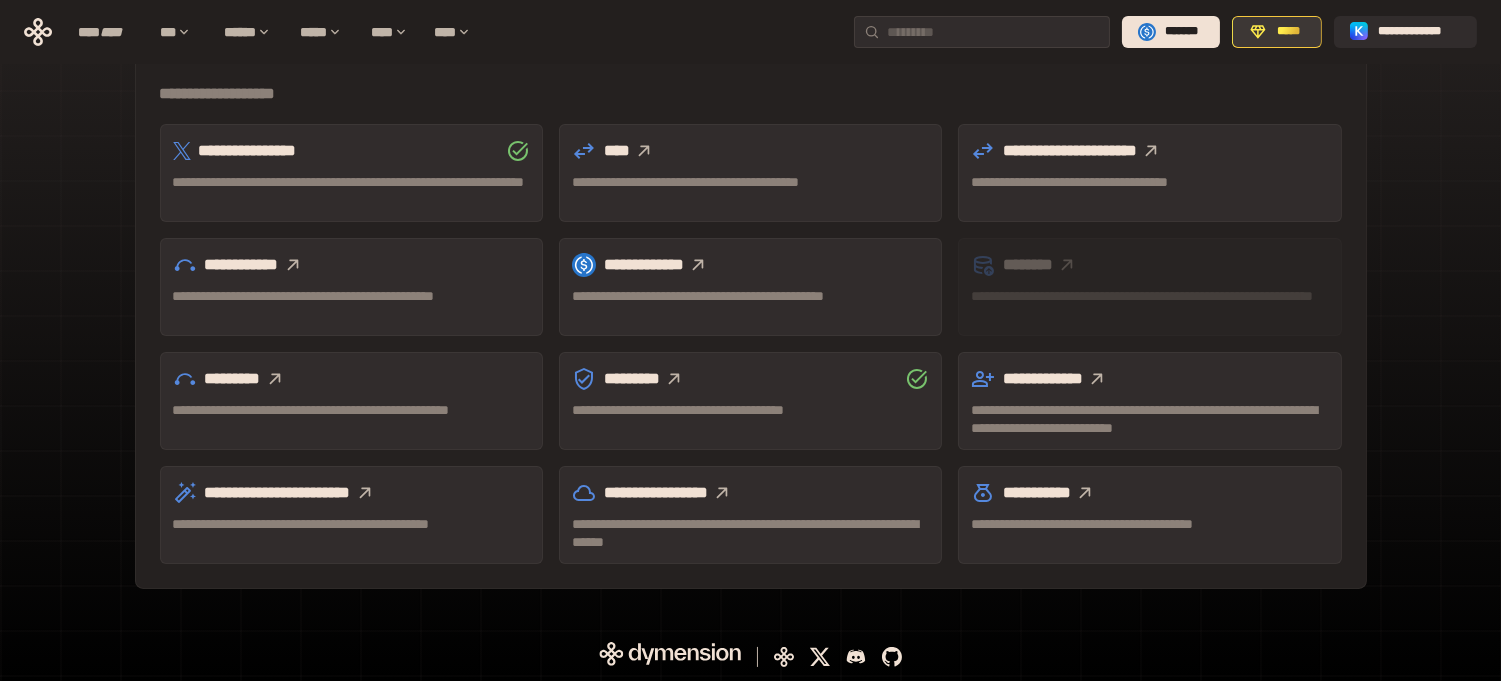 click on "*****" at bounding box center (1288, 32) 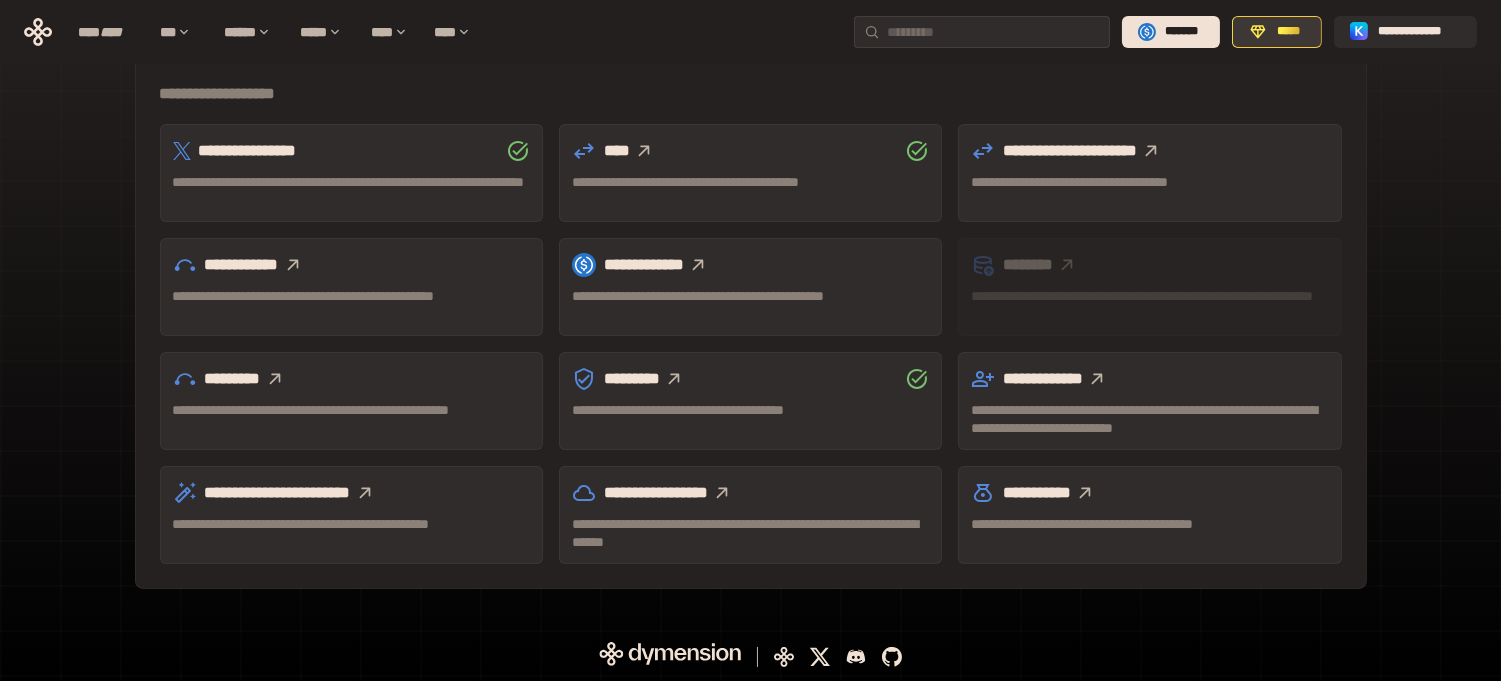 click on "*****" at bounding box center (1288, 32) 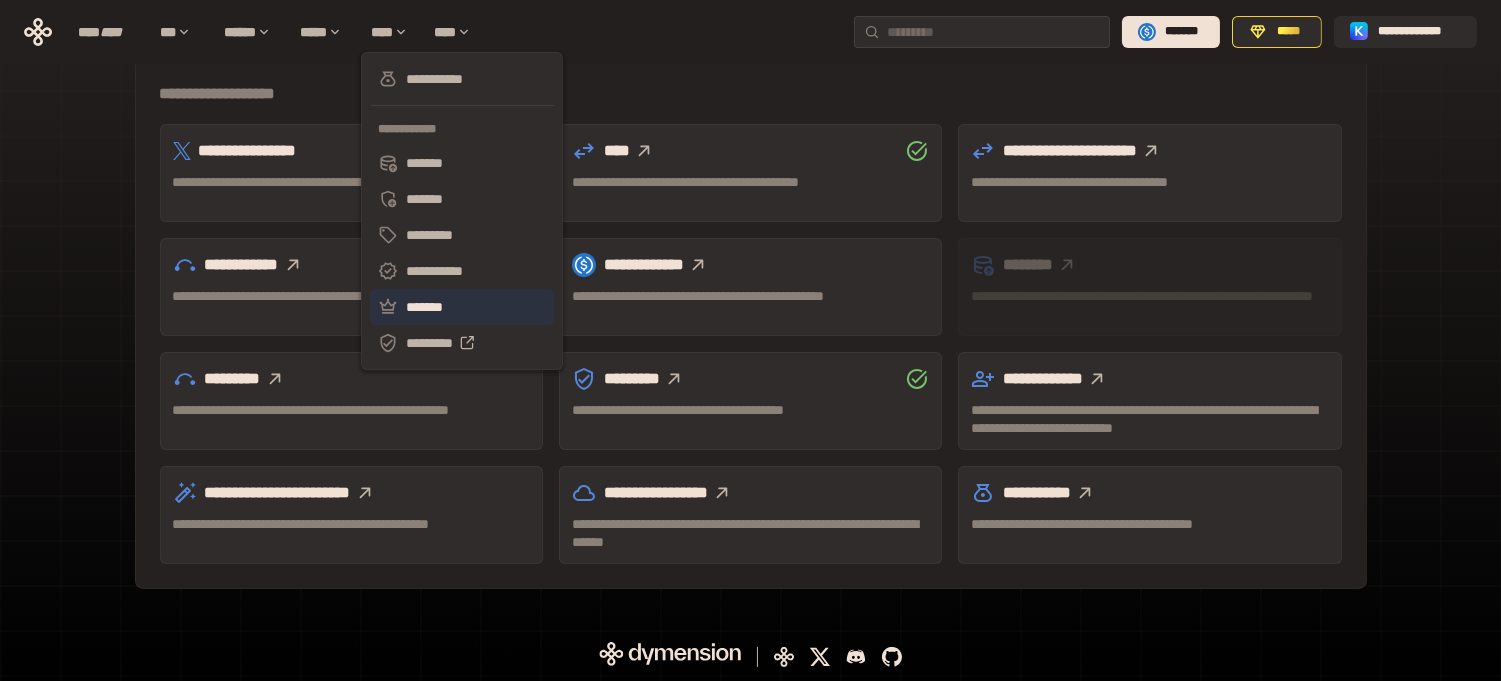 click on "*******" at bounding box center [462, 307] 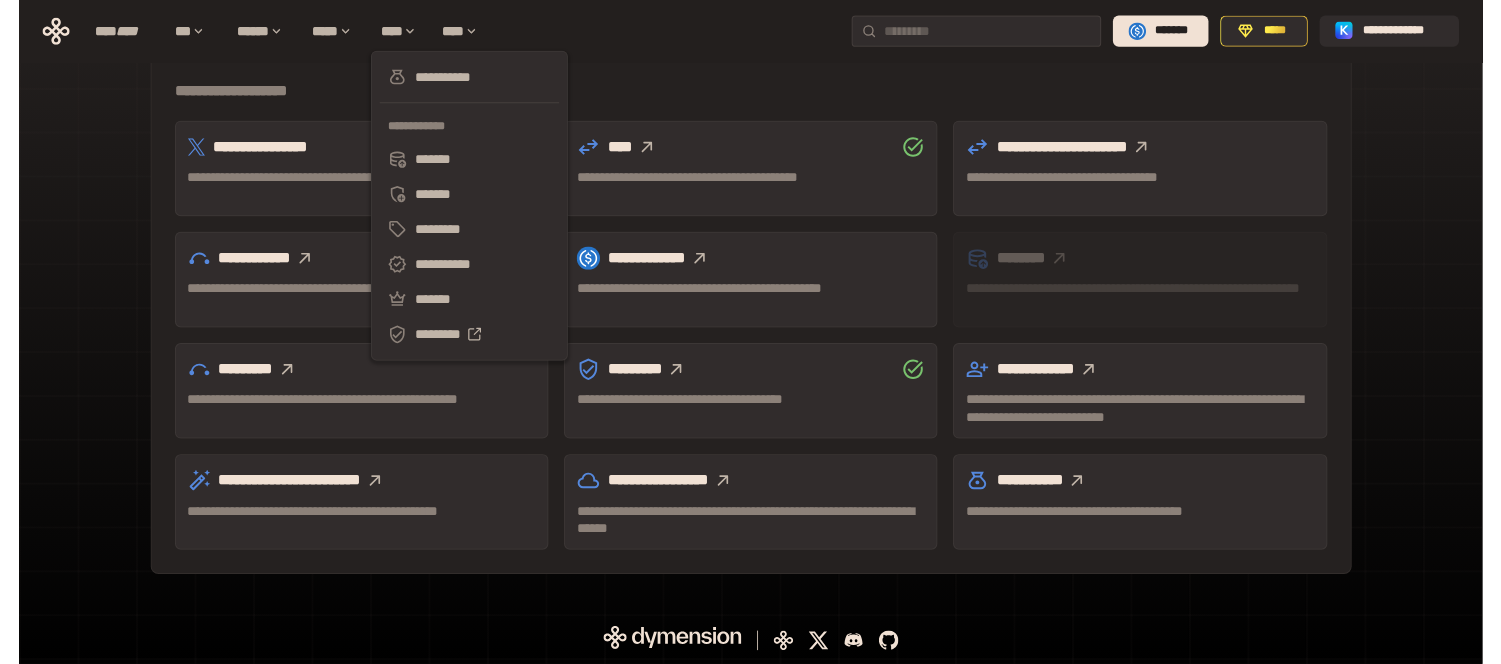 scroll, scrollTop: 0, scrollLeft: 0, axis: both 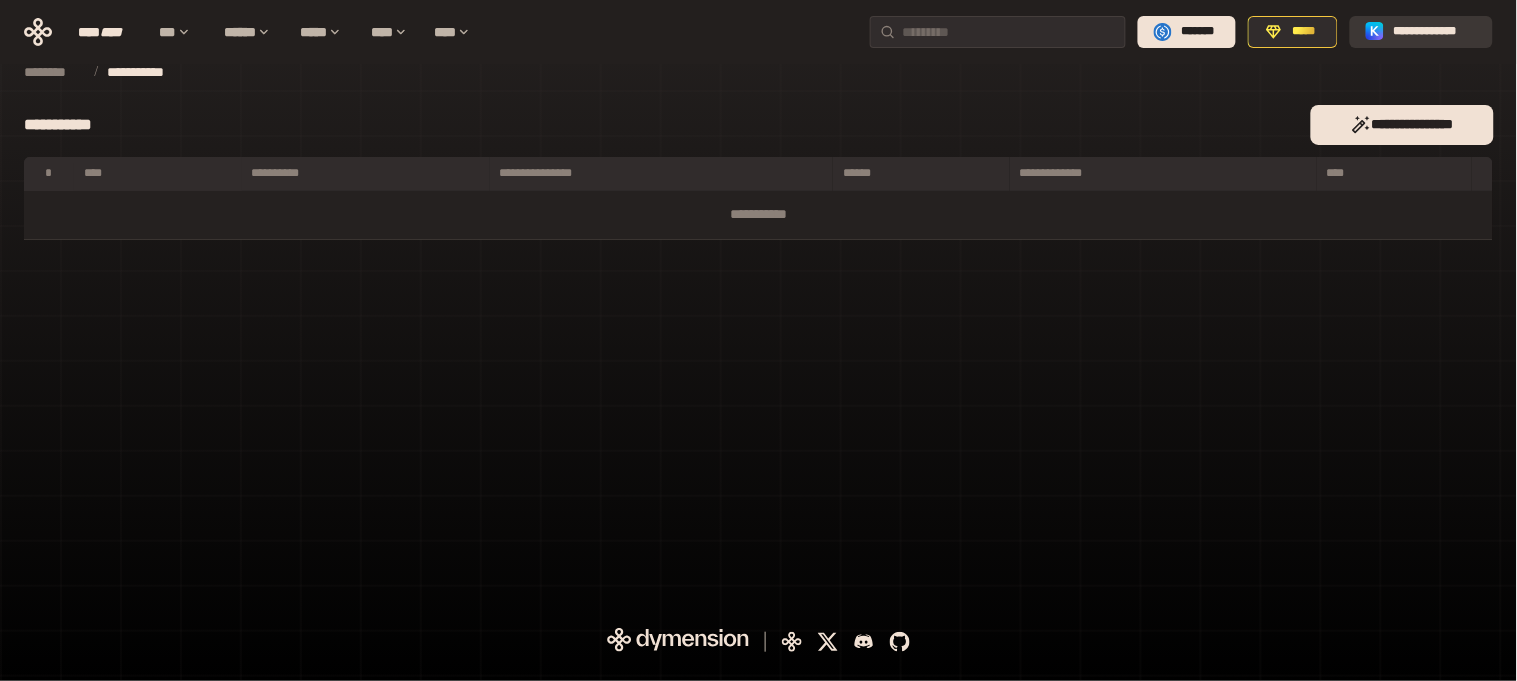 click on "**********" at bounding box center [1435, 32] 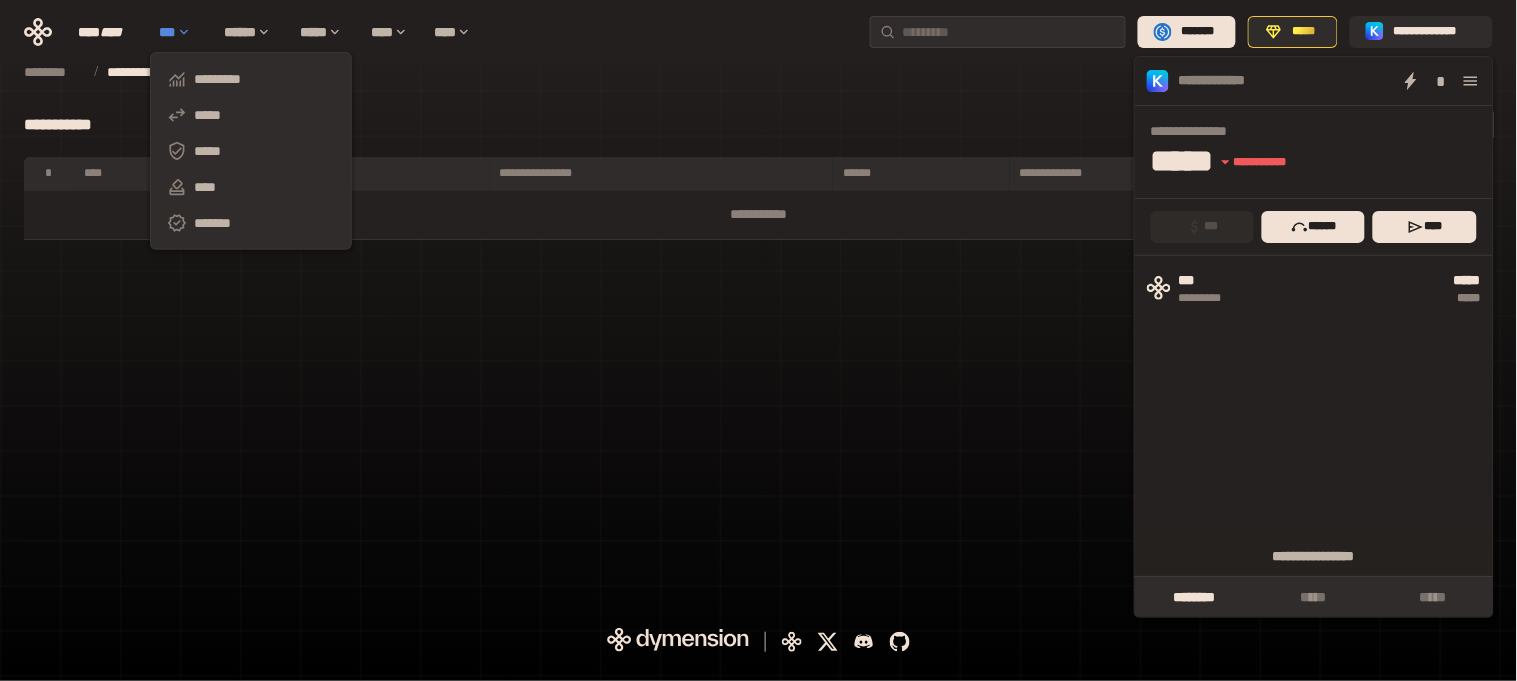 click on "***" at bounding box center (182, 32) 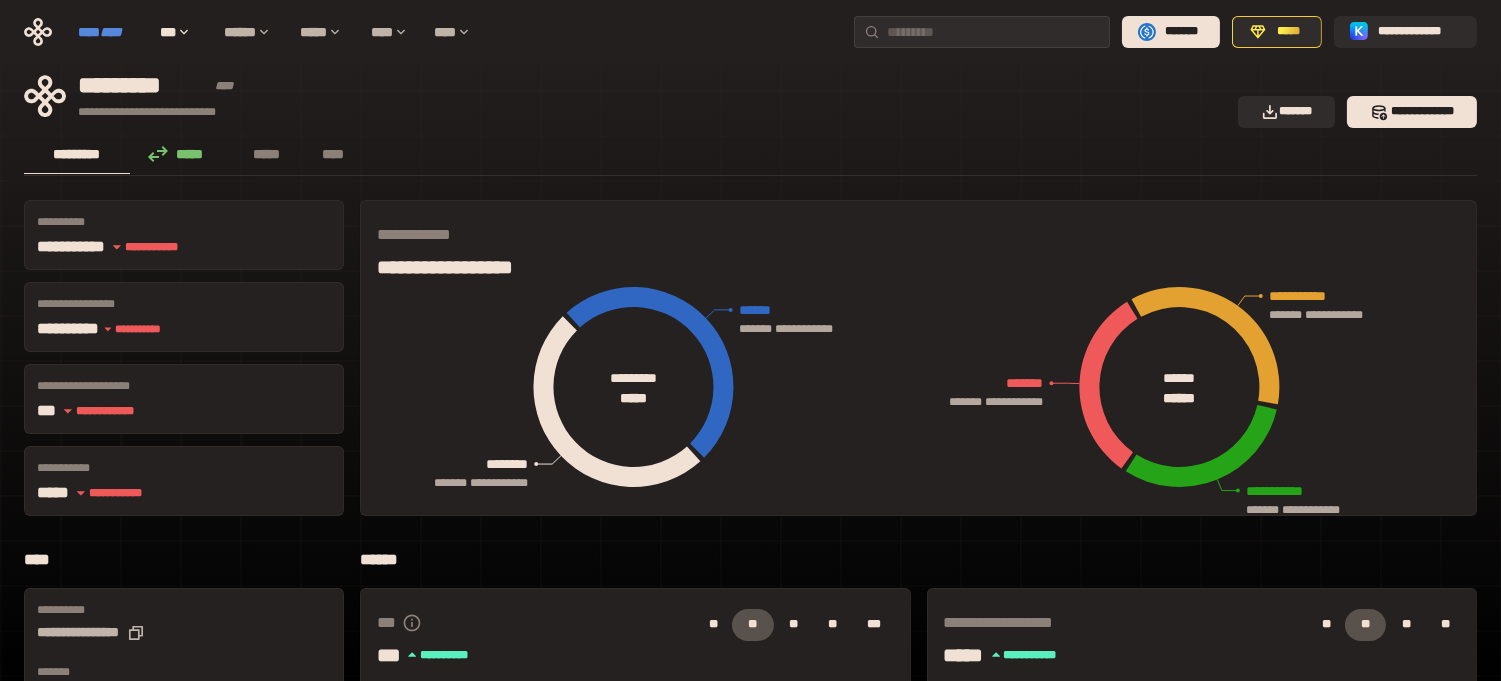 click on "****" at bounding box center [111, 32] 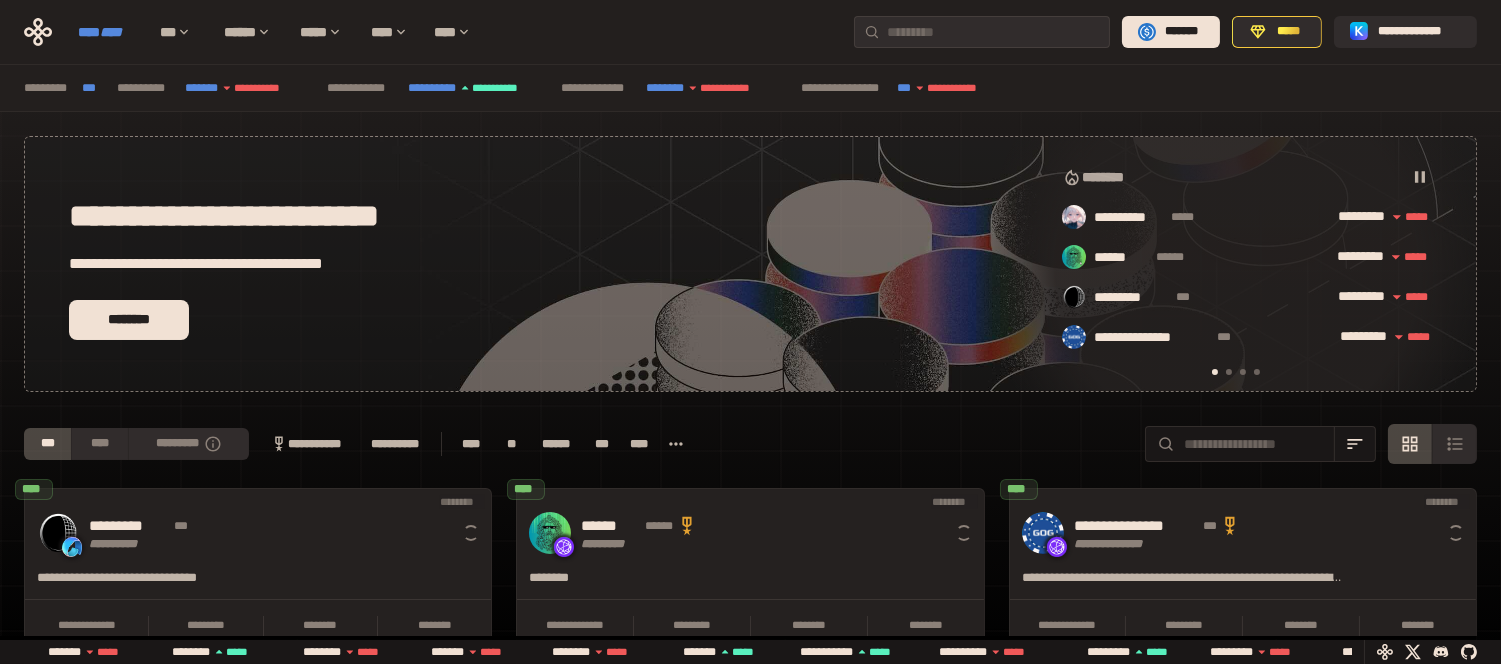 scroll, scrollTop: 0, scrollLeft: 15, axis: horizontal 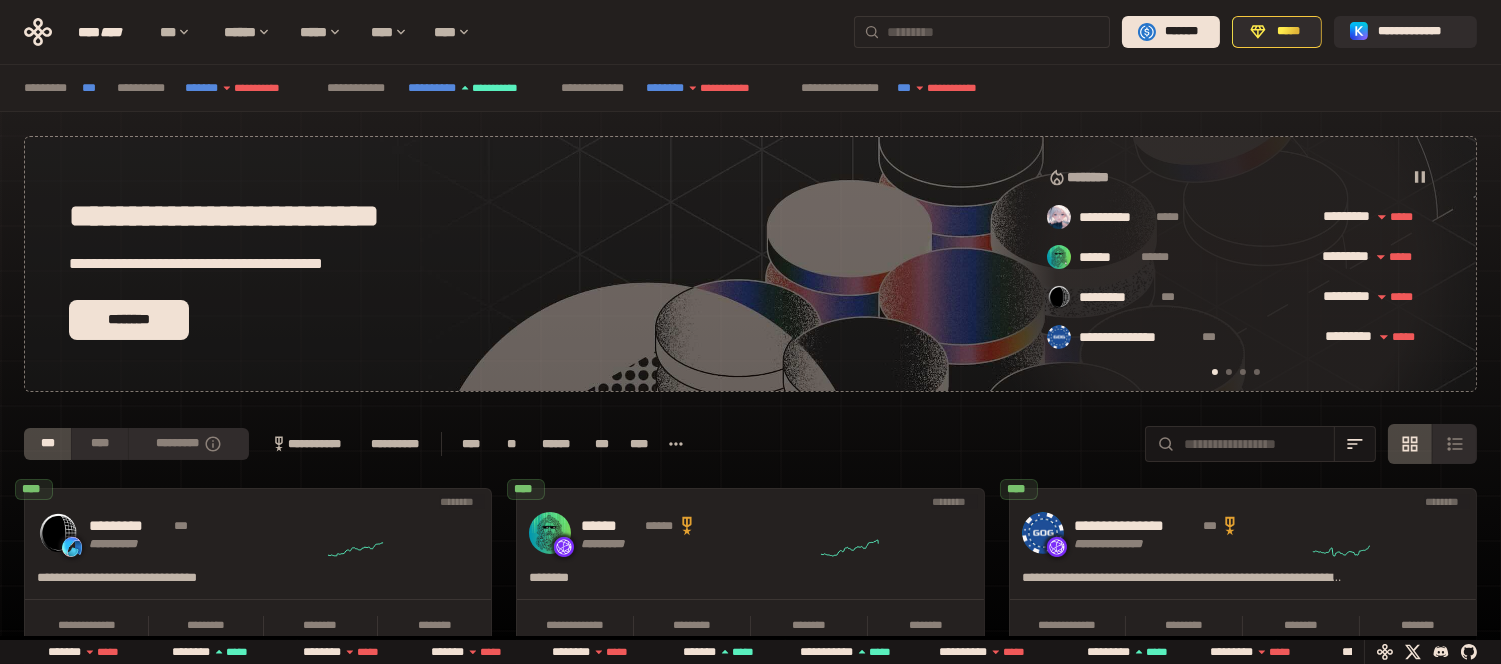 click at bounding box center [982, 32] 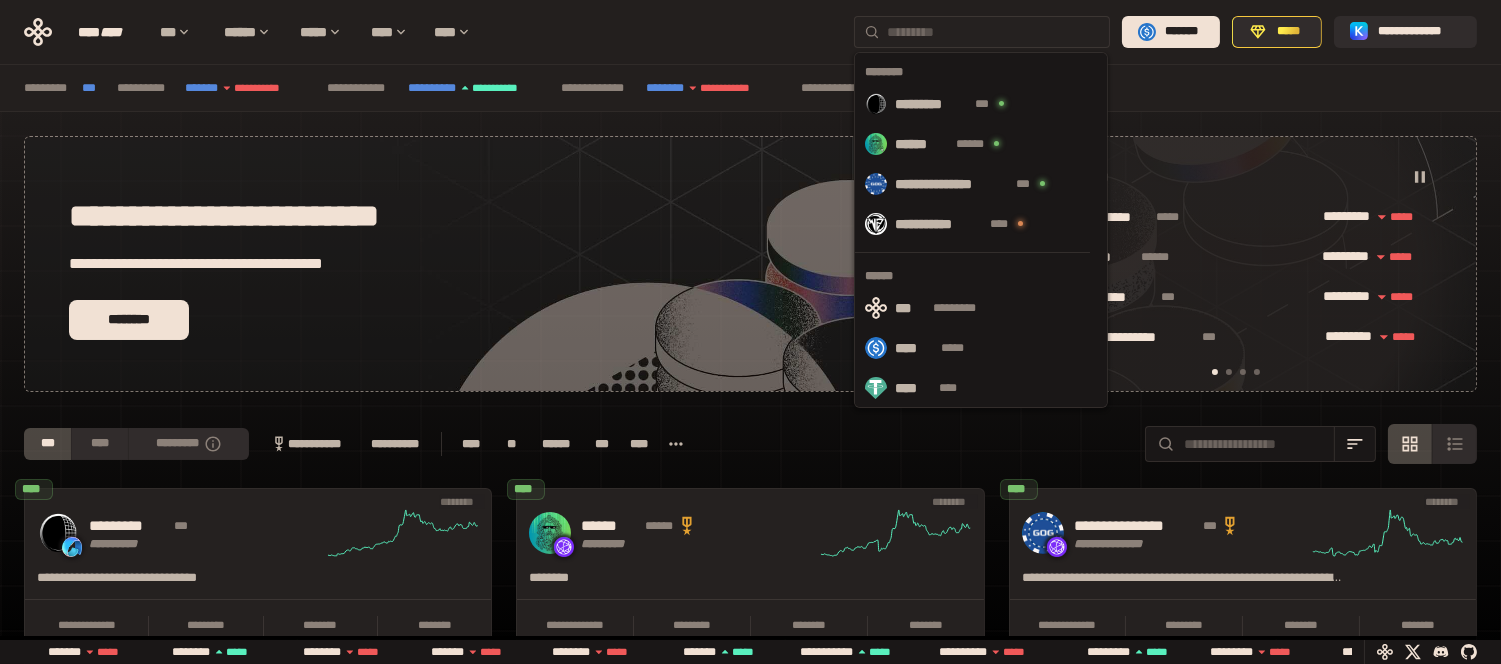 type on "*" 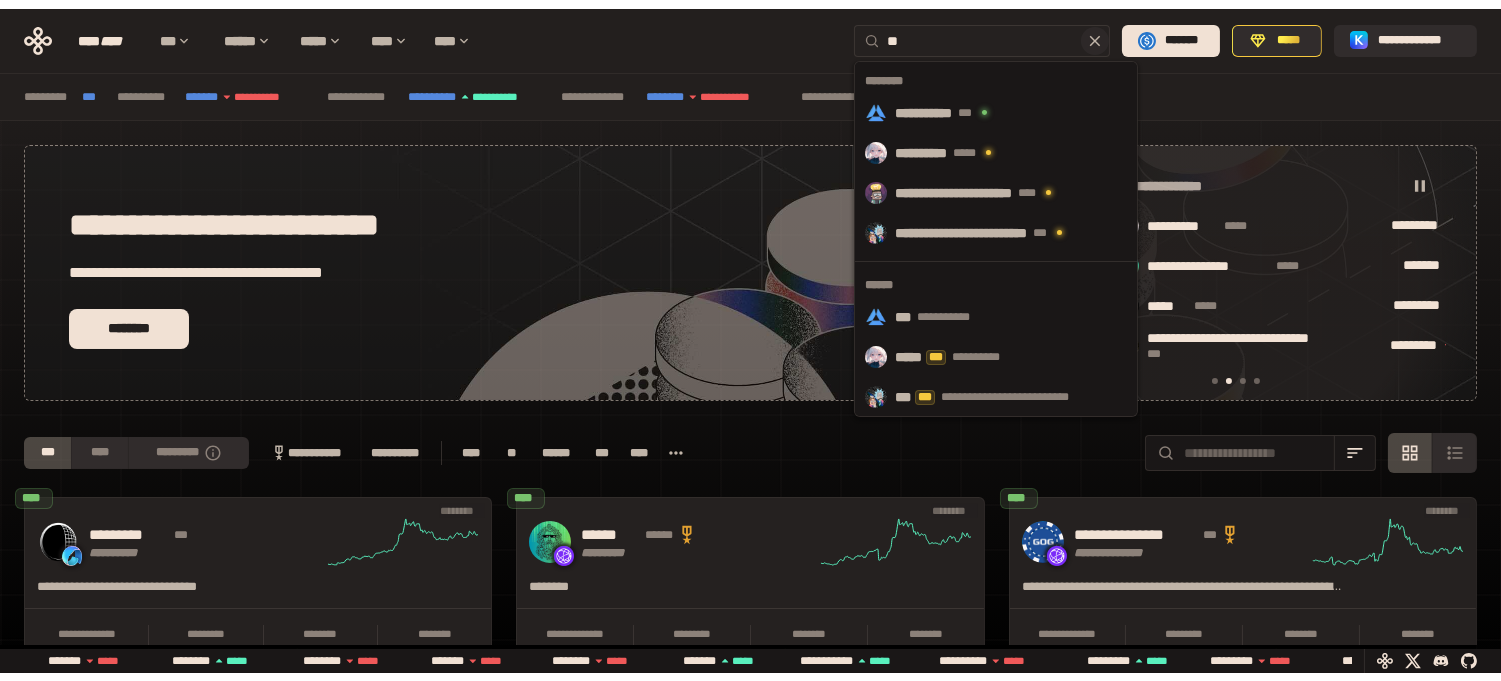 scroll, scrollTop: 0, scrollLeft: 435, axis: horizontal 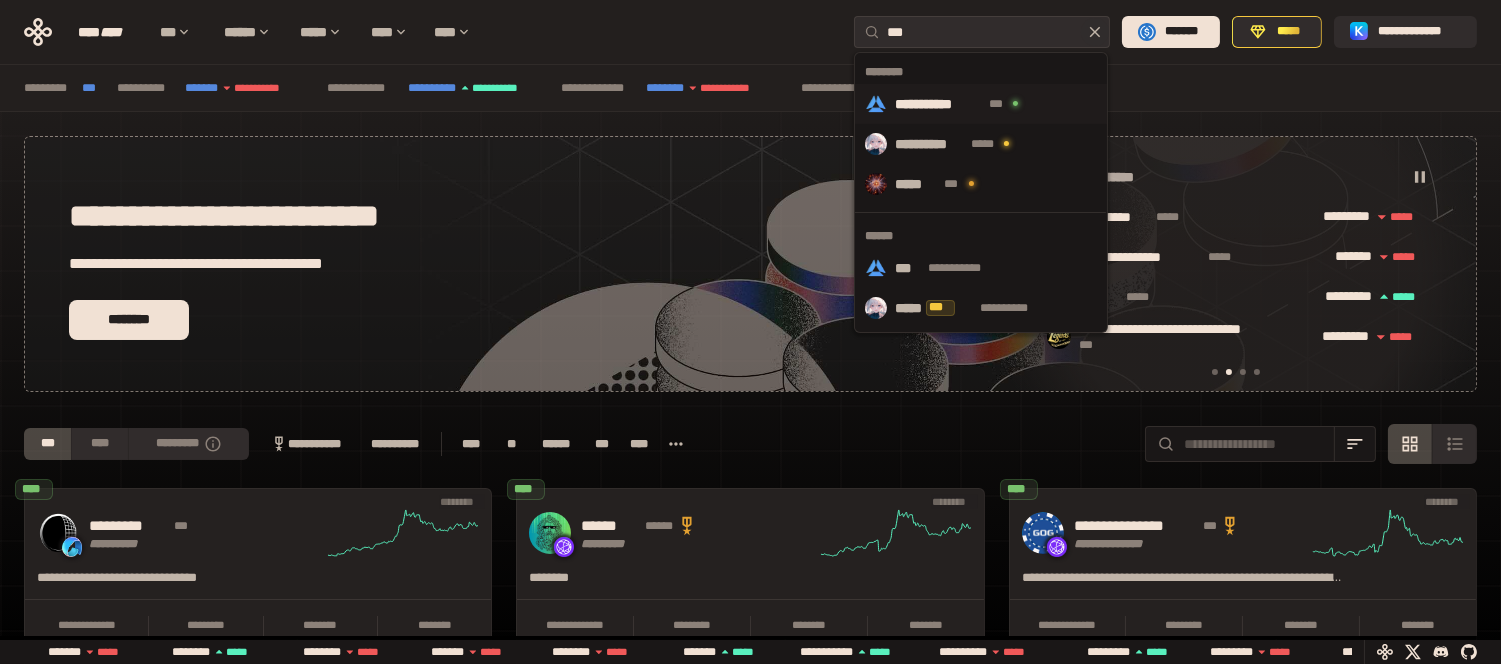 type on "***" 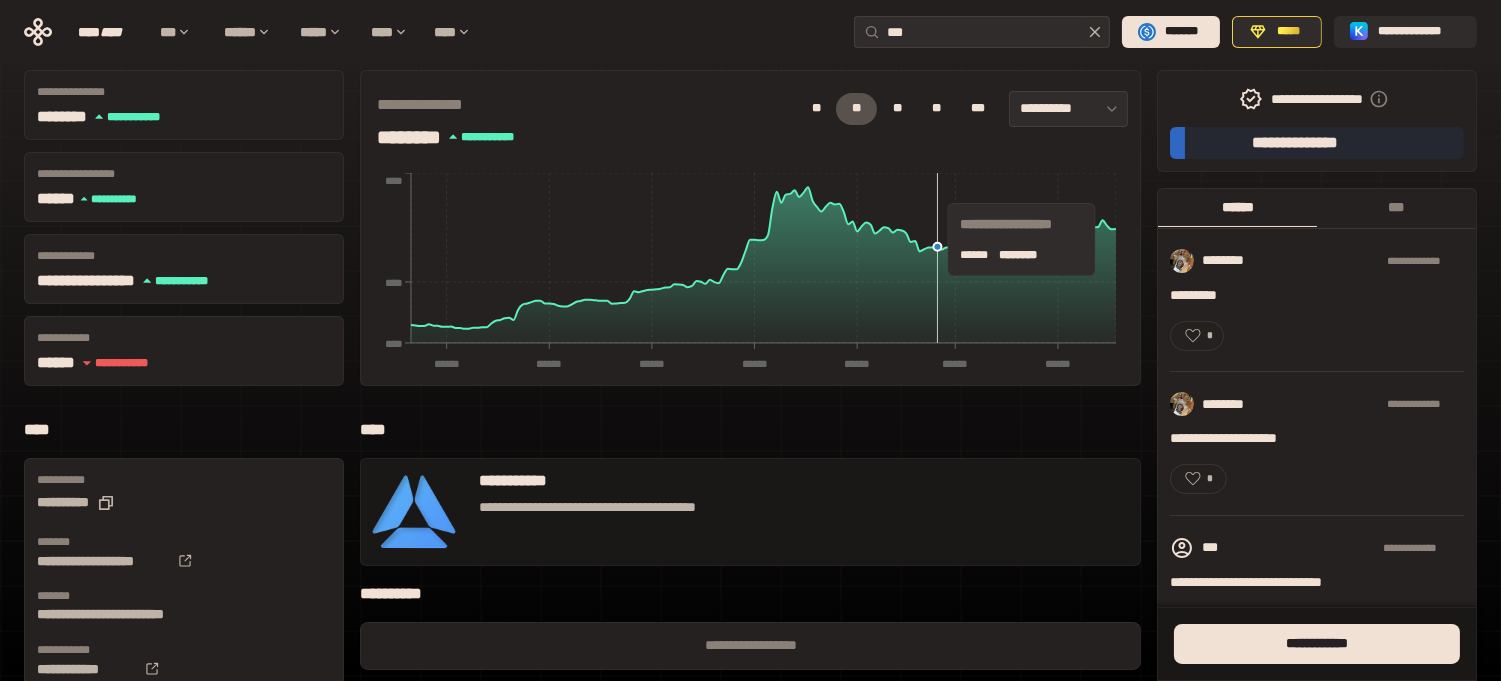 scroll, scrollTop: 0, scrollLeft: 0, axis: both 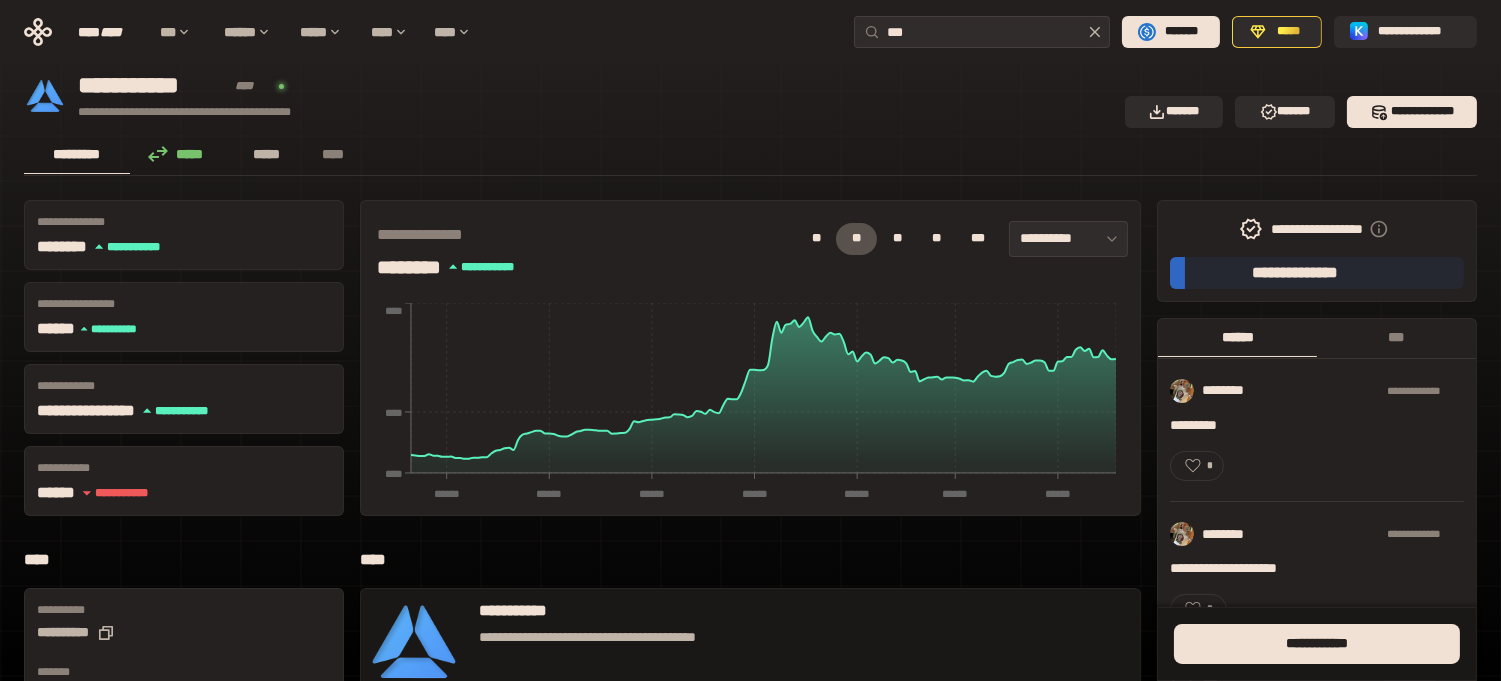 click on "*****" at bounding box center [267, 154] 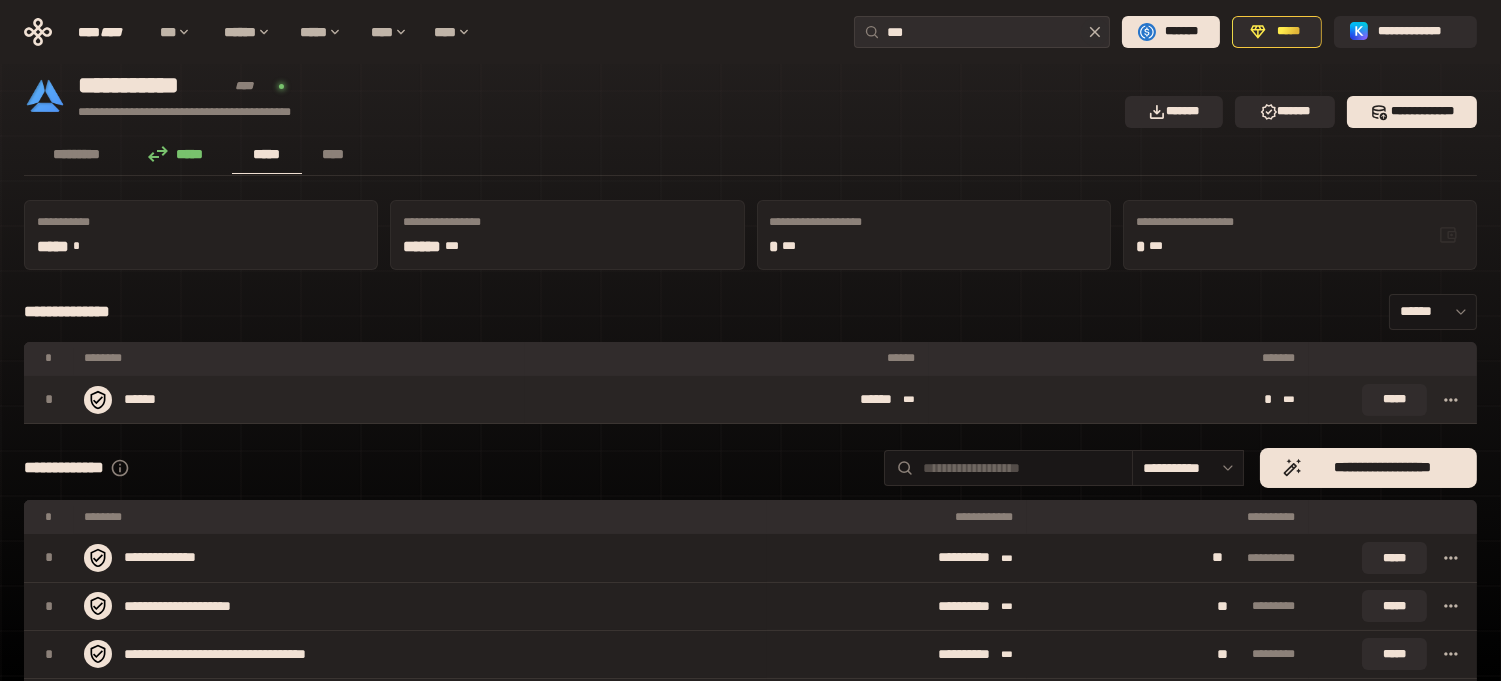 click 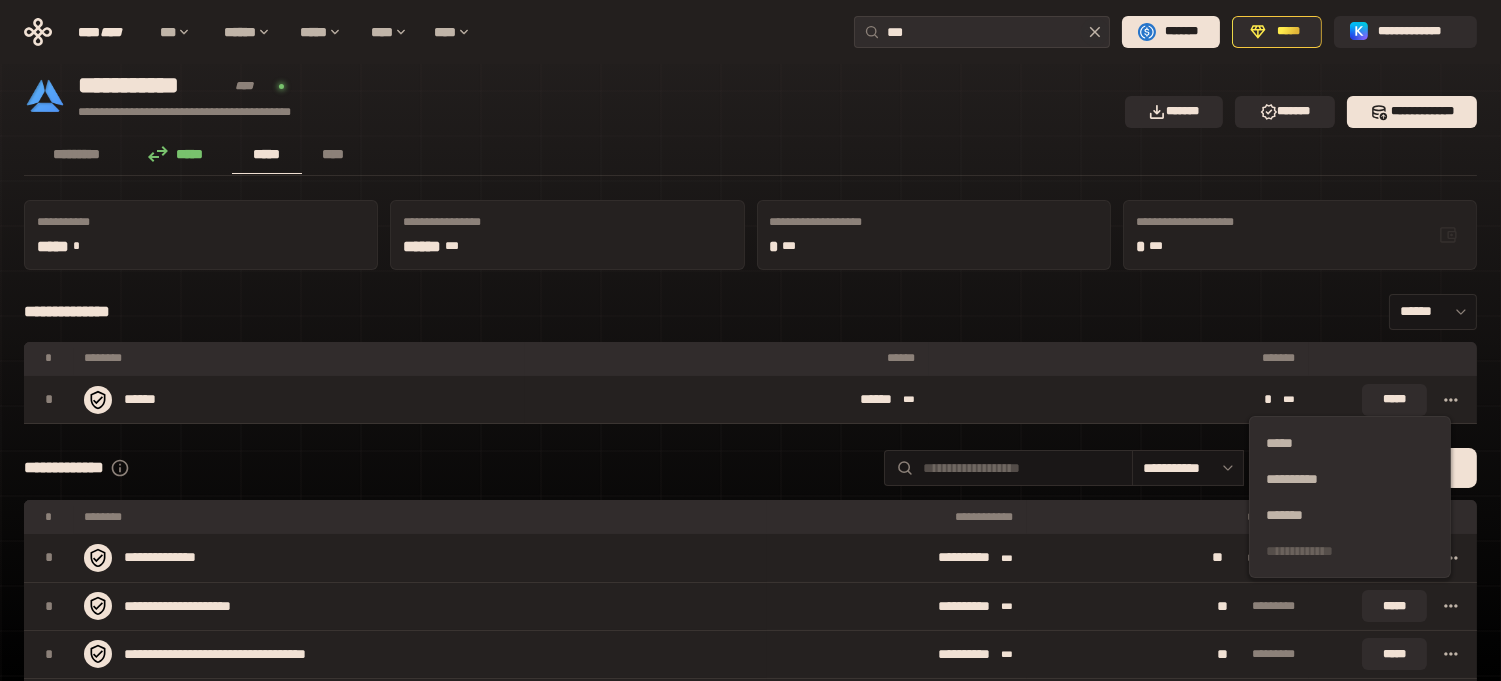 click on "[FIRST] [LAST] [ADDRESS] [CITY] [STATE] [ZIP]" at bounding box center (750, 468) 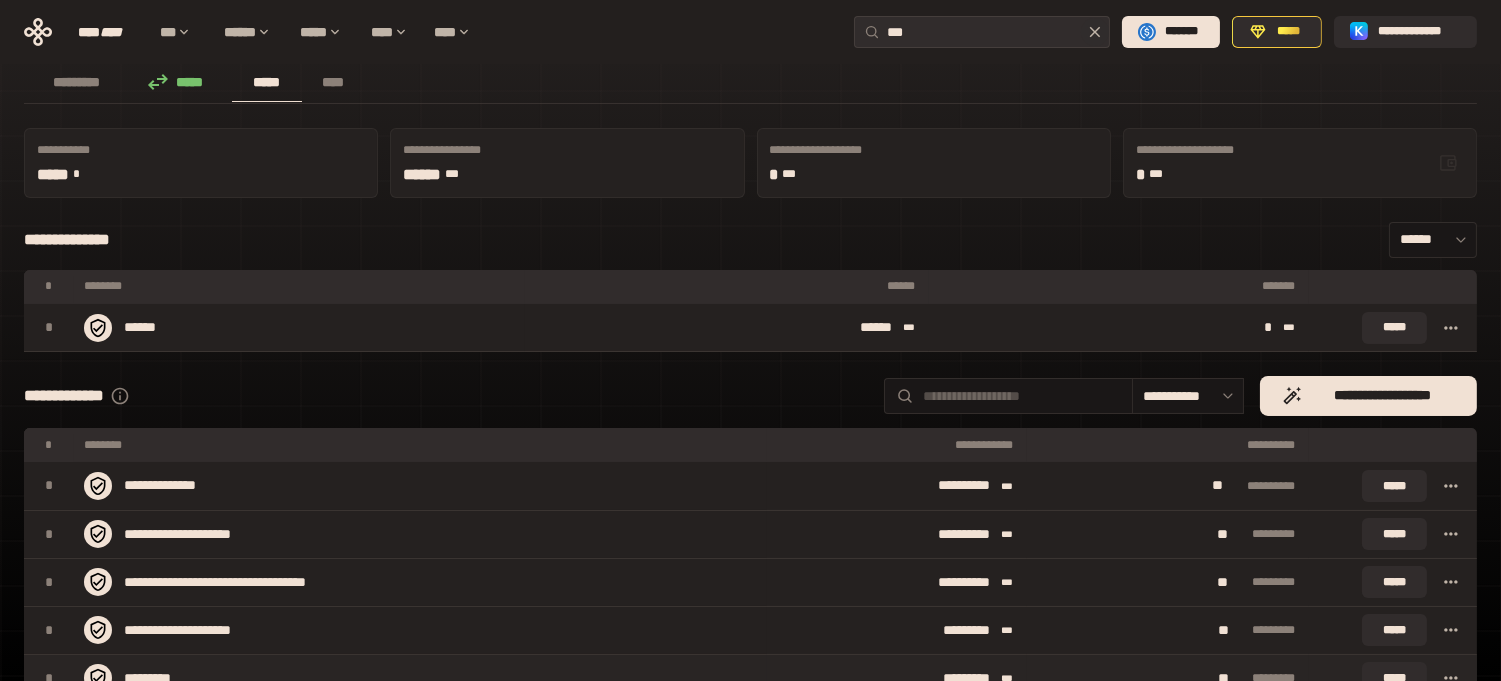 scroll, scrollTop: 71, scrollLeft: 0, axis: vertical 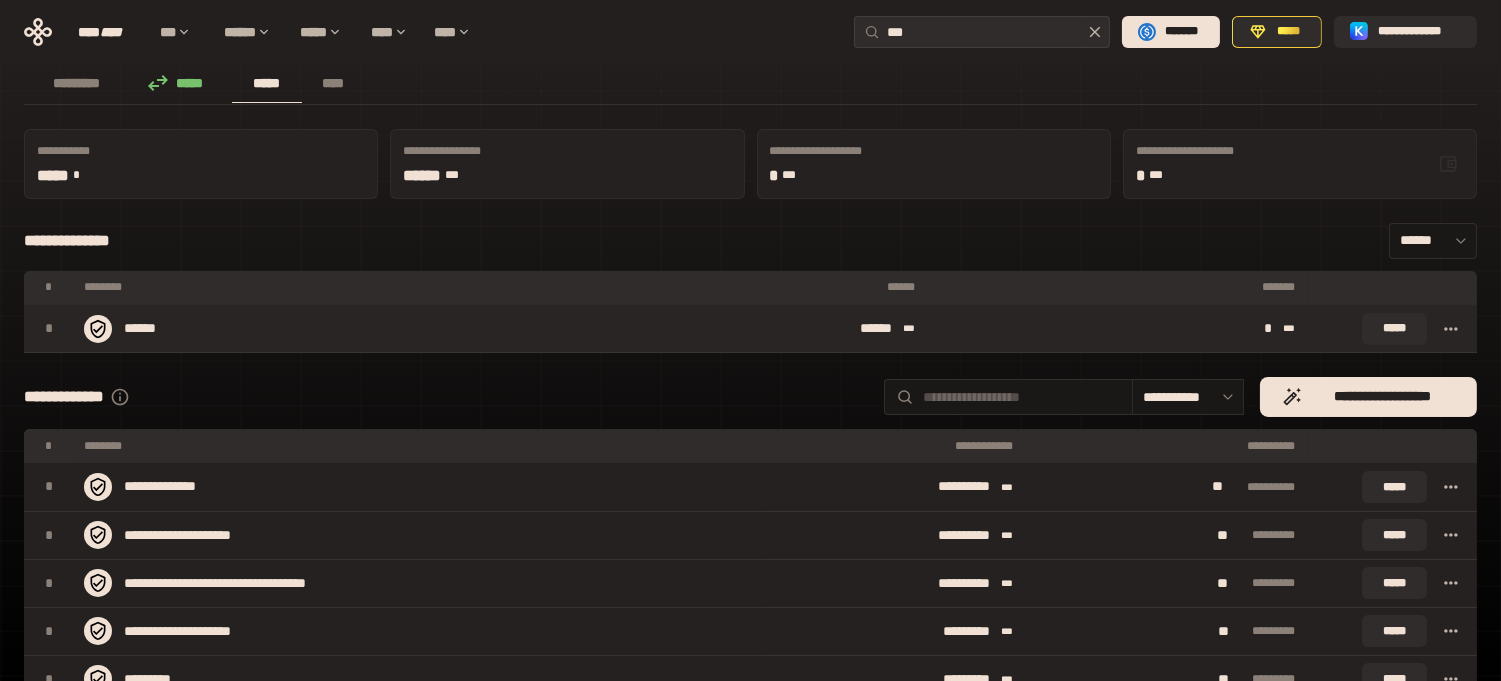 click 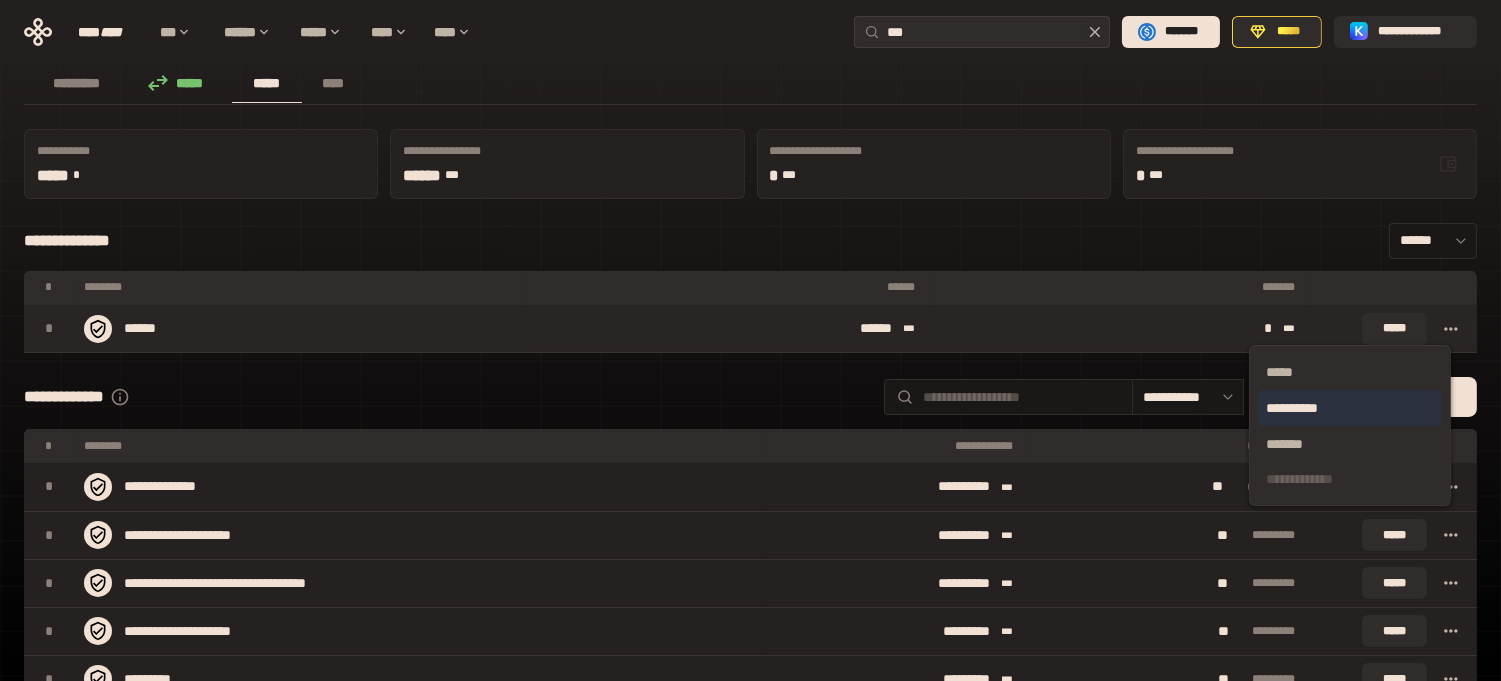 click on "**********" at bounding box center [1350, 408] 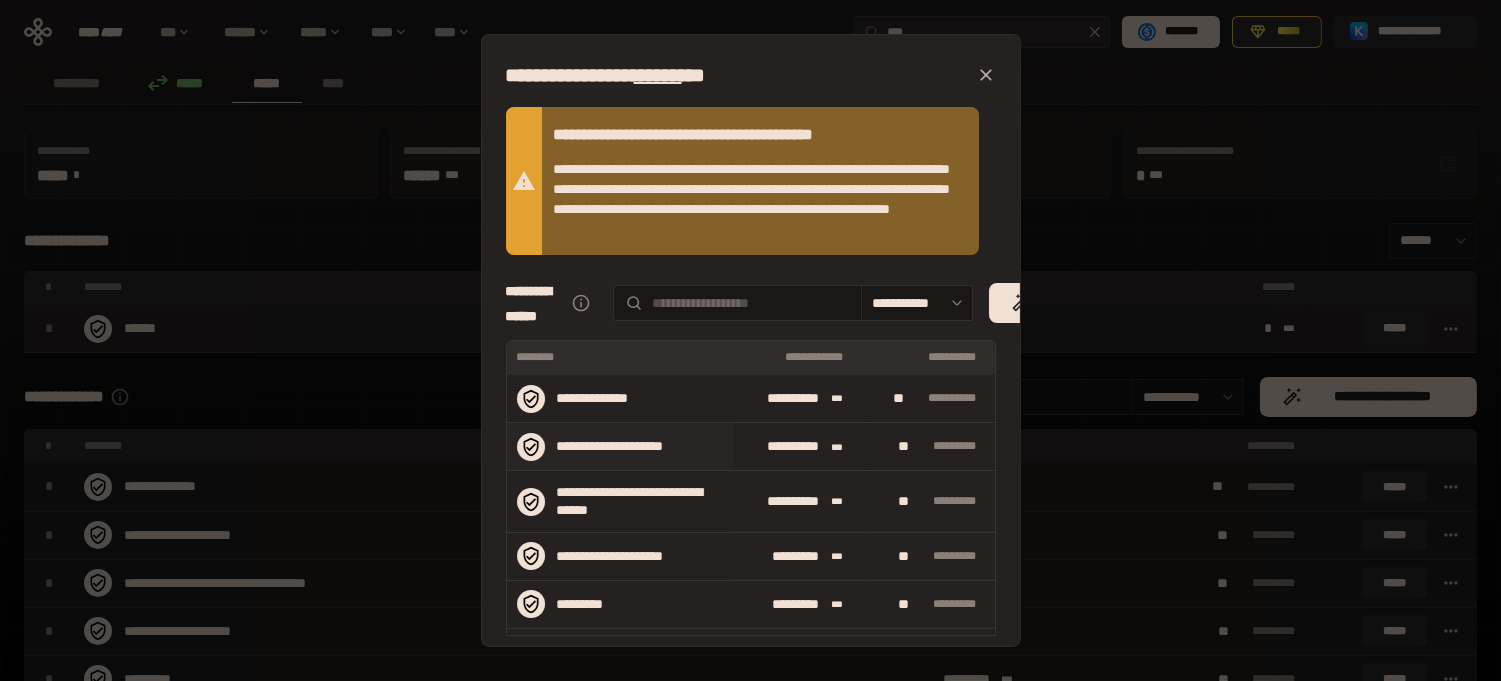 scroll, scrollTop: 136, scrollLeft: 0, axis: vertical 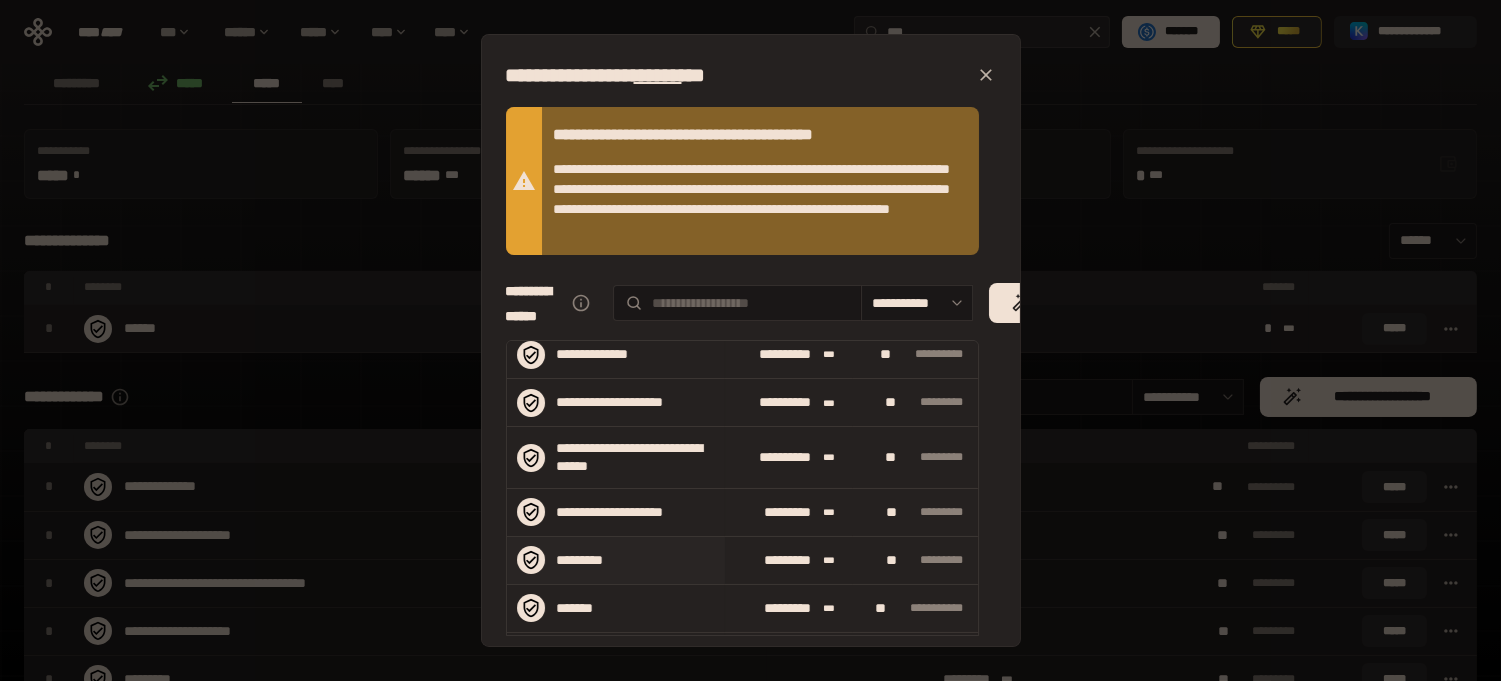 click on "*********" at bounding box center [612, 560] 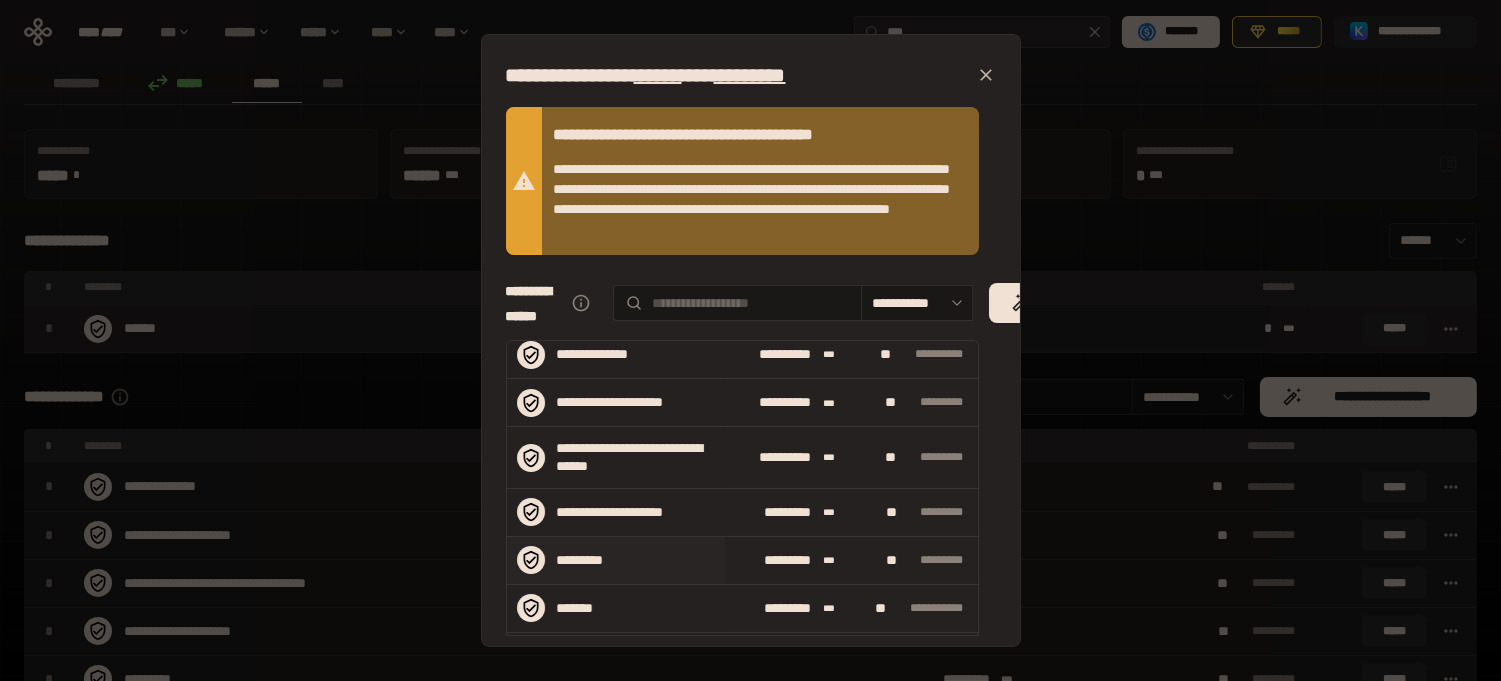 click on "*********" at bounding box center (612, 560) 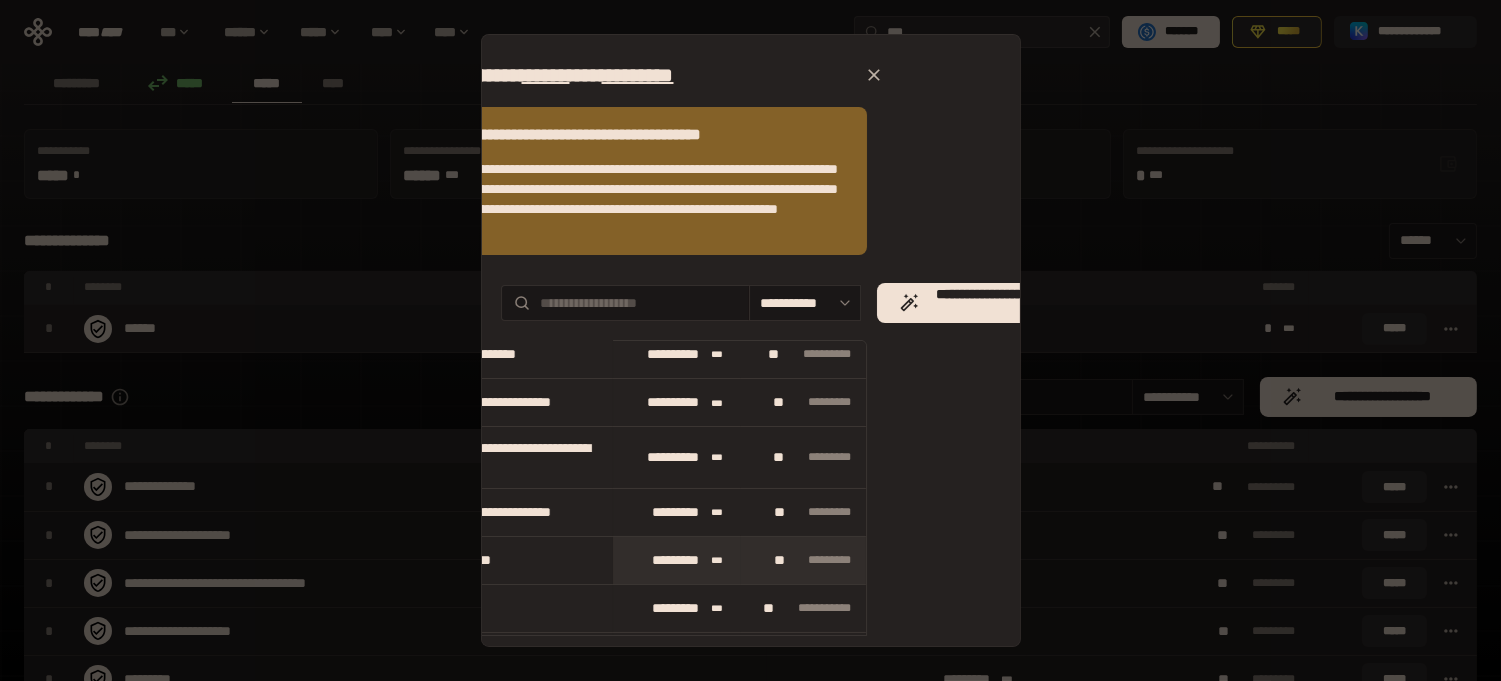scroll, scrollTop: 0, scrollLeft: 0, axis: both 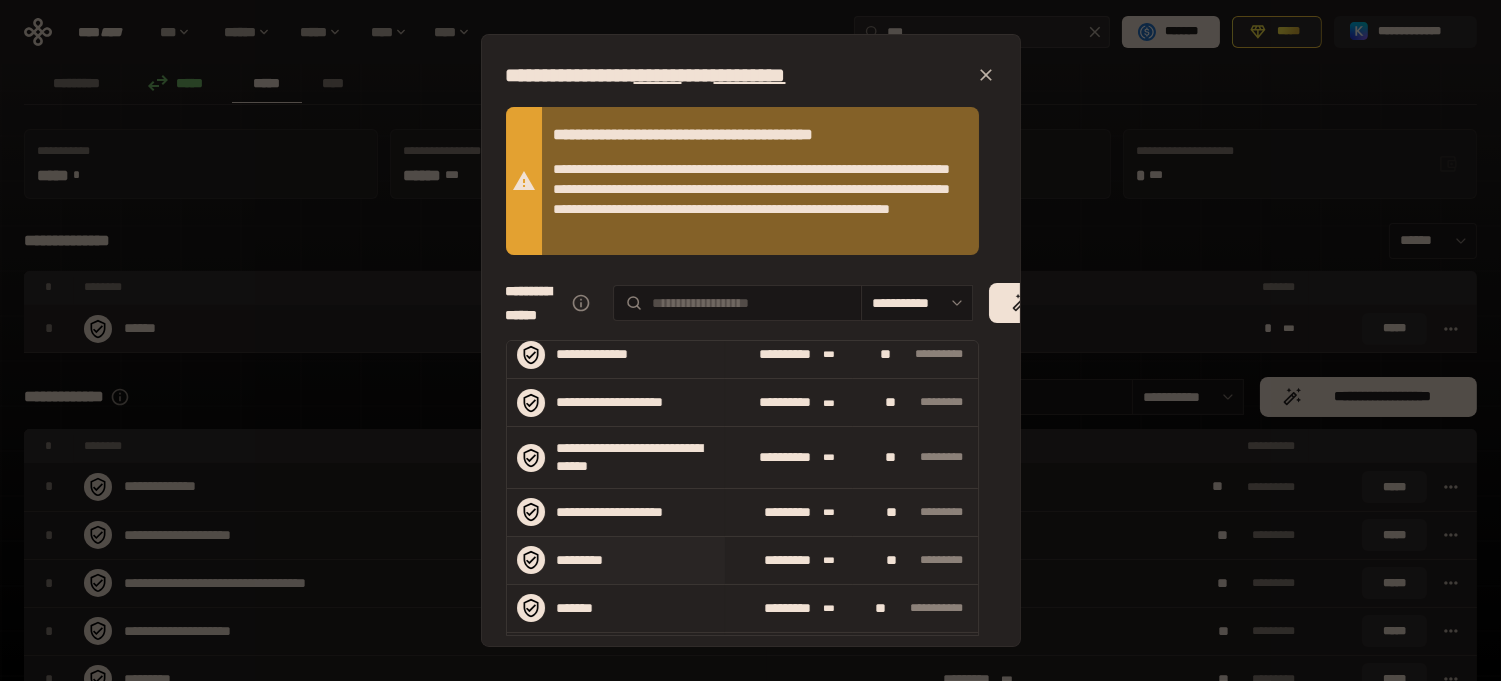 click on "*********" at bounding box center [612, 560] 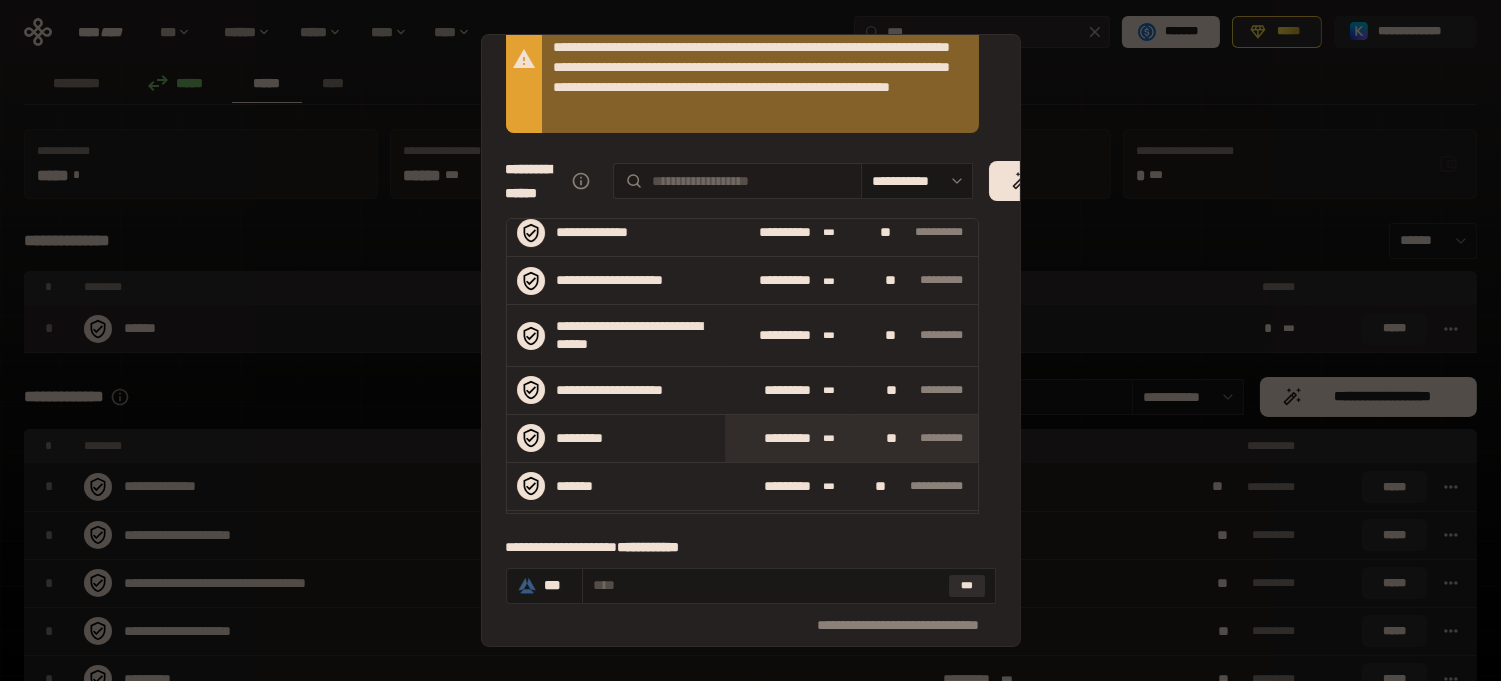 scroll, scrollTop: 302, scrollLeft: 0, axis: vertical 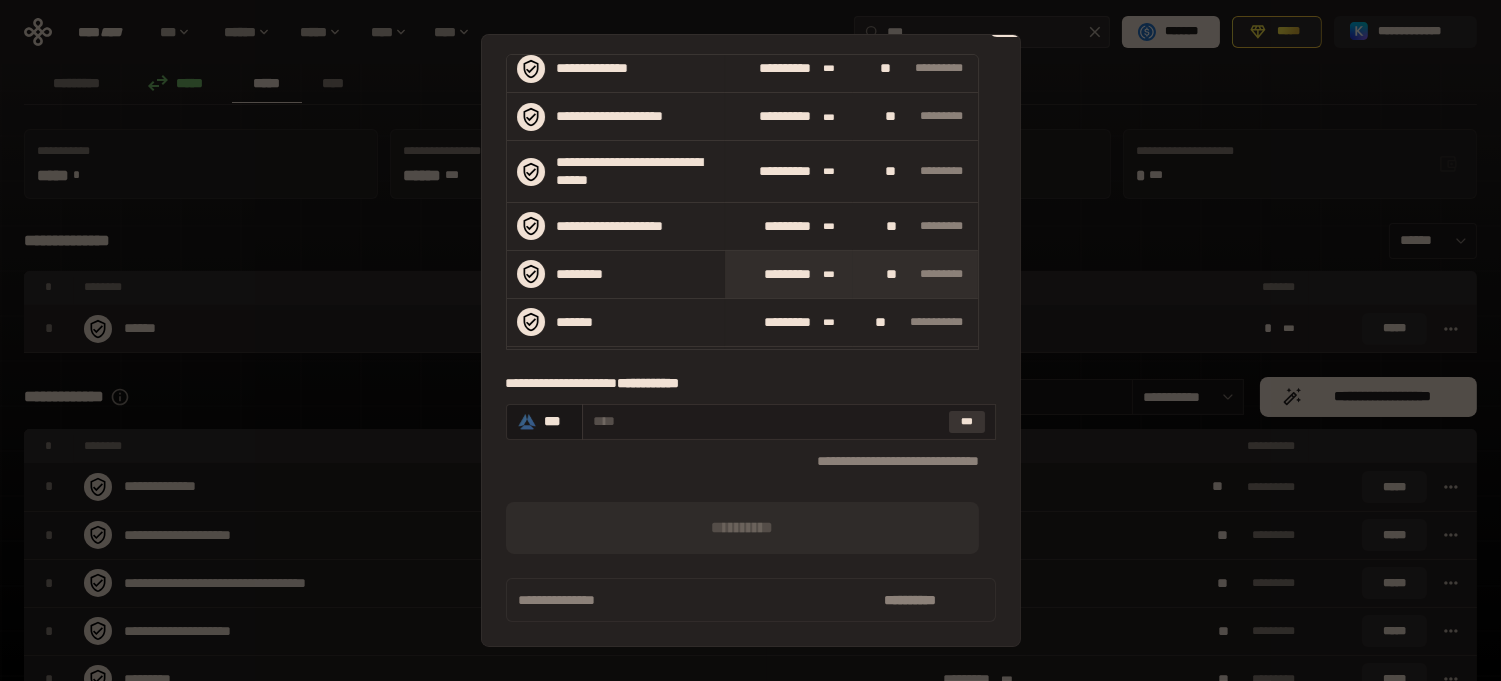 click on "***" at bounding box center [967, 422] 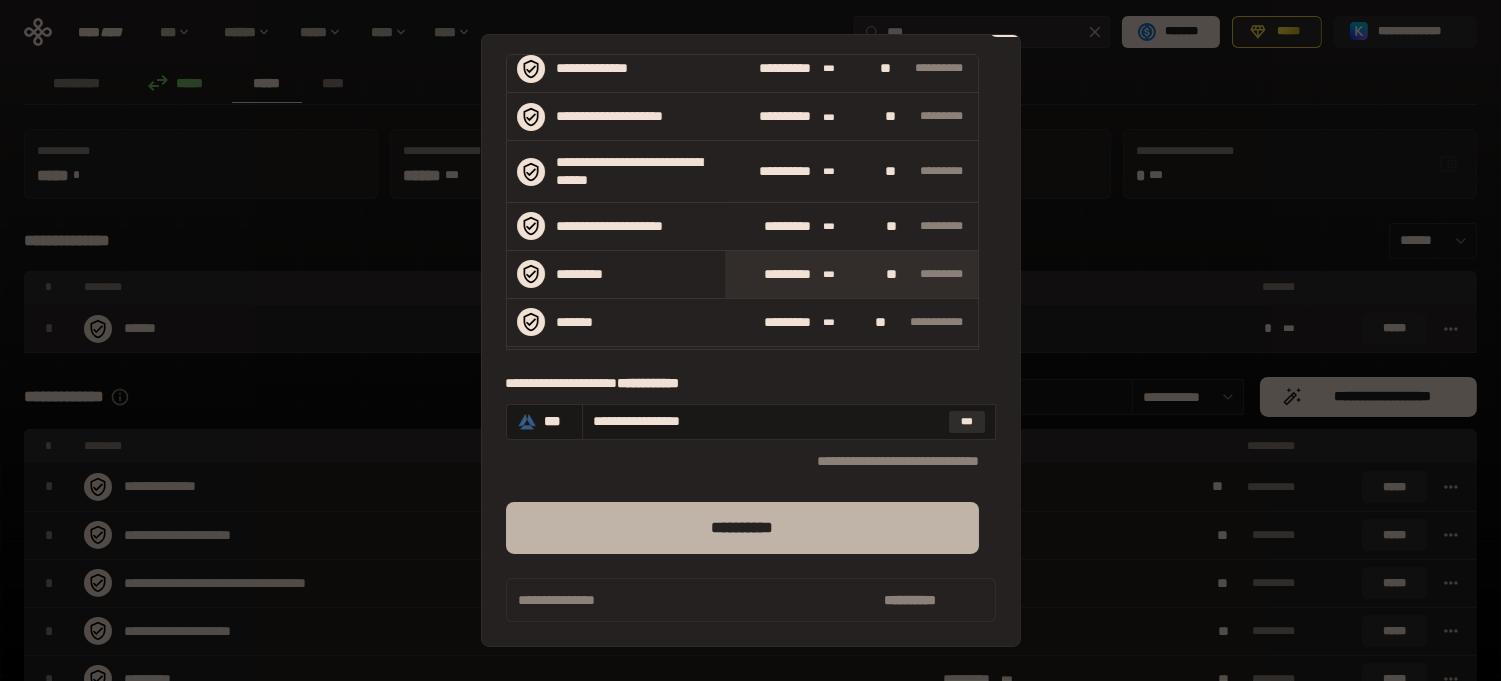 click on "**********" at bounding box center [742, 528] 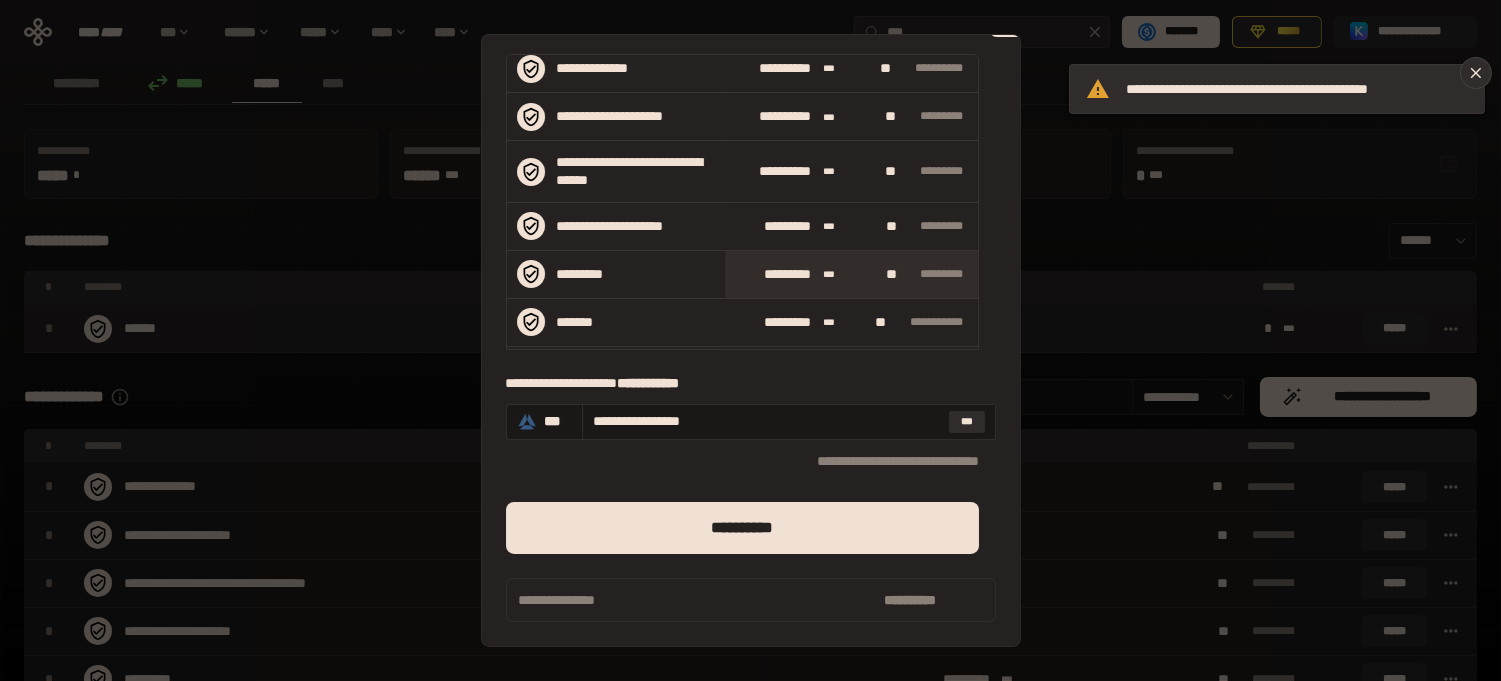 click on "[FIRST] [LAST] [ADDRESS] [CITY] [STATE] [ZIP] [COUNTRY] [PHONE] [EMAIL] [DOB] [AGE] [PHONE] [EMAIL] [PHONE] [EMAIL] [PHONE] [EMAIL] [PHONE] [EMAIL] [PHONE] [EMAIL] [PHONE] [EMAIL] [PHONE] [EMAIL] [PHONE] [EMAIL] [PHONE] [EMAIL] [PHONE] [EMAIL] [PHONE] [EMAIL] [PHONE] [EMAIL] [PHONE] [EMAIL] [PHONE] [EMAIL] [PHONE] [EMAIL] [PHONE] [EMAIL] [PHONE] [EMAIL]" at bounding box center [750, 340] 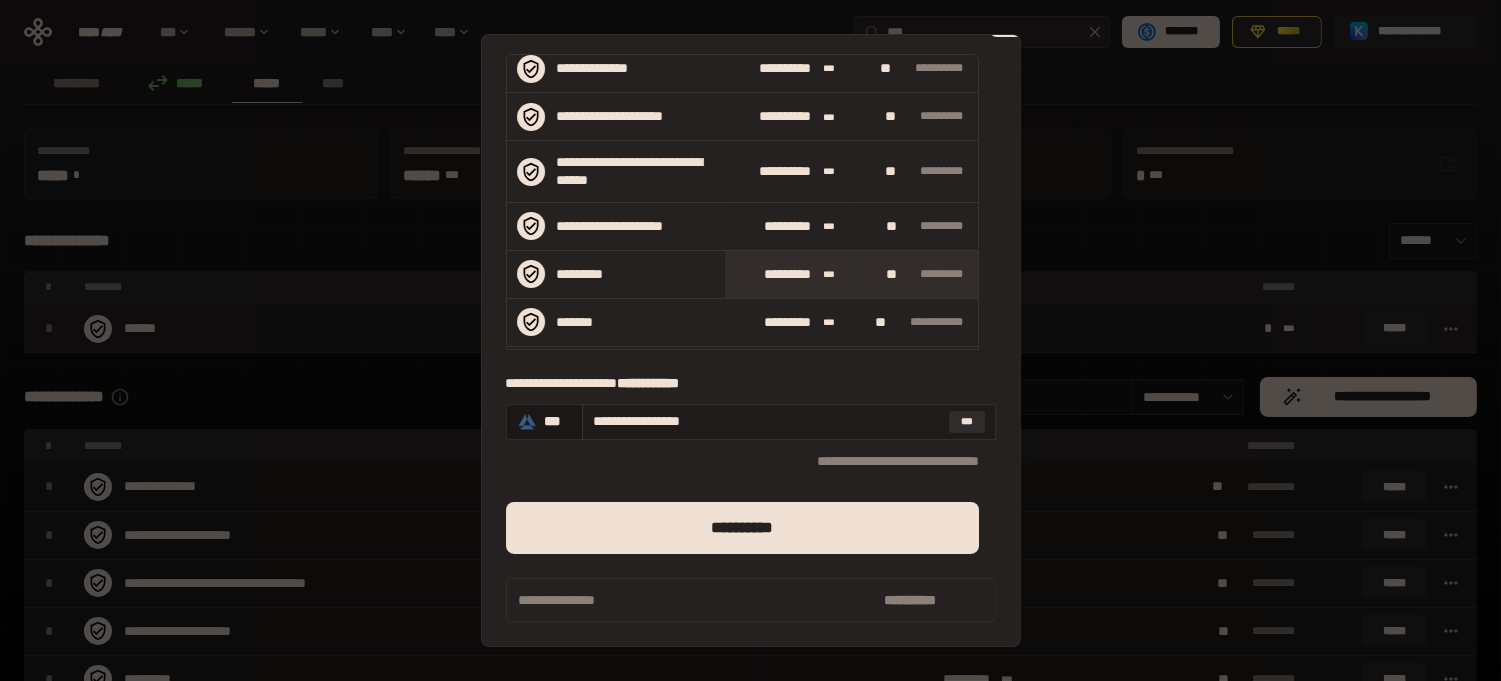 click on "**********" at bounding box center (767, 421) 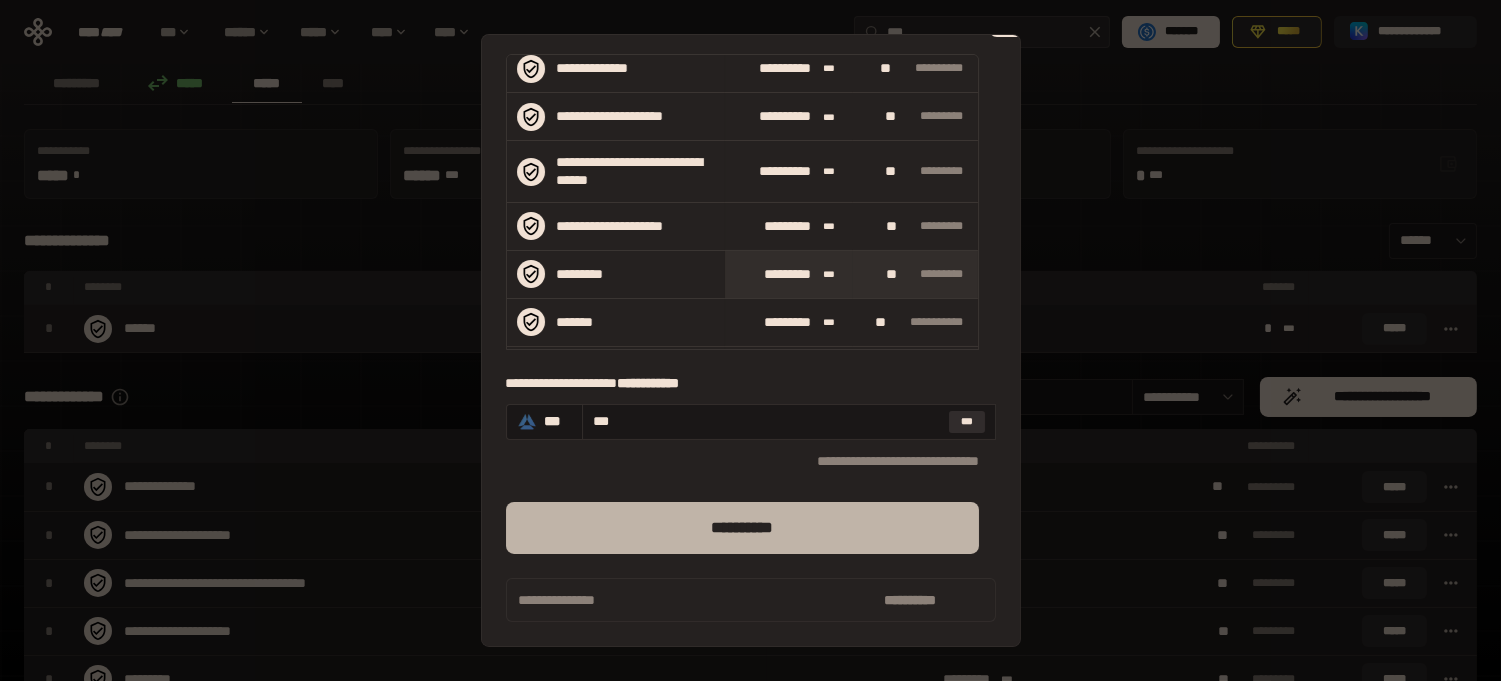 type on "***" 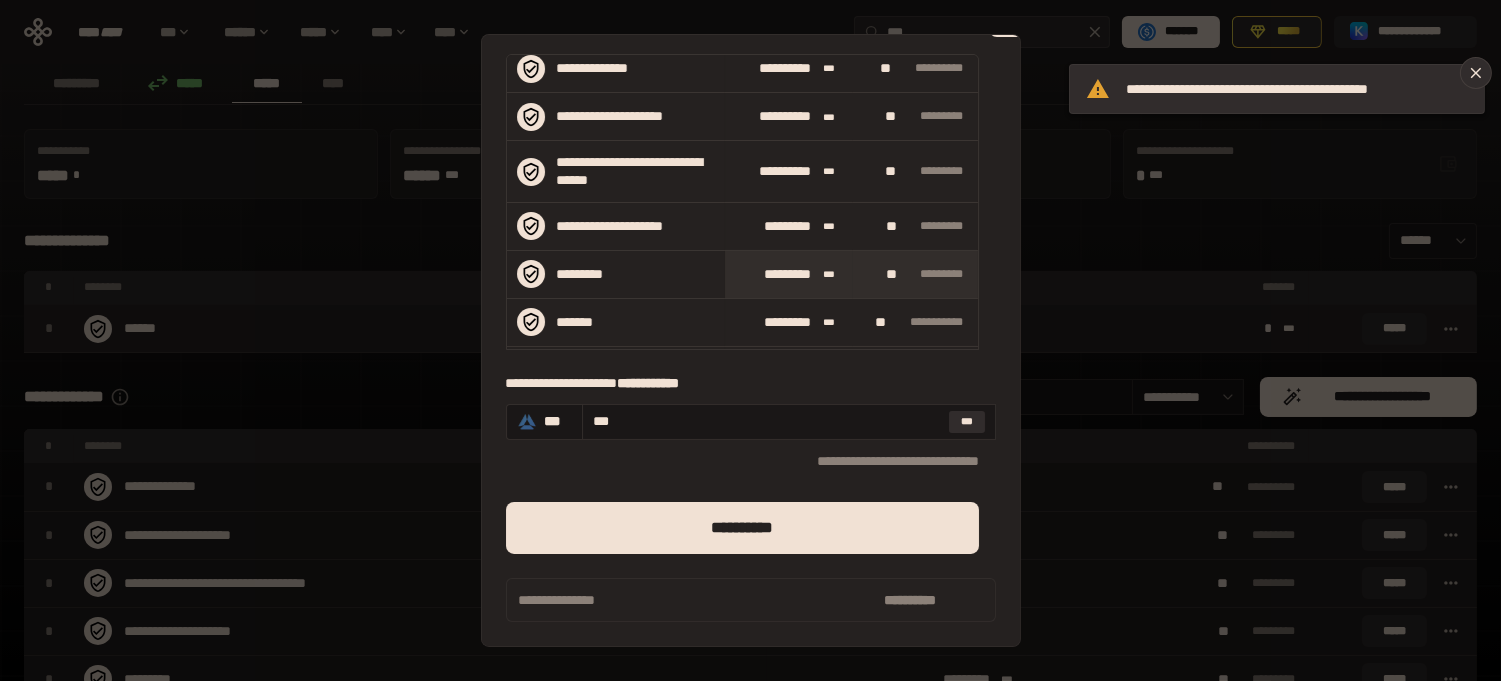 scroll, scrollTop: 0, scrollLeft: 0, axis: both 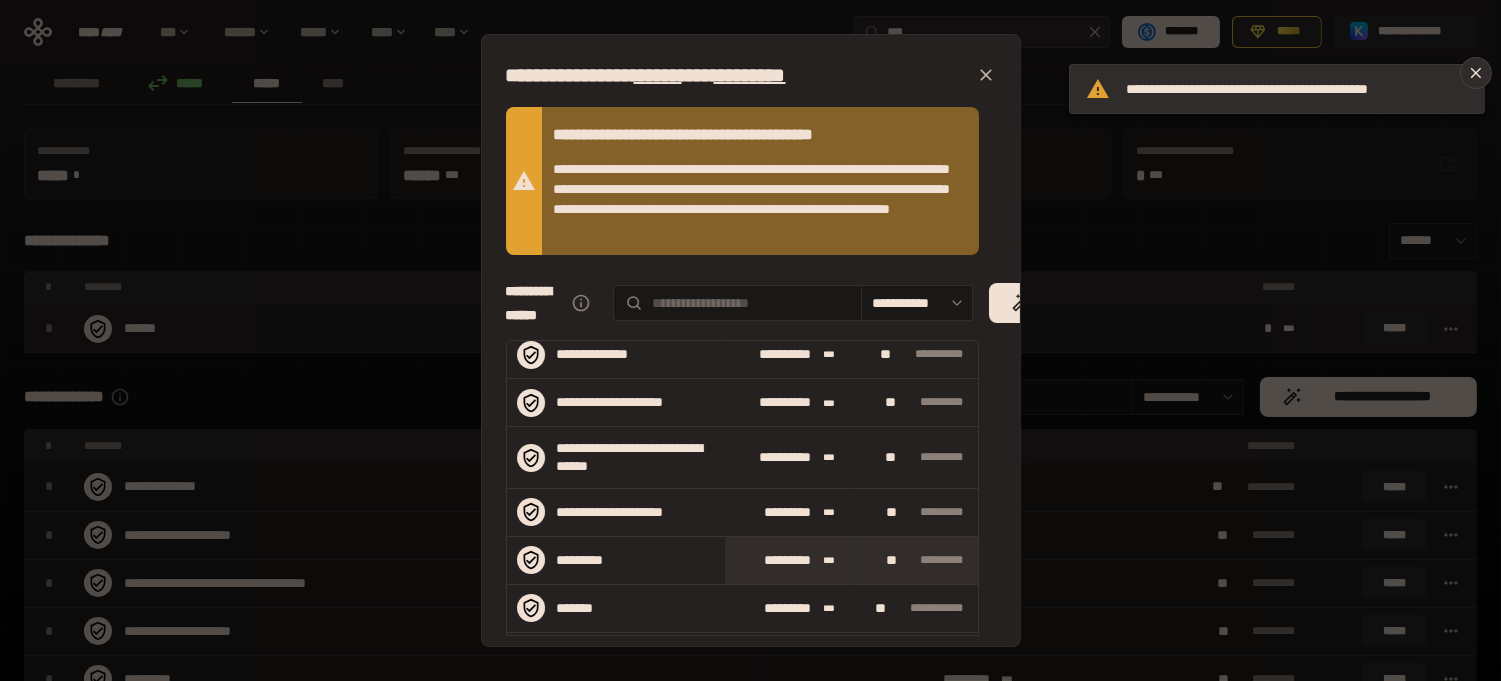 click 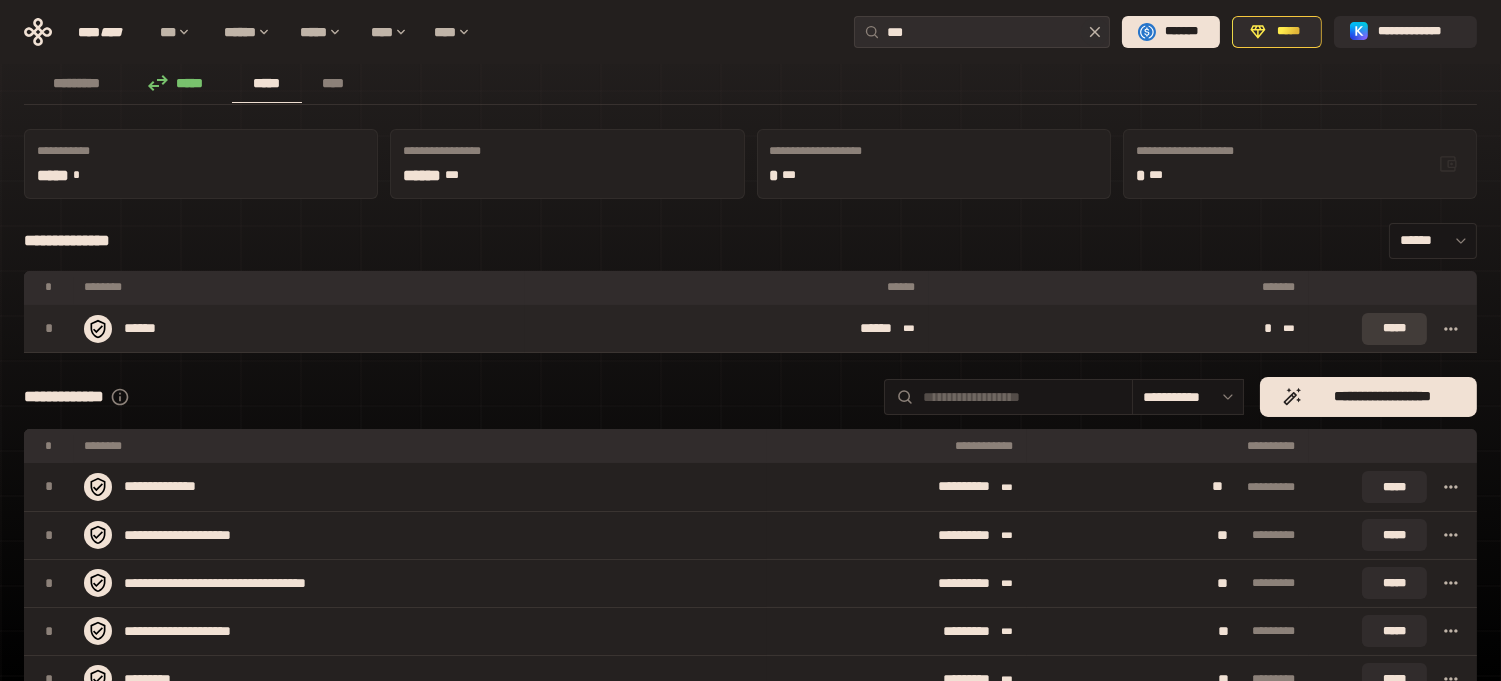 click on "*****" at bounding box center (1394, 329) 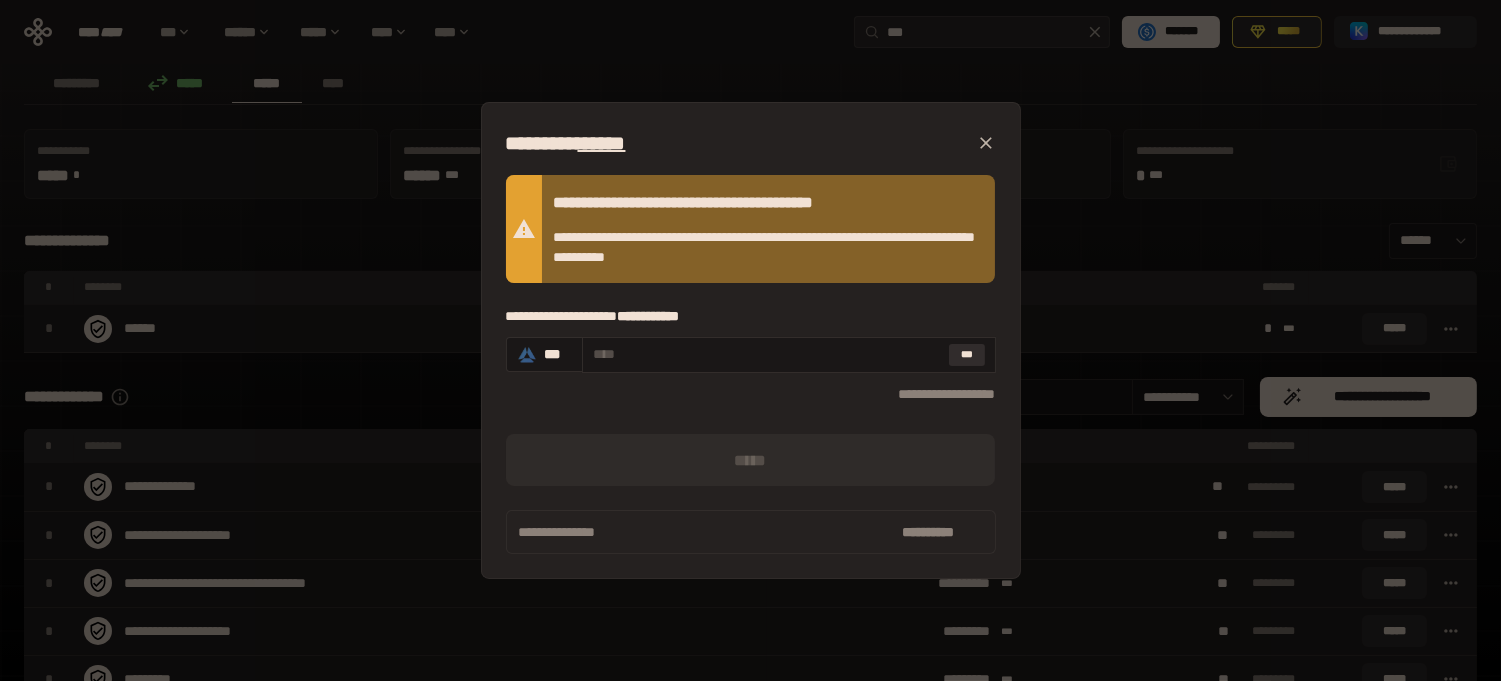 click 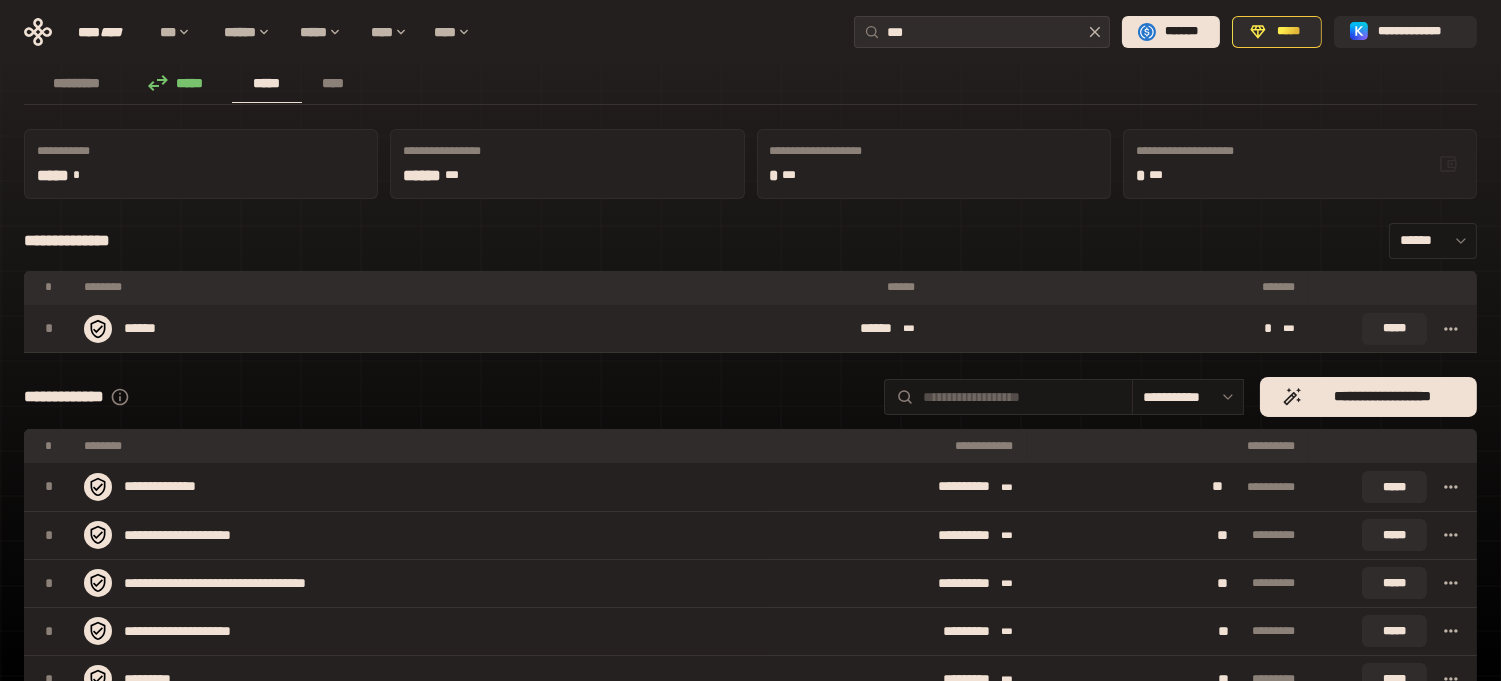 click 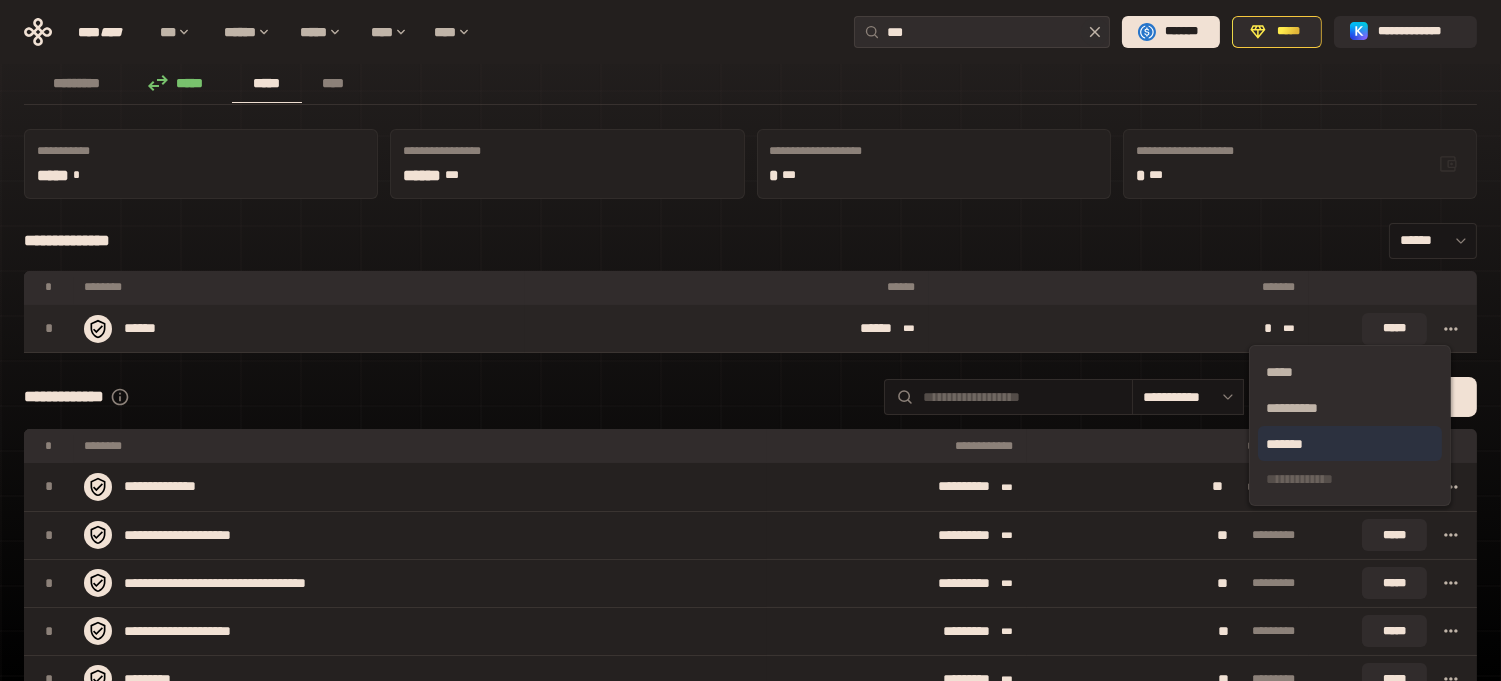 click on "*******" at bounding box center (1350, 444) 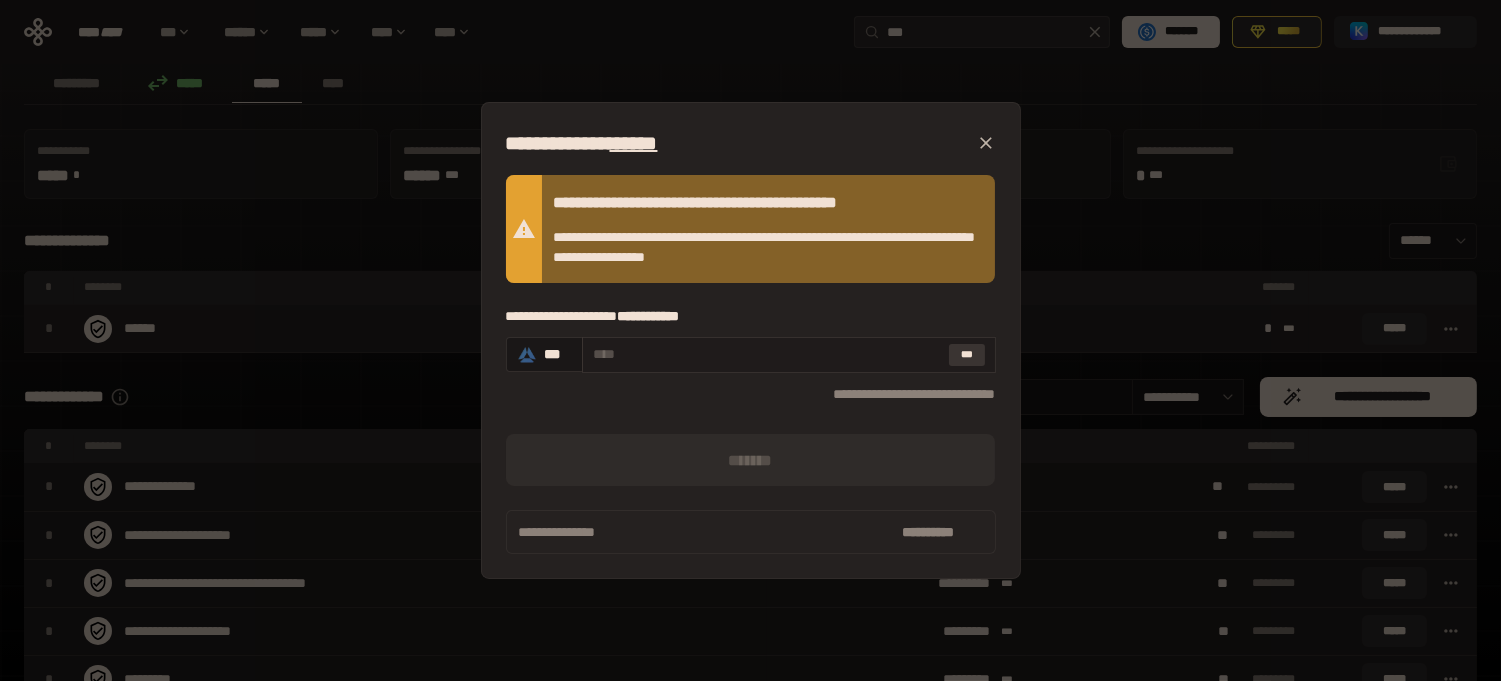 click on "***" at bounding box center (967, 355) 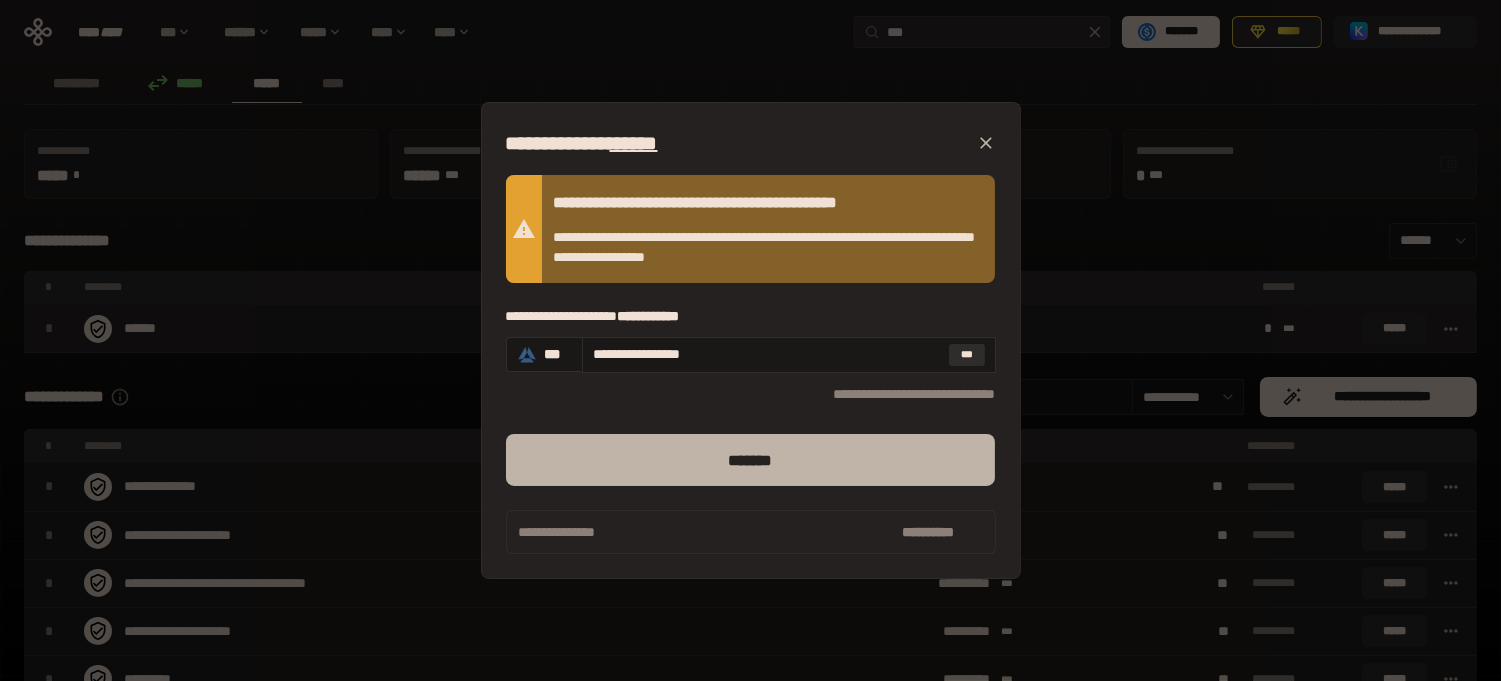click on "*******" at bounding box center [751, 460] 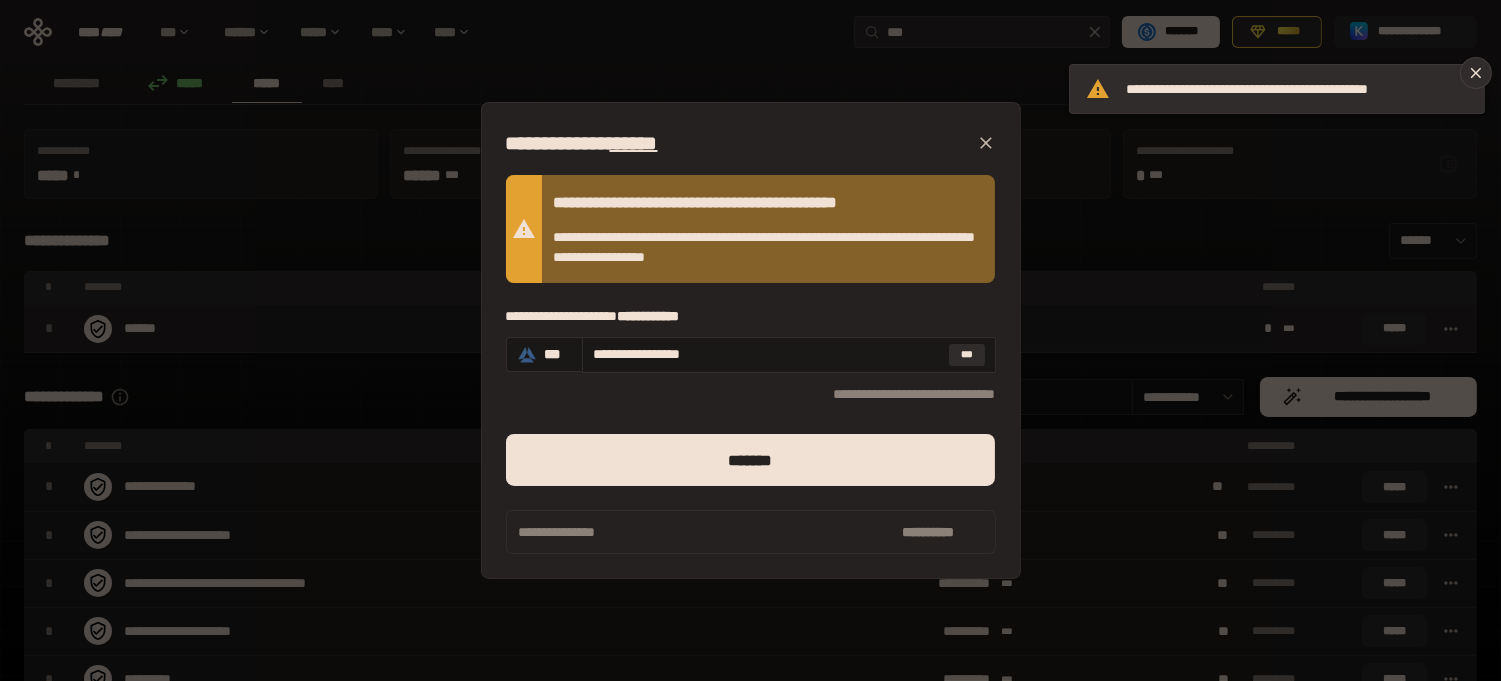 click 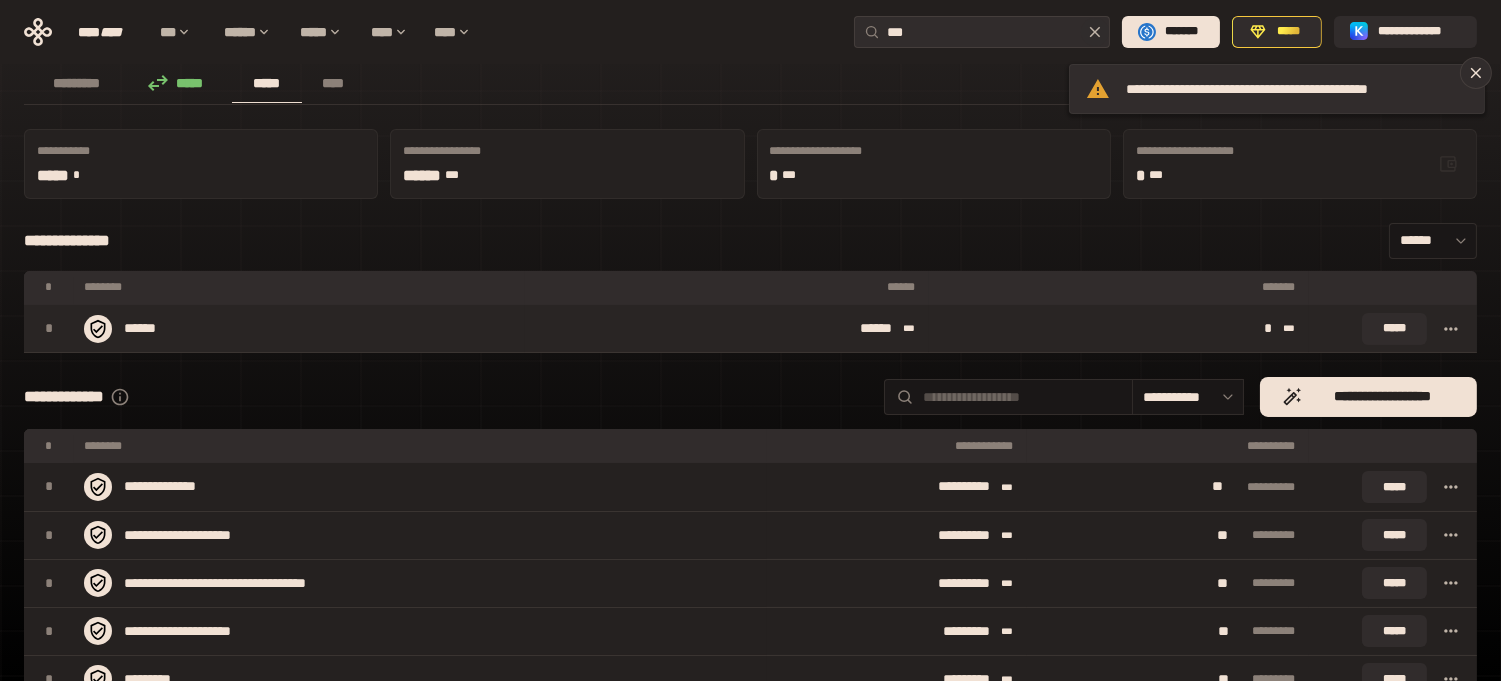 scroll, scrollTop: 0, scrollLeft: 0, axis: both 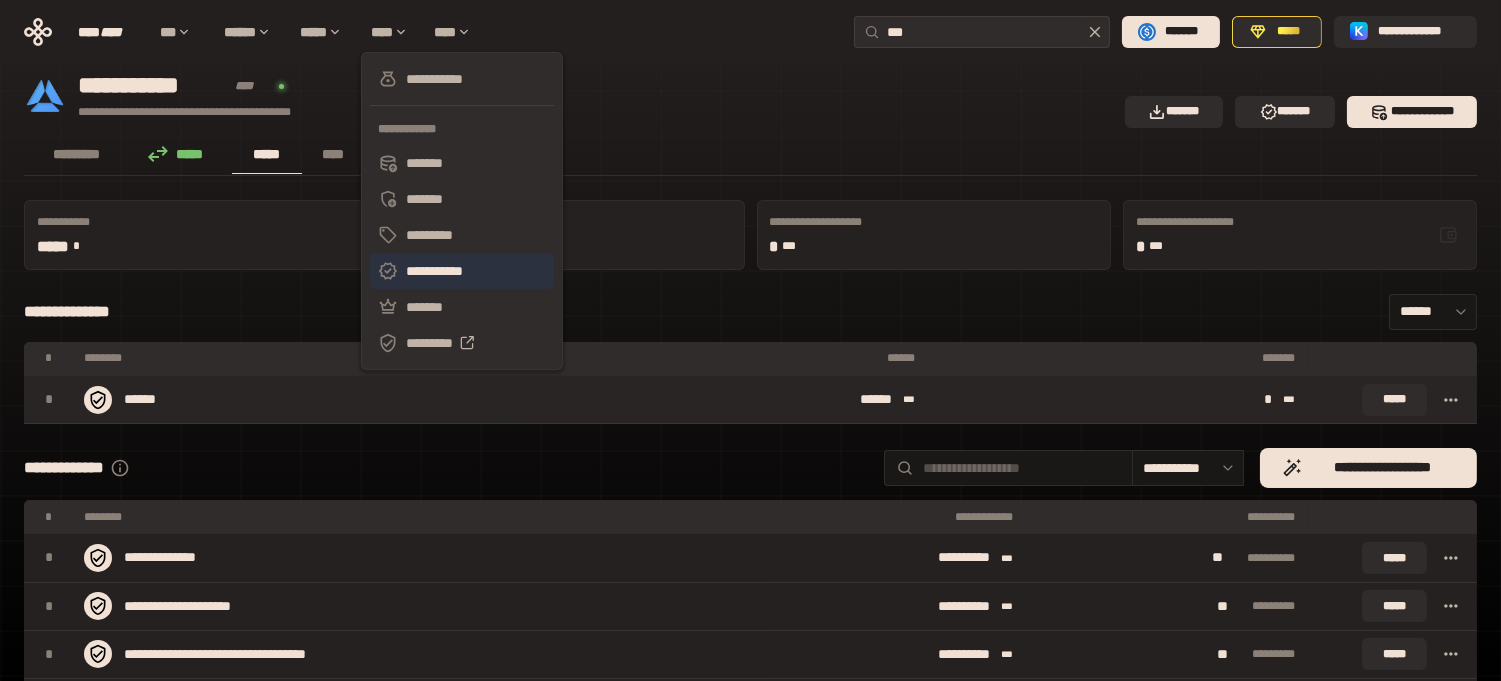 click on "**********" at bounding box center (462, 271) 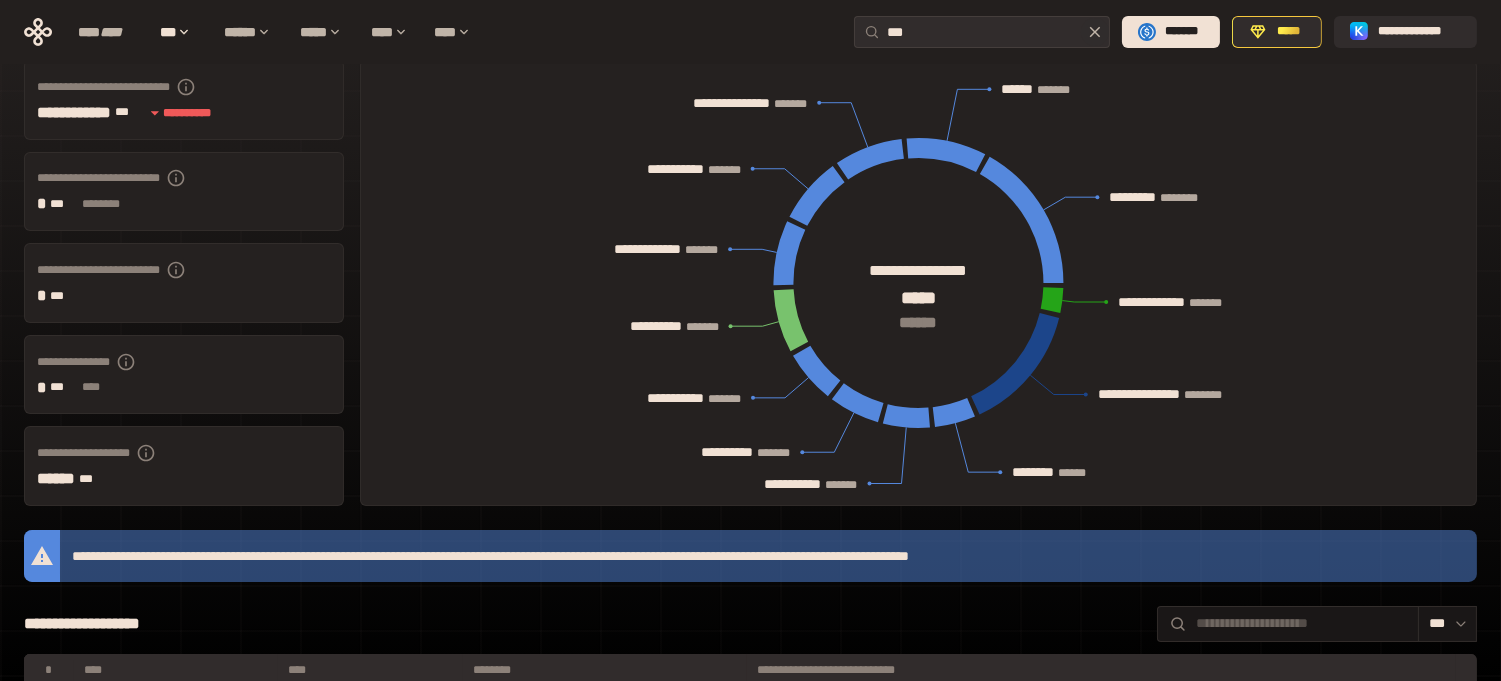 scroll, scrollTop: 0, scrollLeft: 0, axis: both 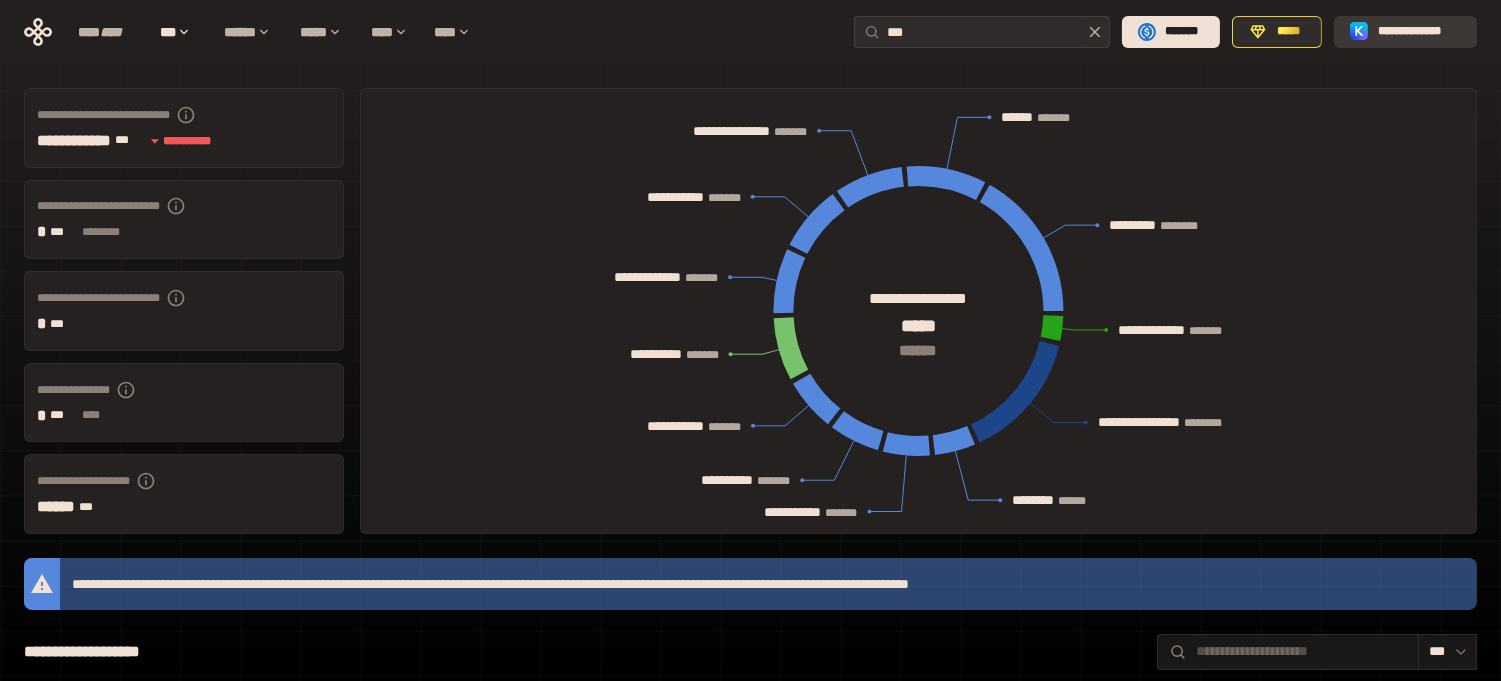 click on "**********" at bounding box center [1419, 32] 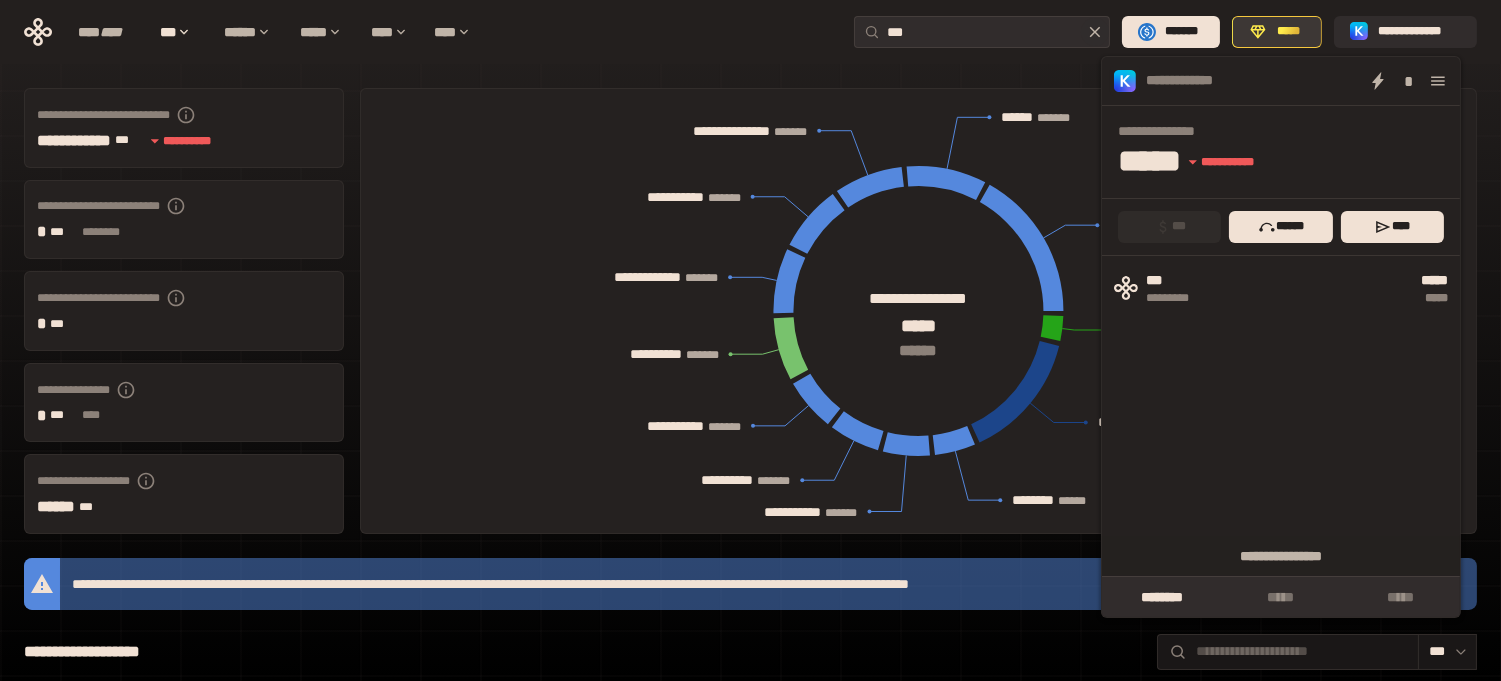 click on "*****" at bounding box center [1288, 32] 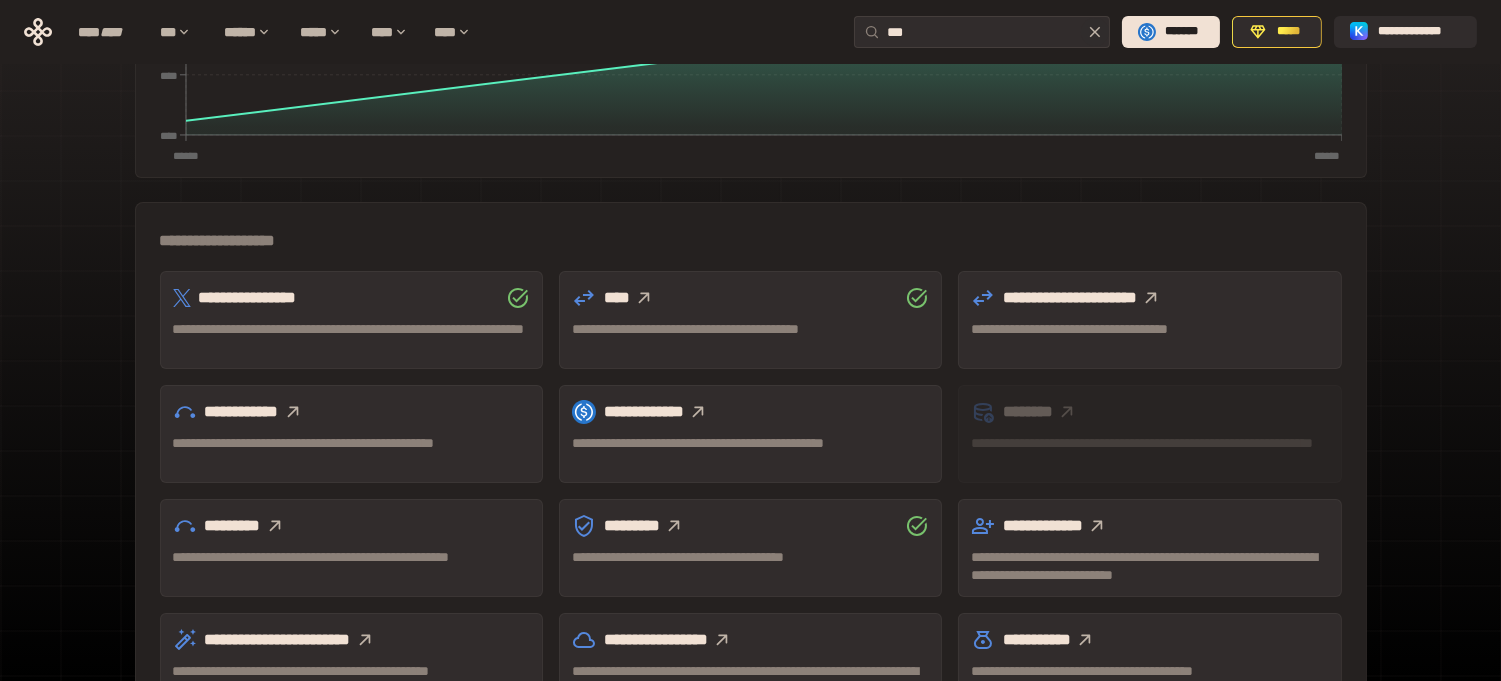 scroll, scrollTop: 462, scrollLeft: 0, axis: vertical 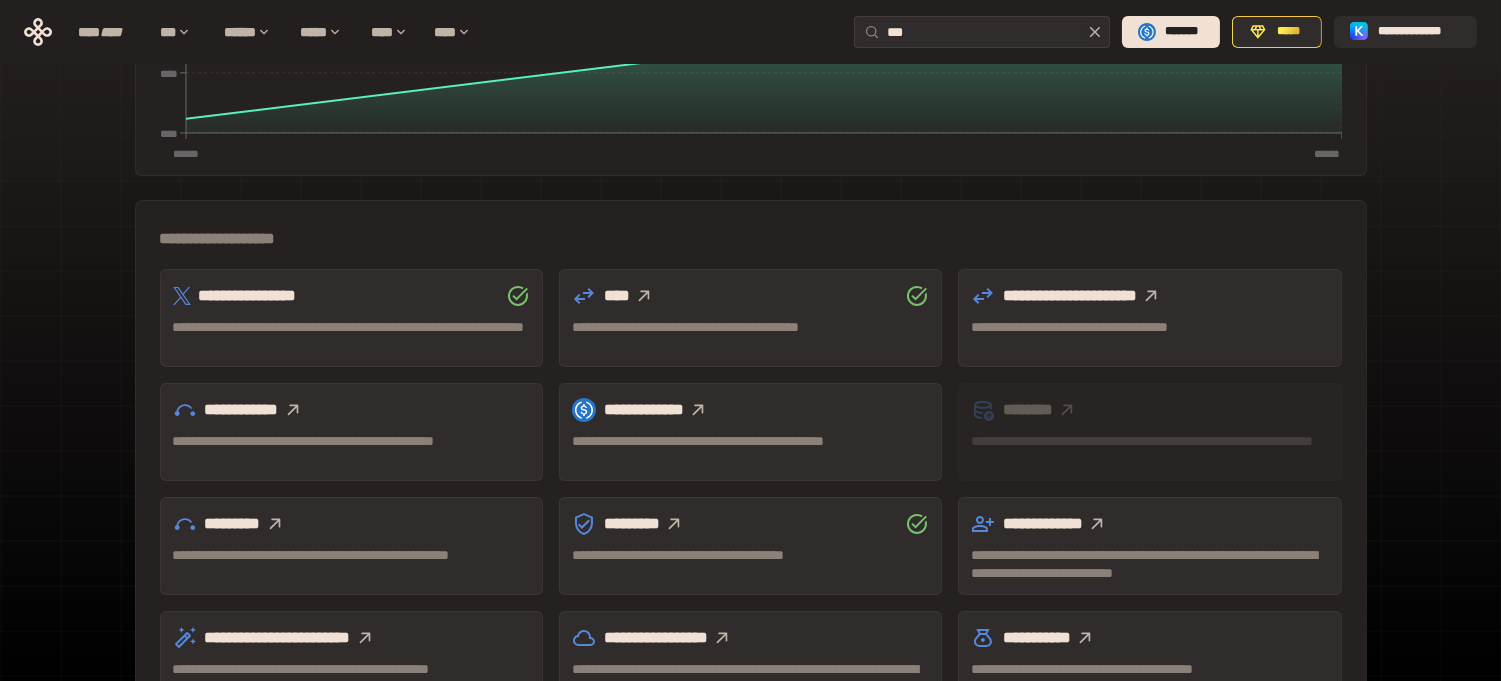 click on "**********" at bounding box center [750, 327] 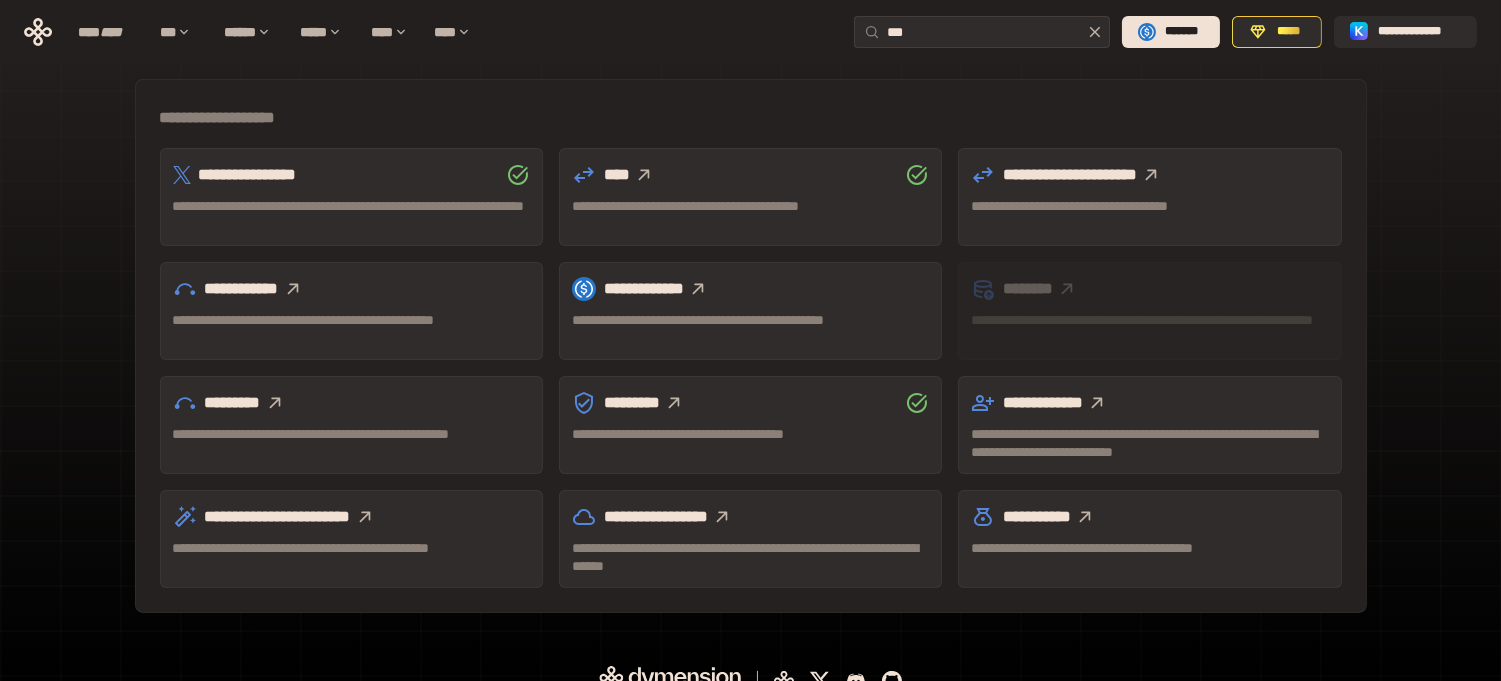 scroll, scrollTop: 585, scrollLeft: 0, axis: vertical 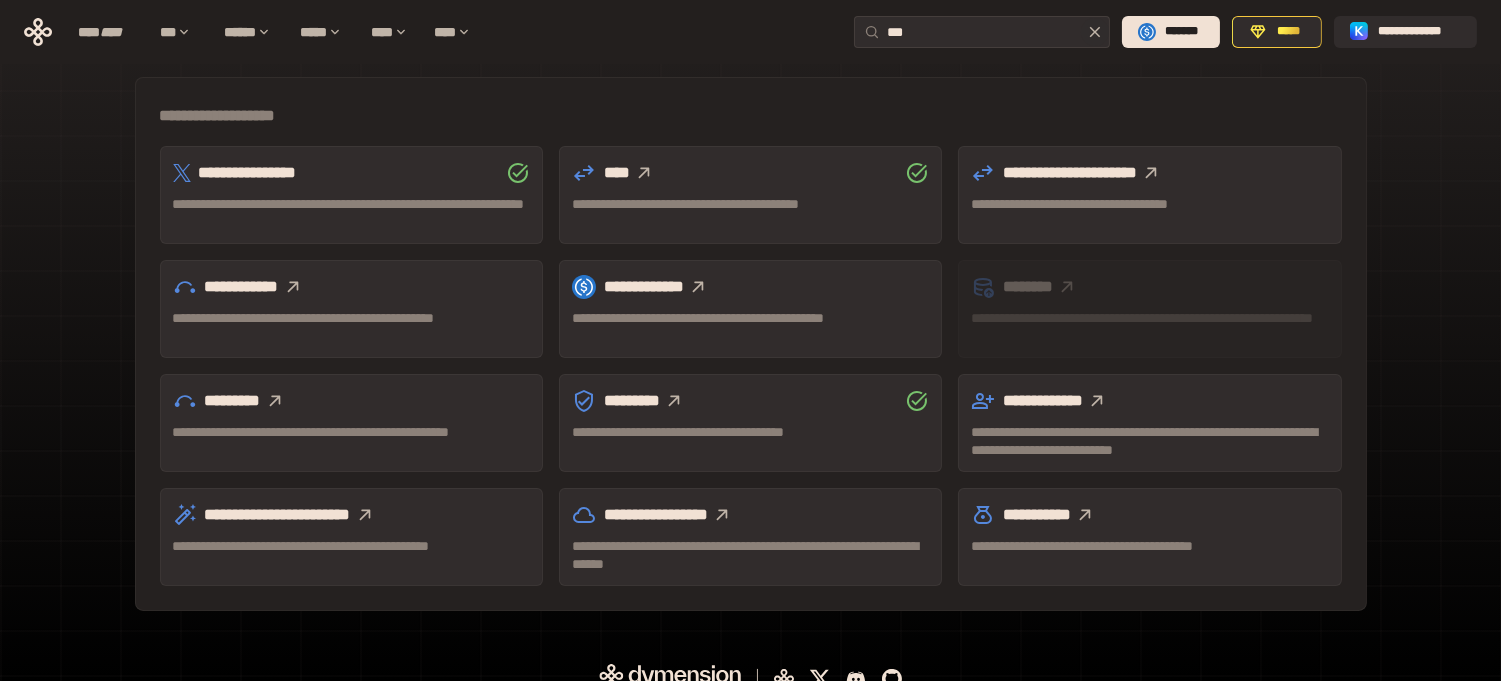 click on "****" at bounding box center [750, 173] 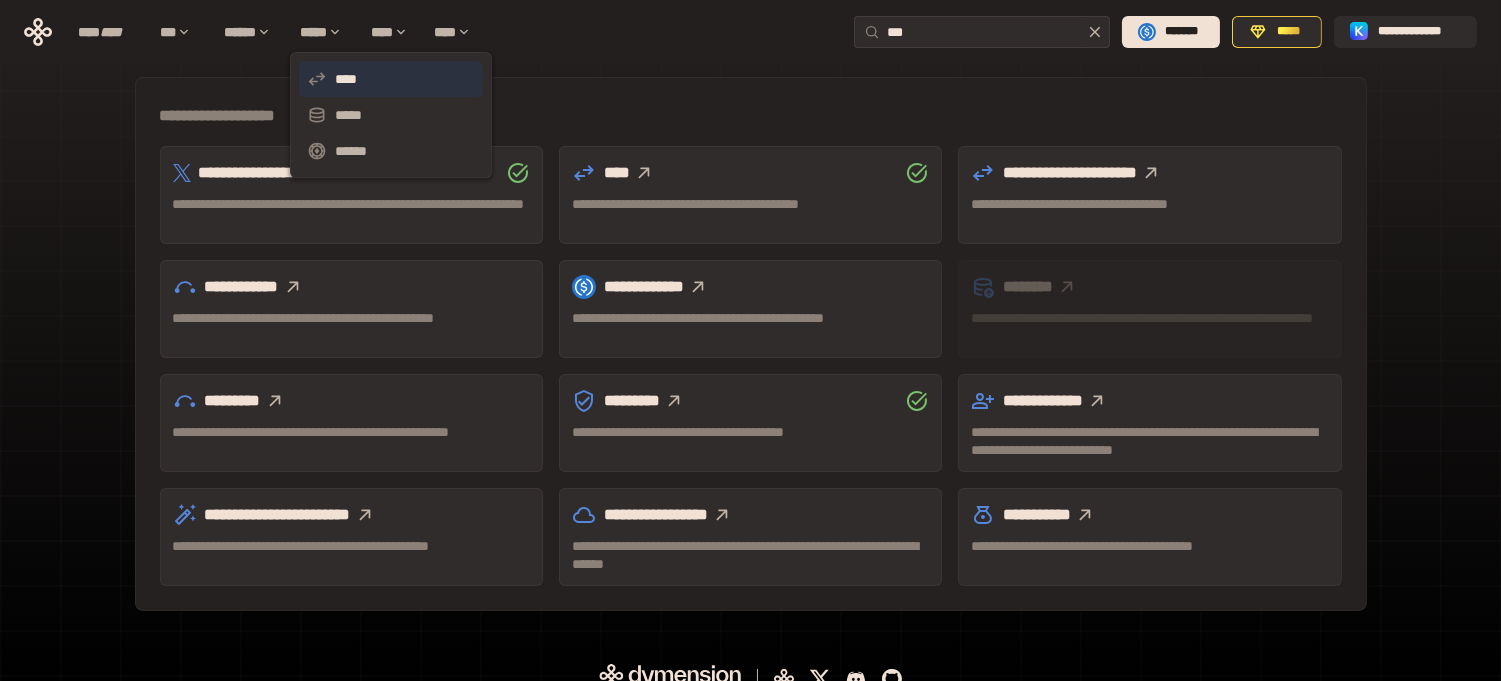 click on "****" at bounding box center [391, 79] 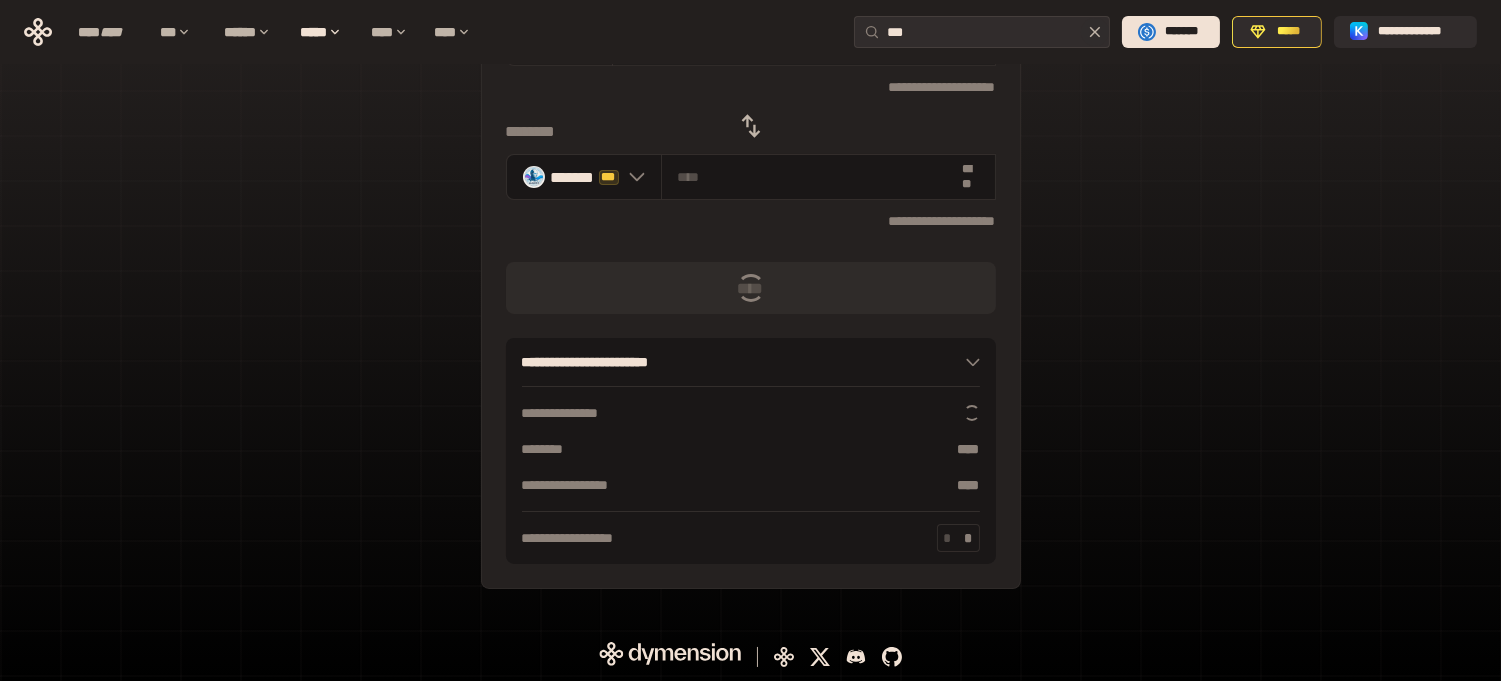 scroll, scrollTop: 0, scrollLeft: 0, axis: both 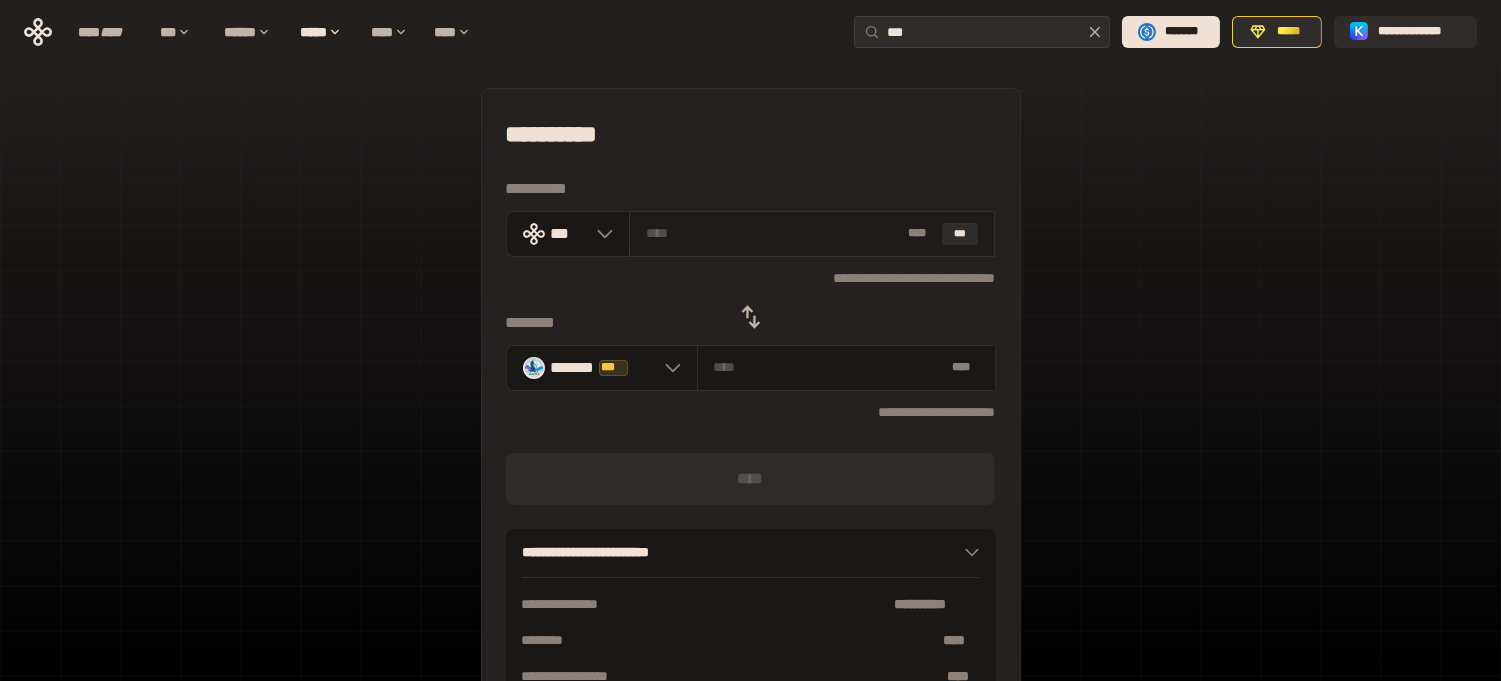 click on "* ** ***" at bounding box center [812, 234] 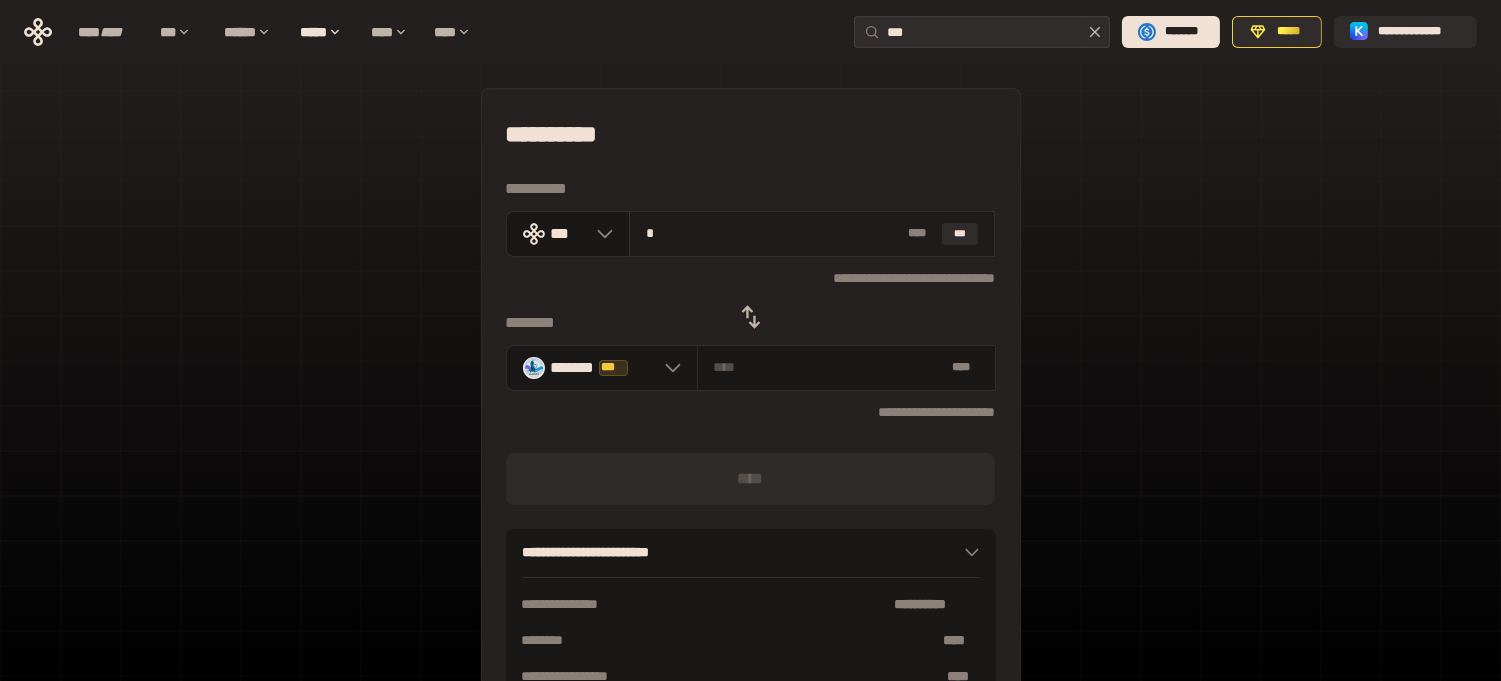 type on "**********" 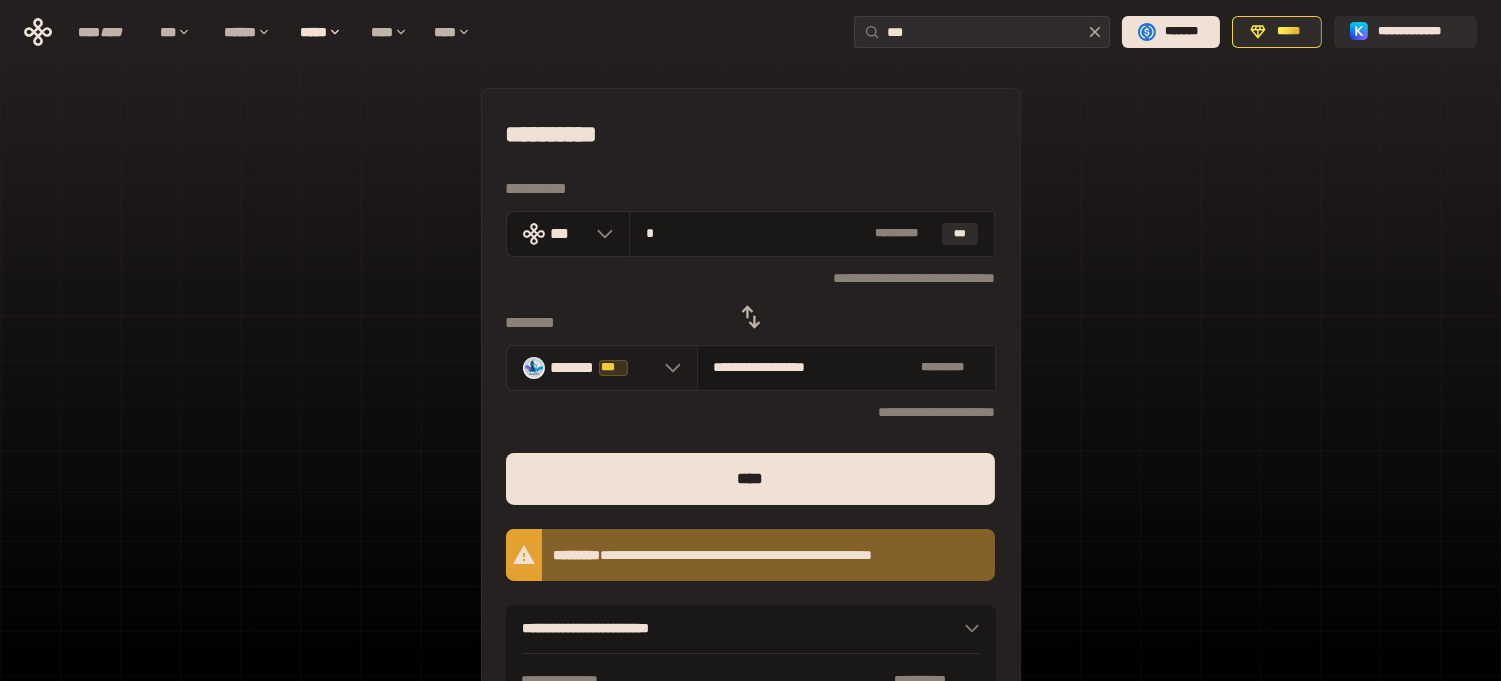 type on "*" 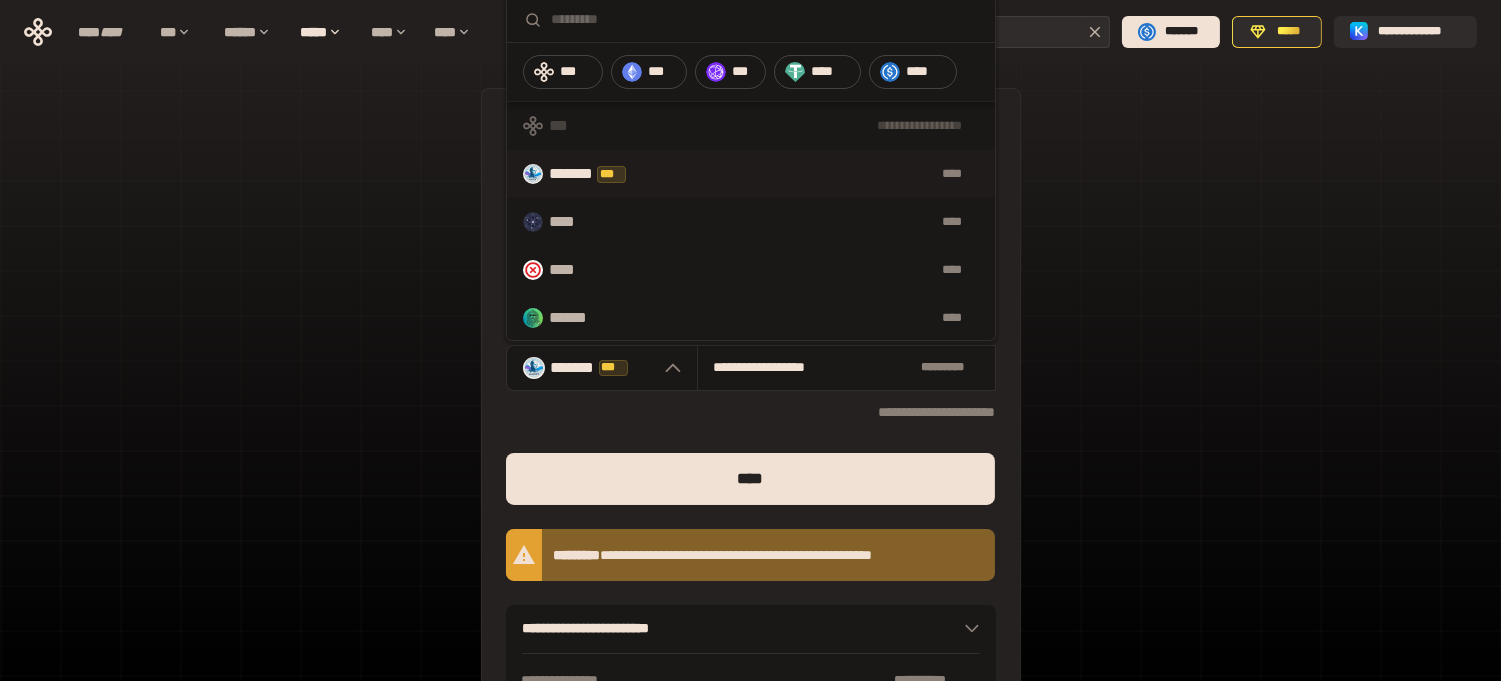 type 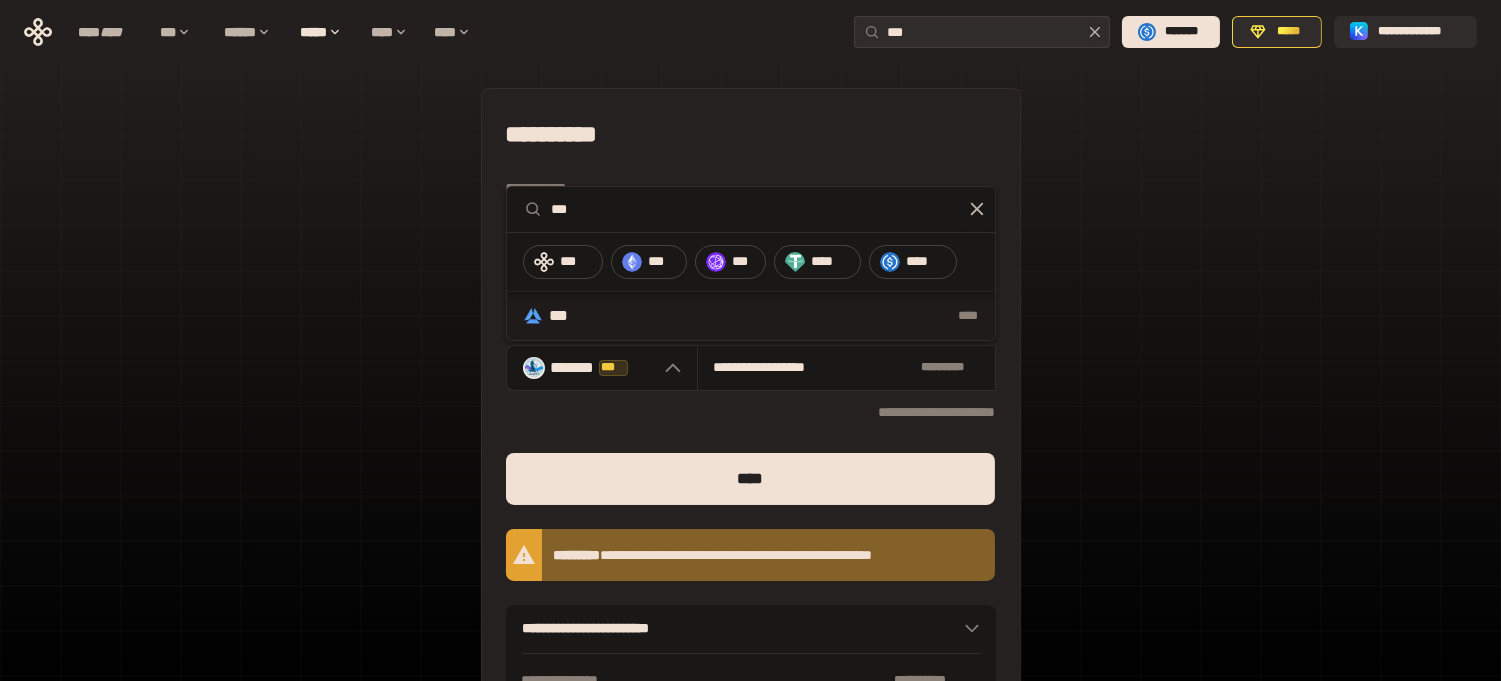 type on "***" 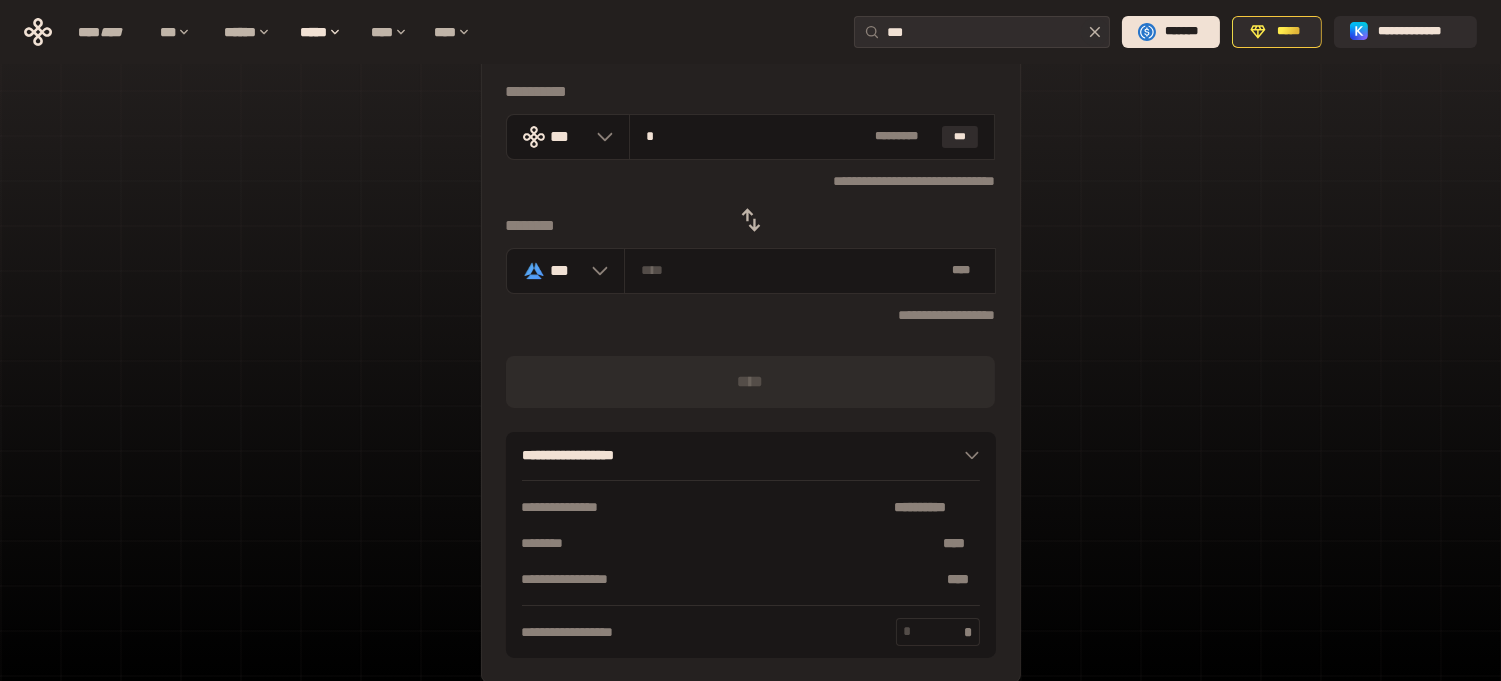 scroll, scrollTop: 85, scrollLeft: 0, axis: vertical 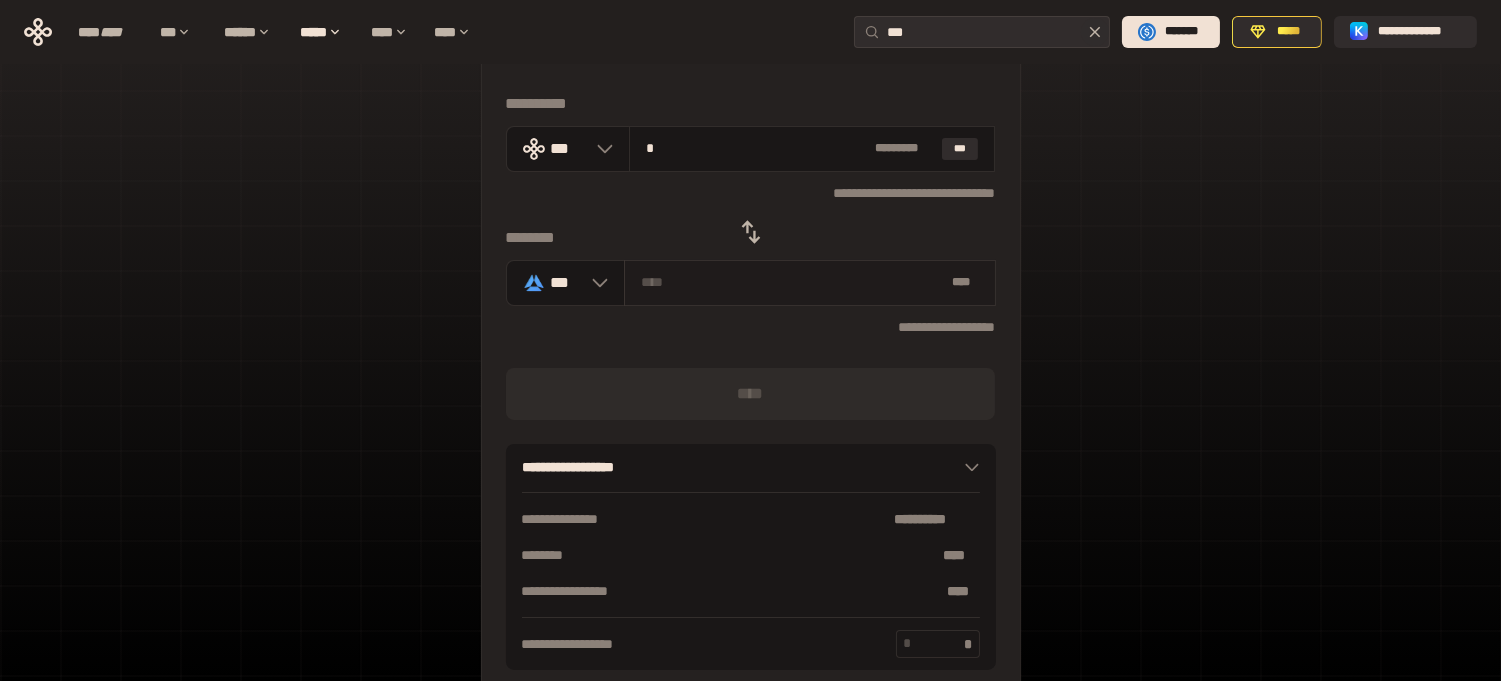 click at bounding box center [792, 282] 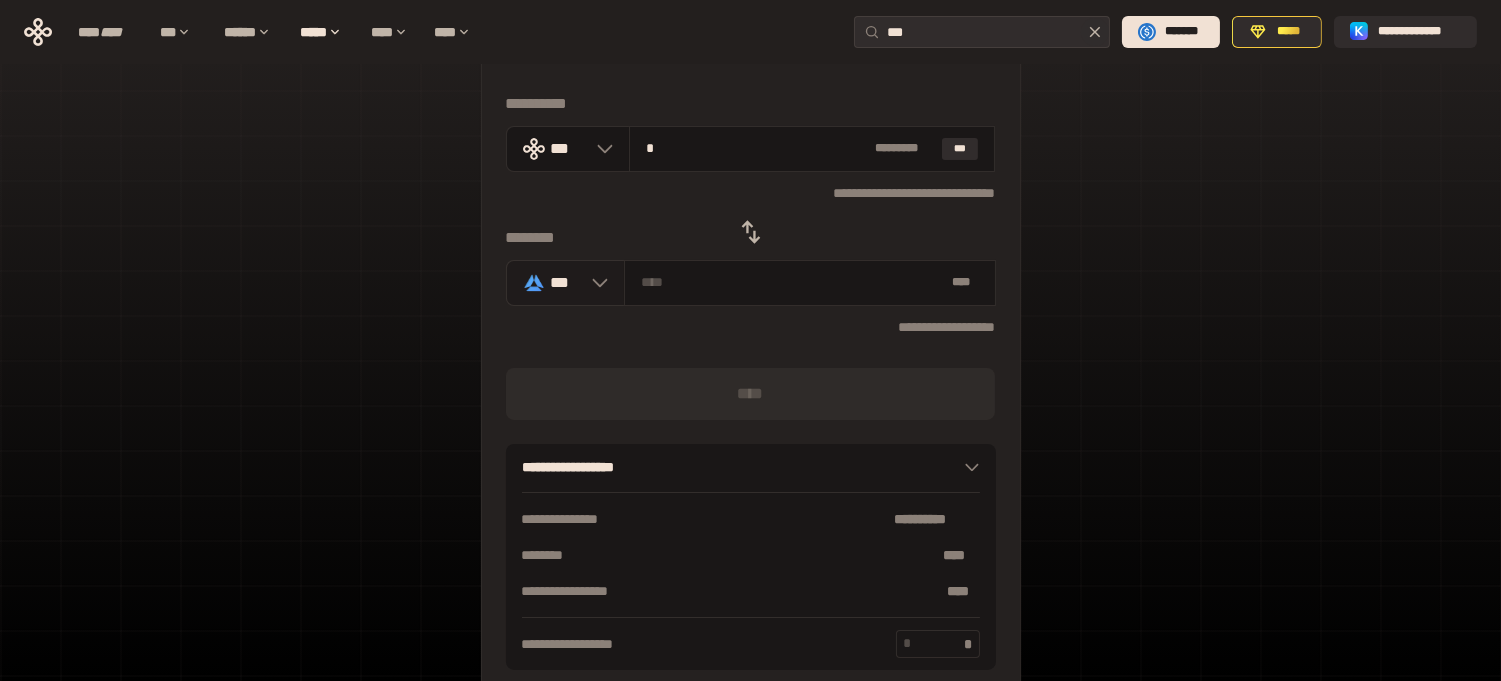 click at bounding box center [595, 283] 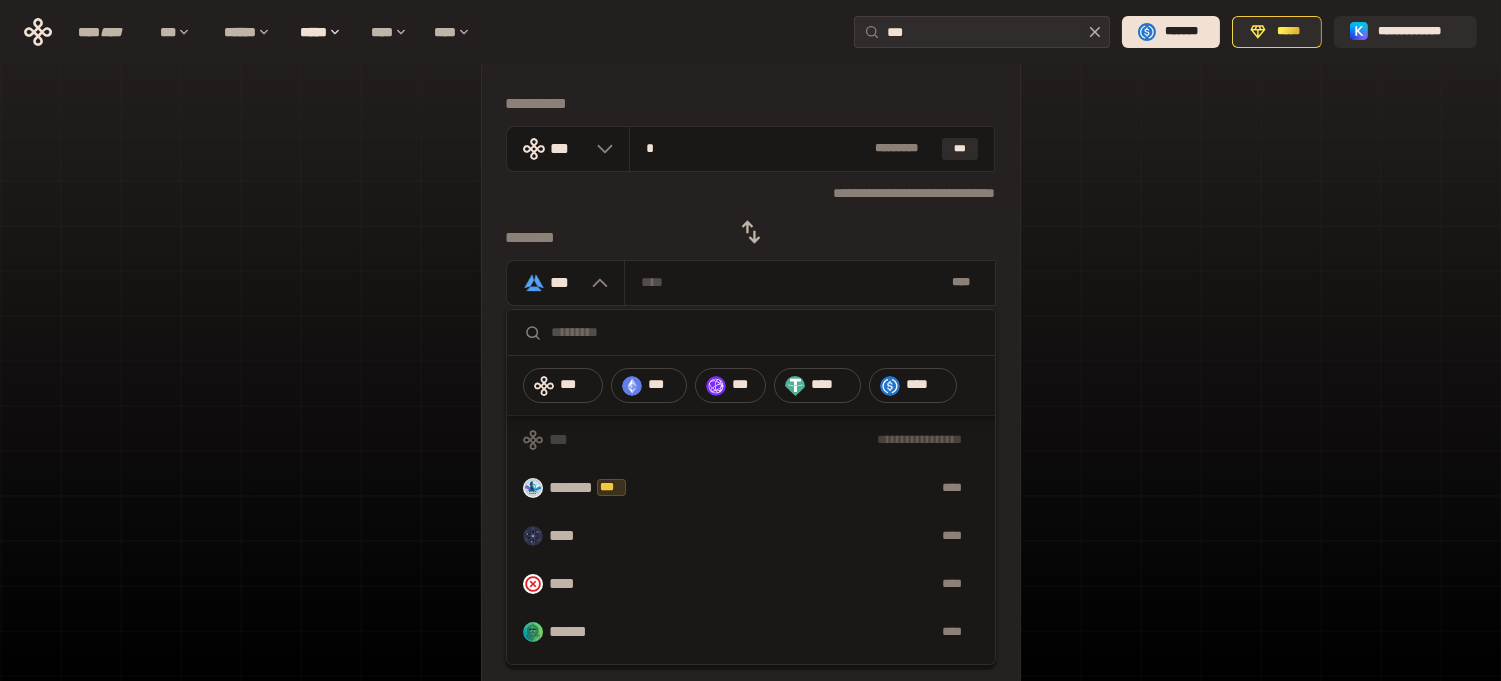 click at bounding box center [751, 333] 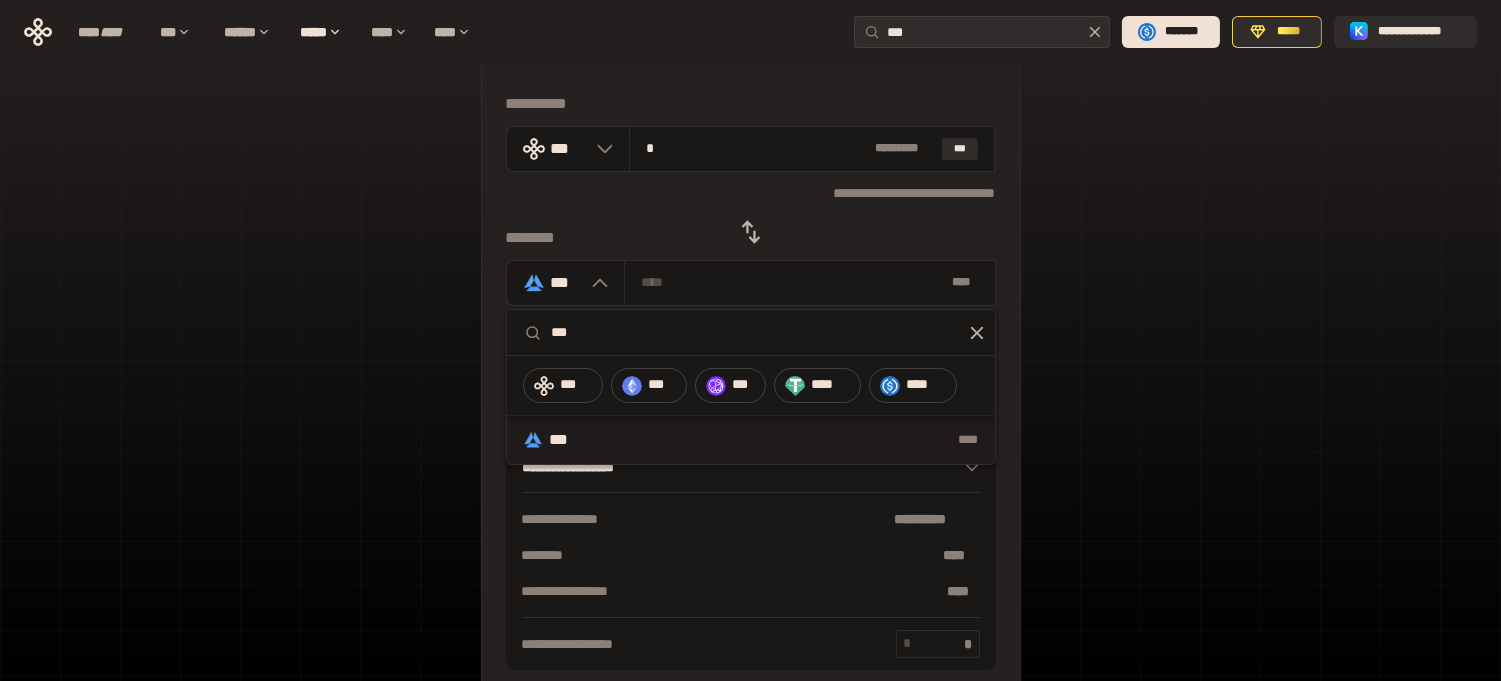 type on "***" 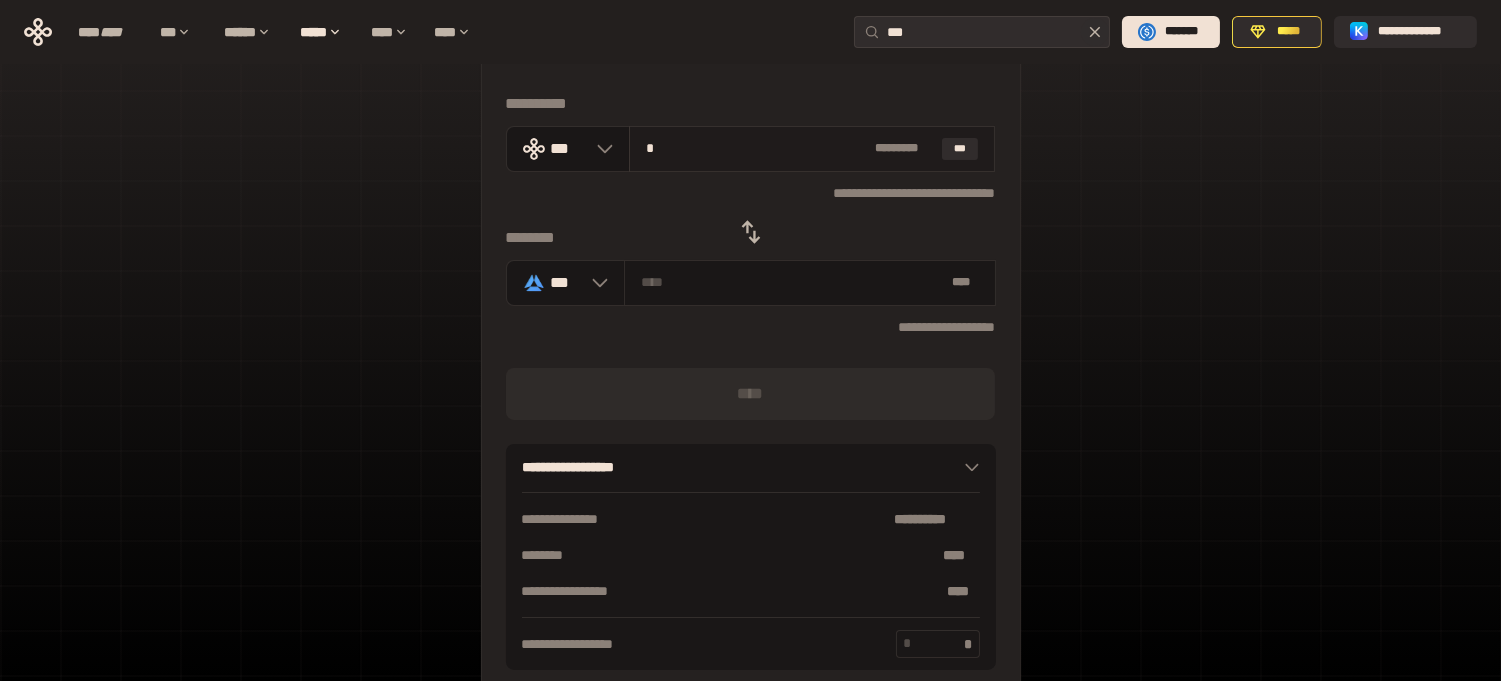 click on "*" at bounding box center (756, 148) 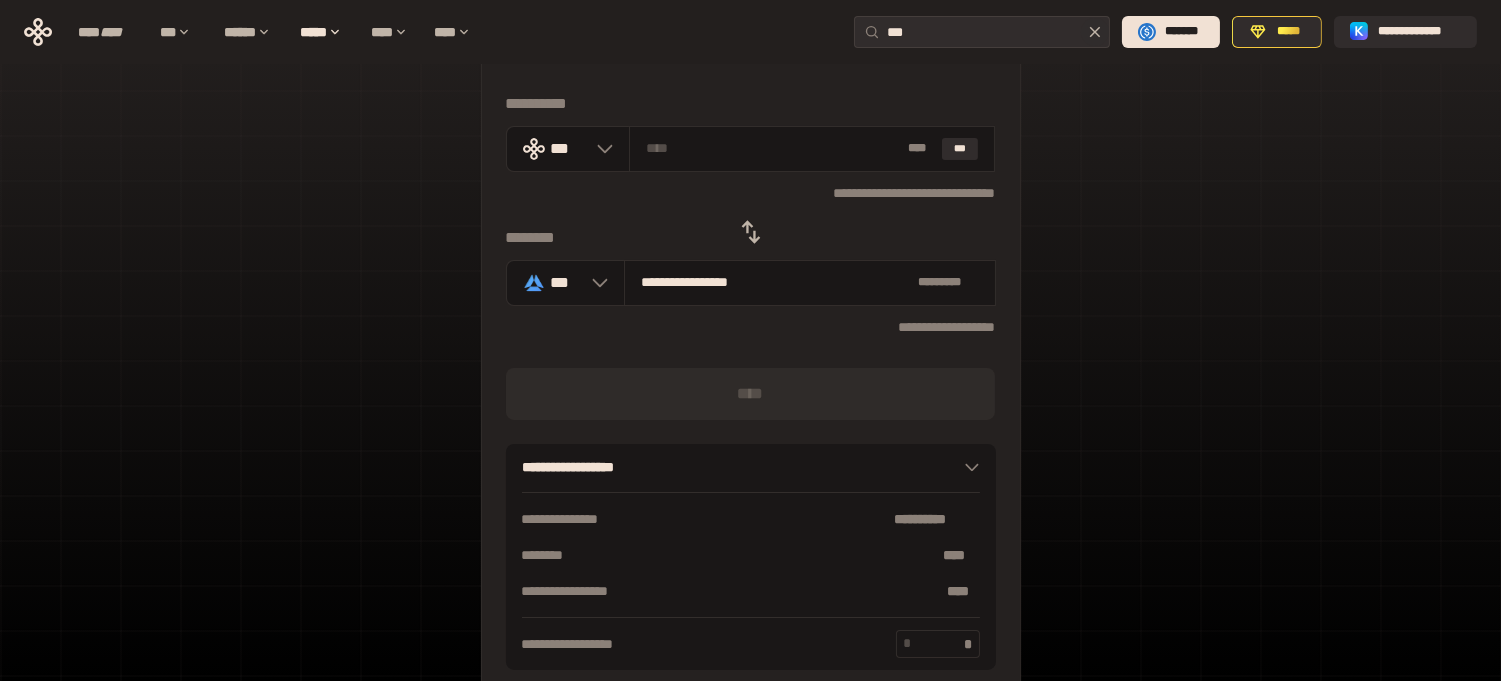 type on "*" 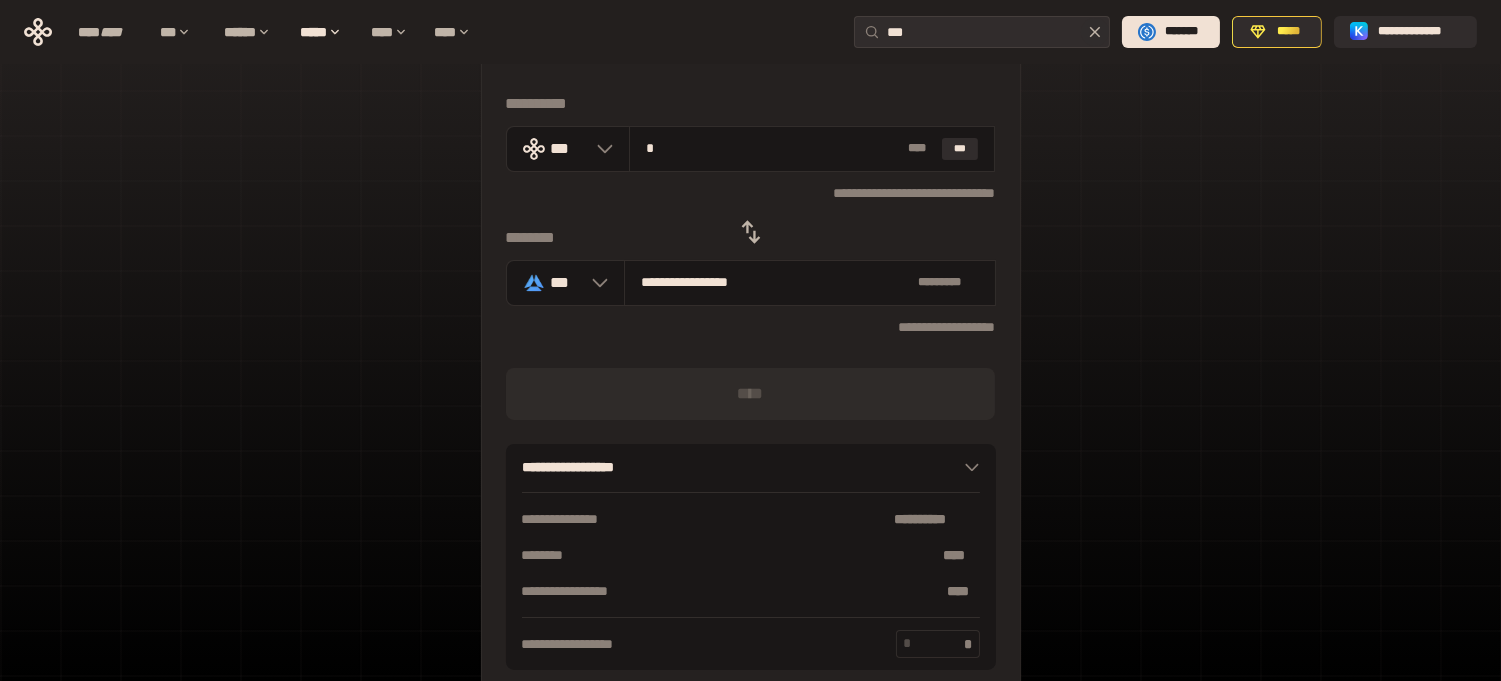 type on "**********" 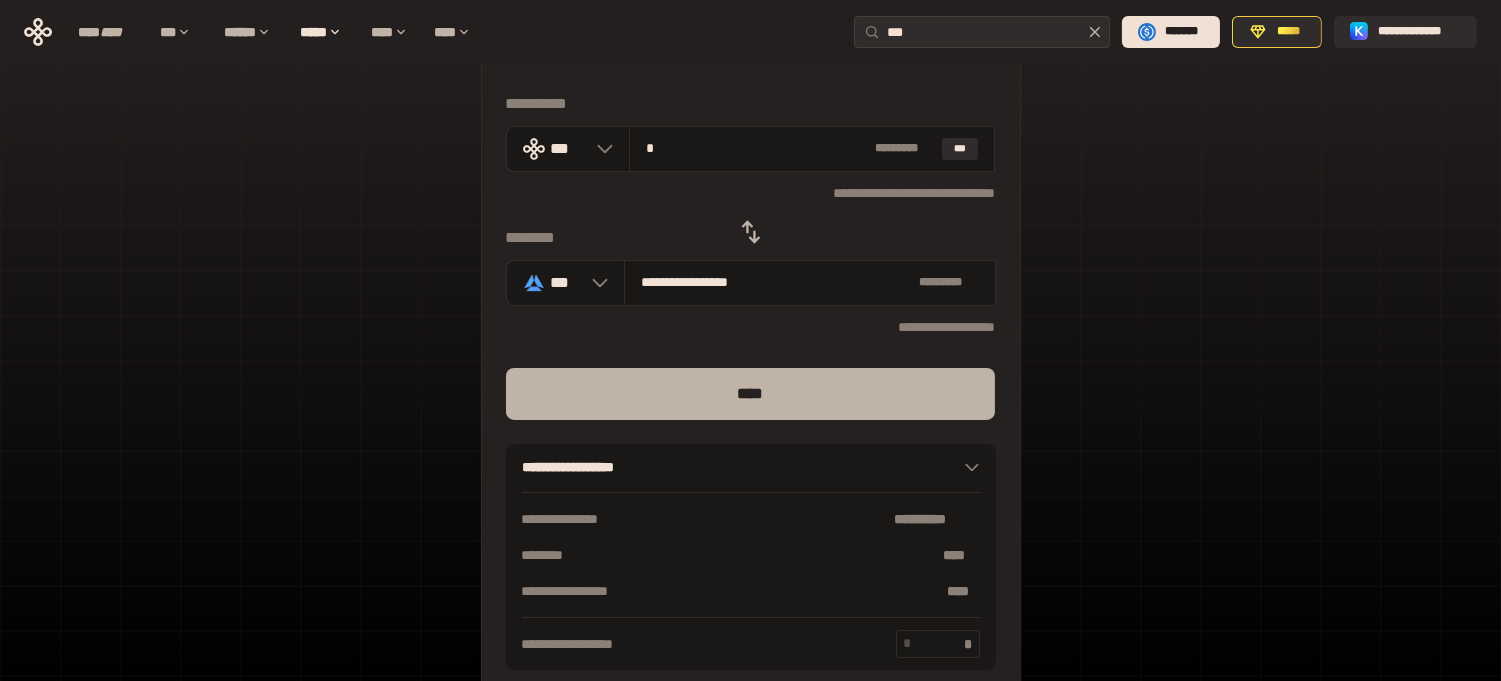 click on "****" at bounding box center [751, 394] 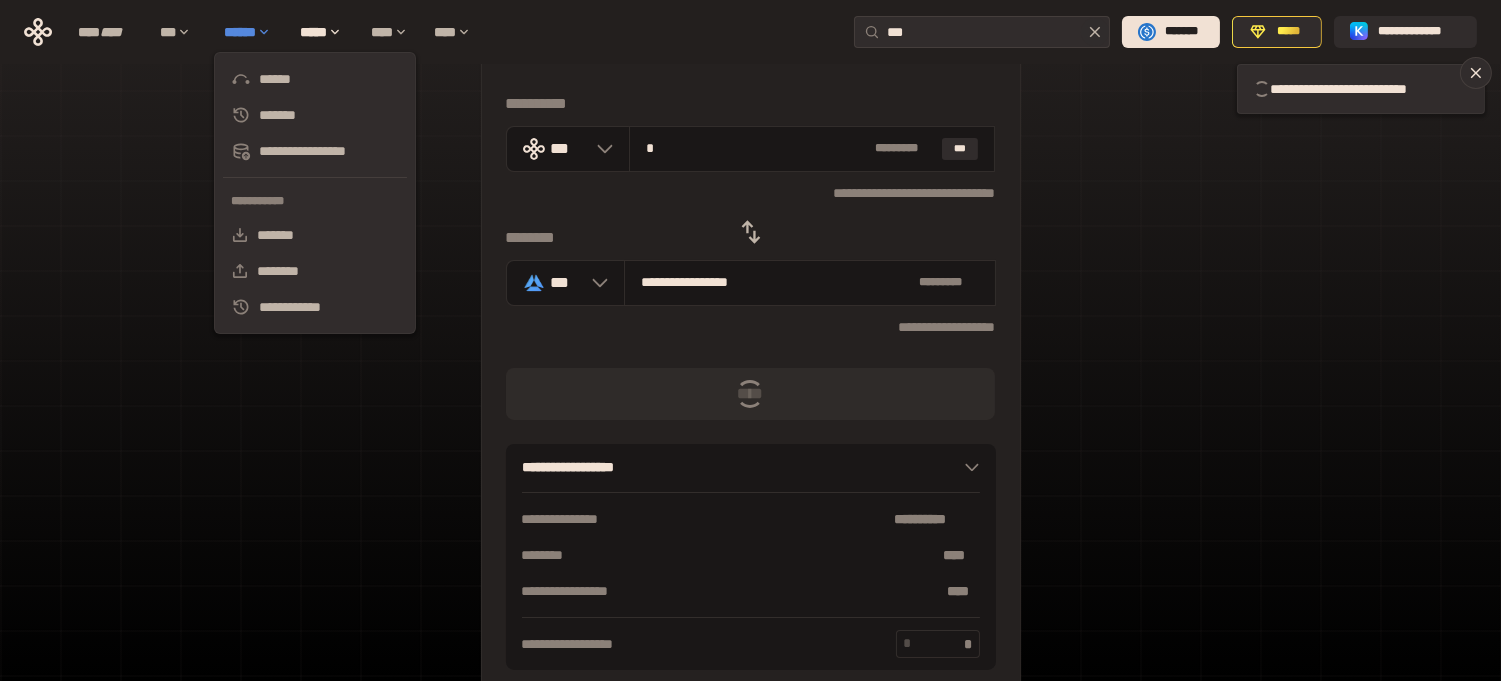 type 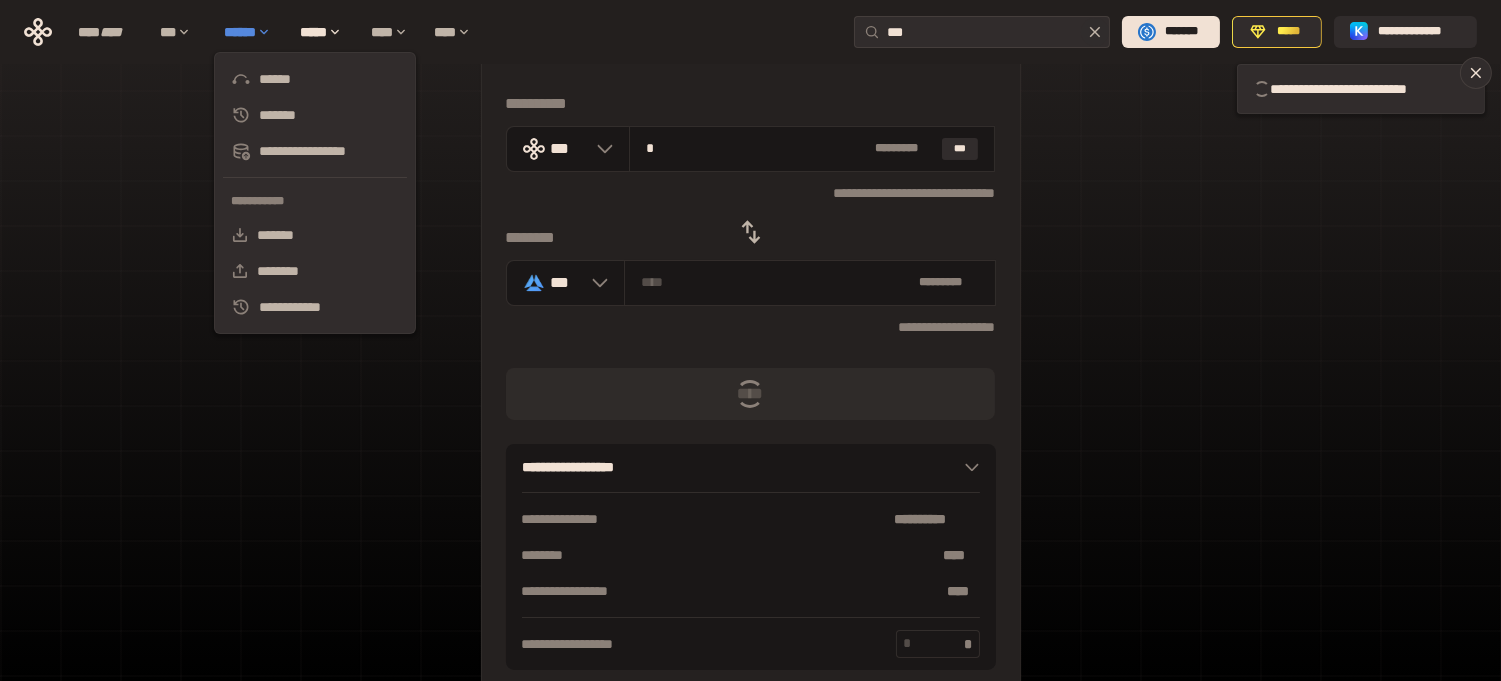type 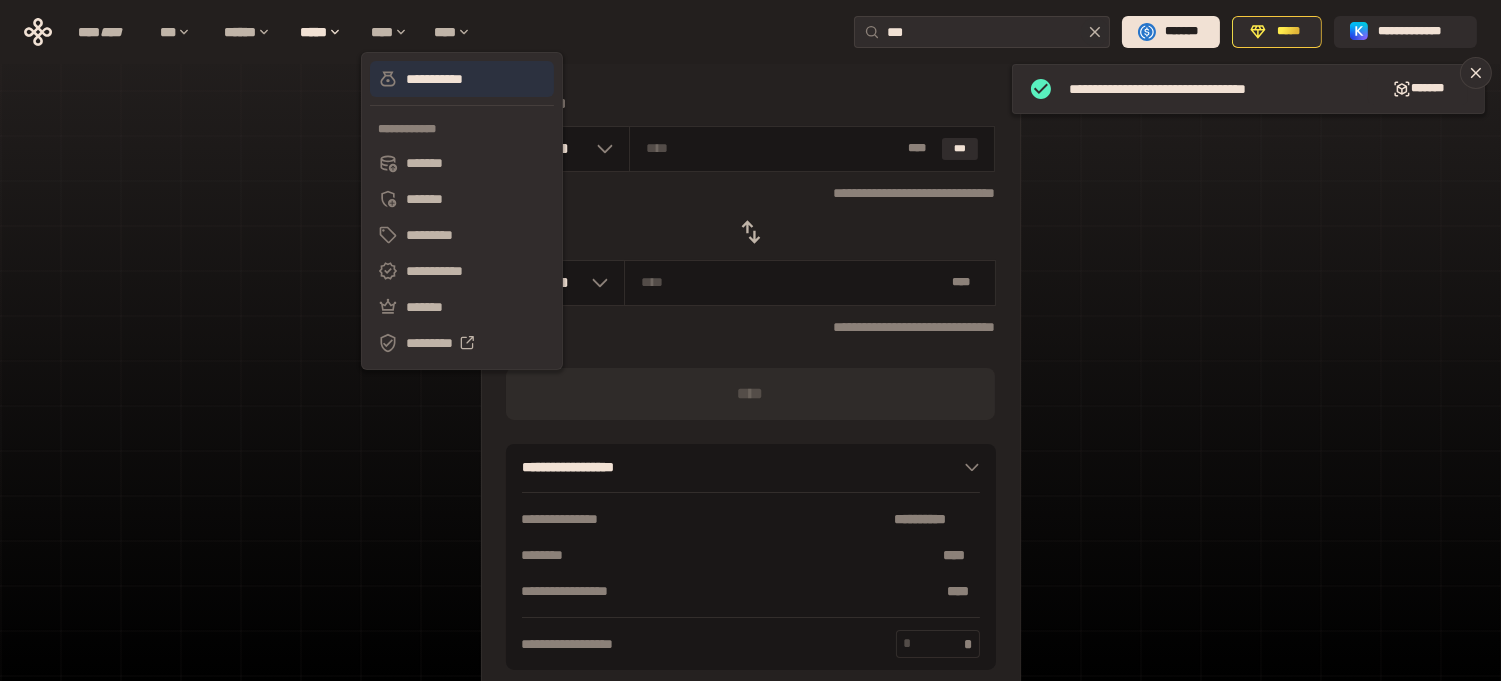 click on "**********" at bounding box center [462, 79] 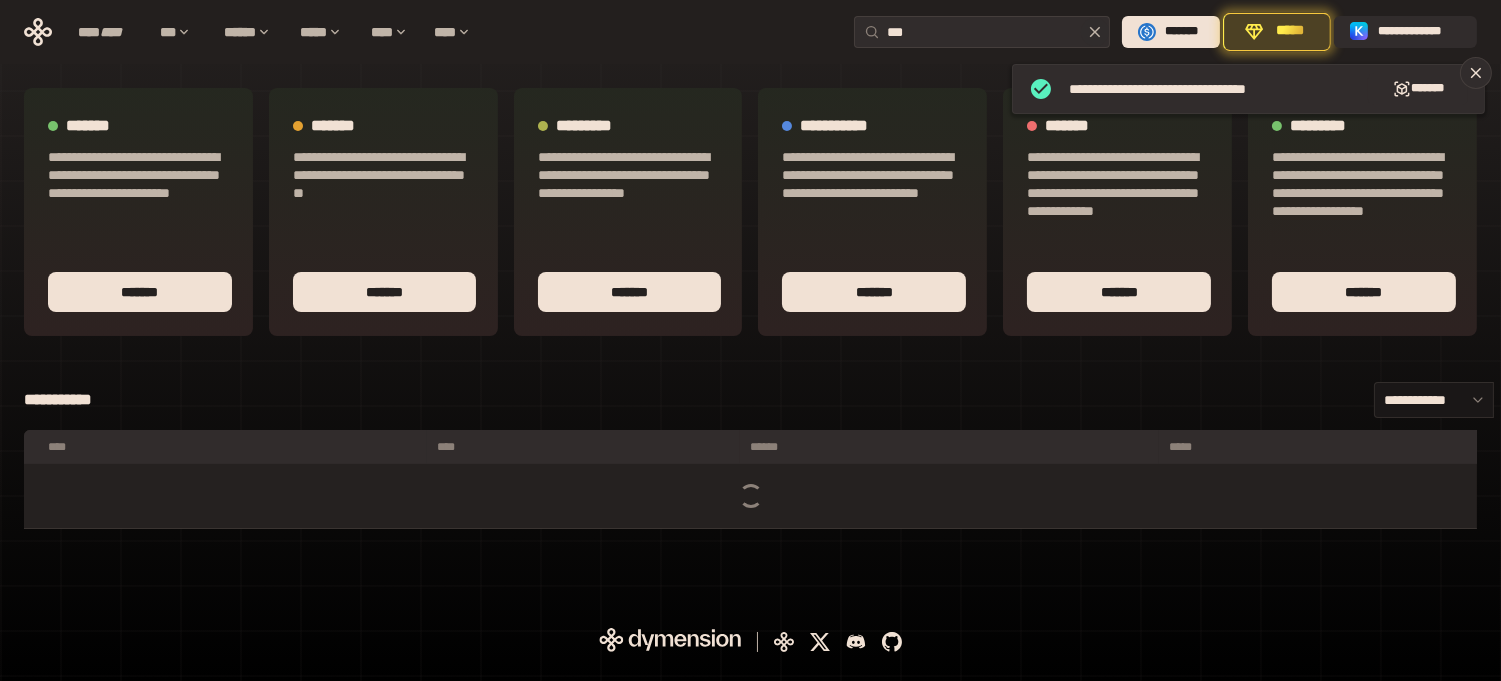 scroll, scrollTop: 0, scrollLeft: 0, axis: both 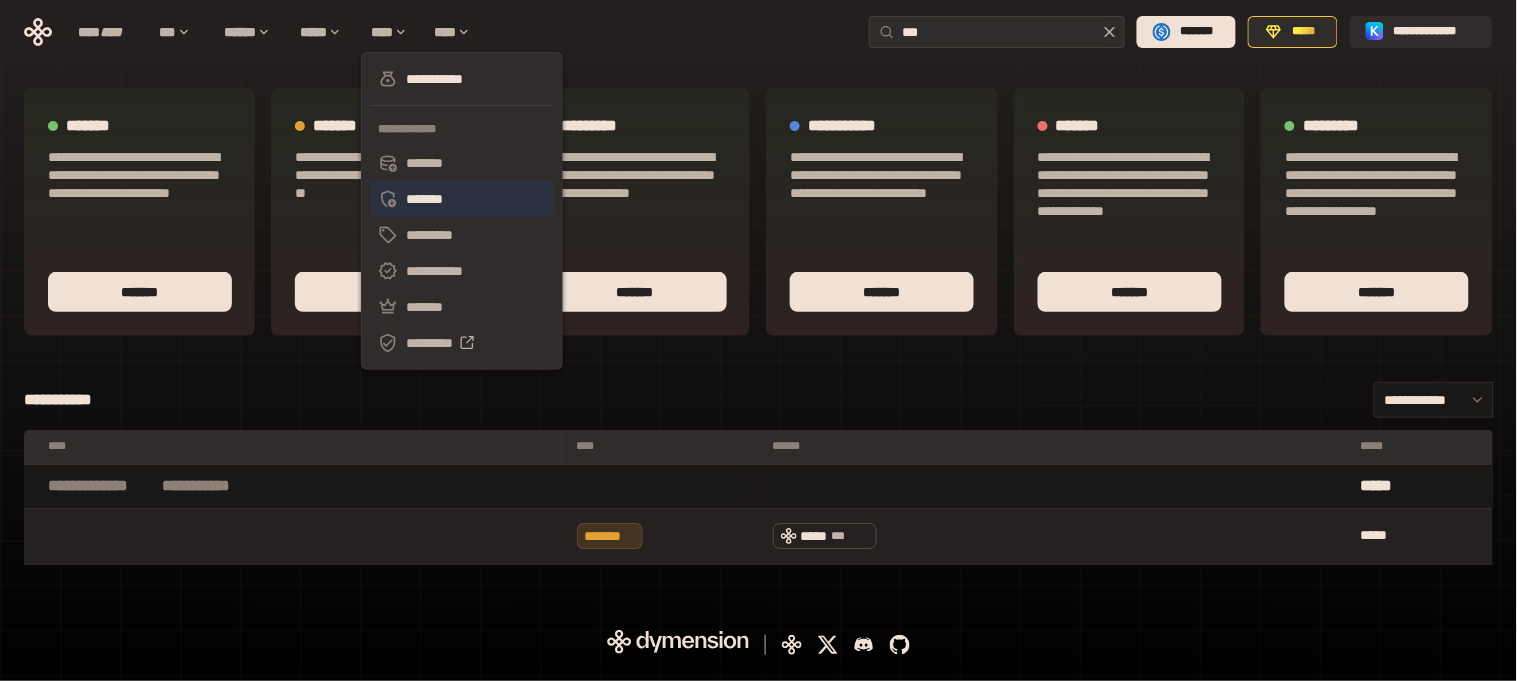 click on "*******" at bounding box center [462, 199] 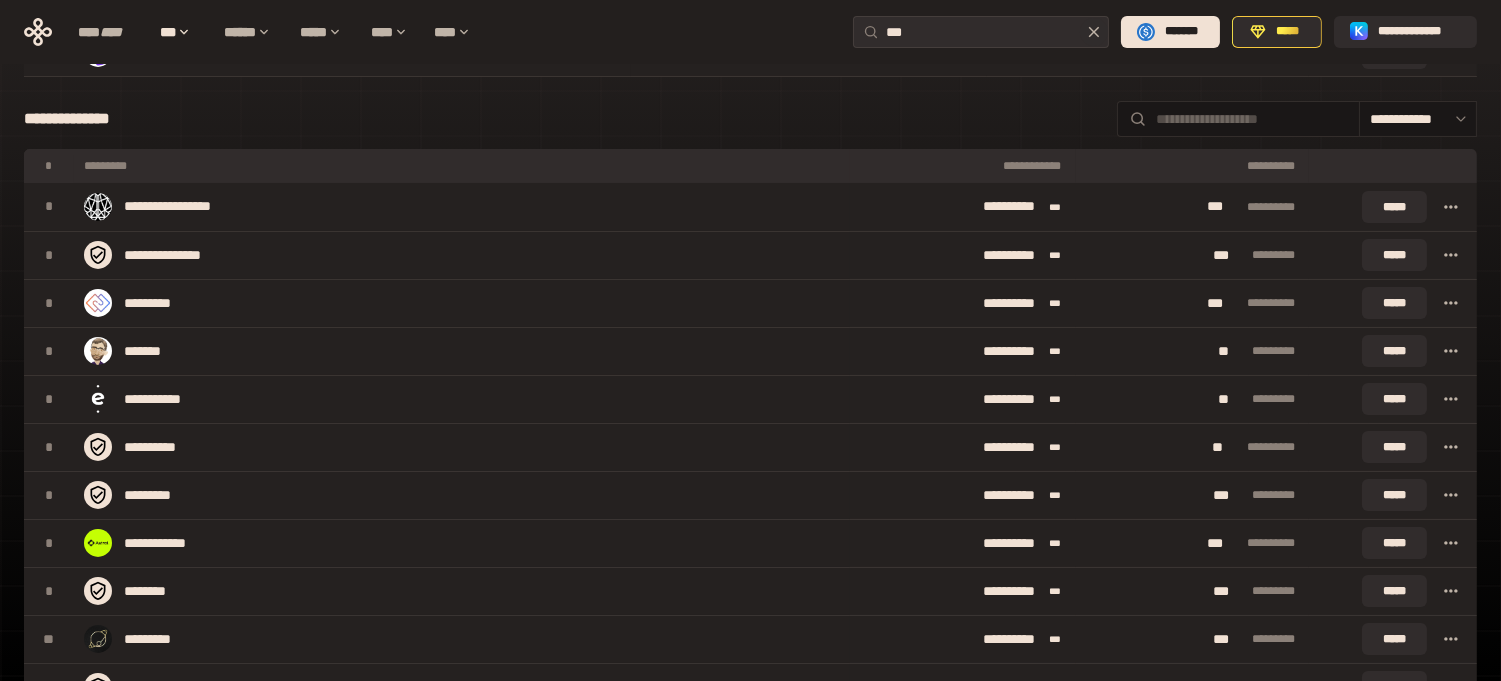 scroll, scrollTop: 351, scrollLeft: 0, axis: vertical 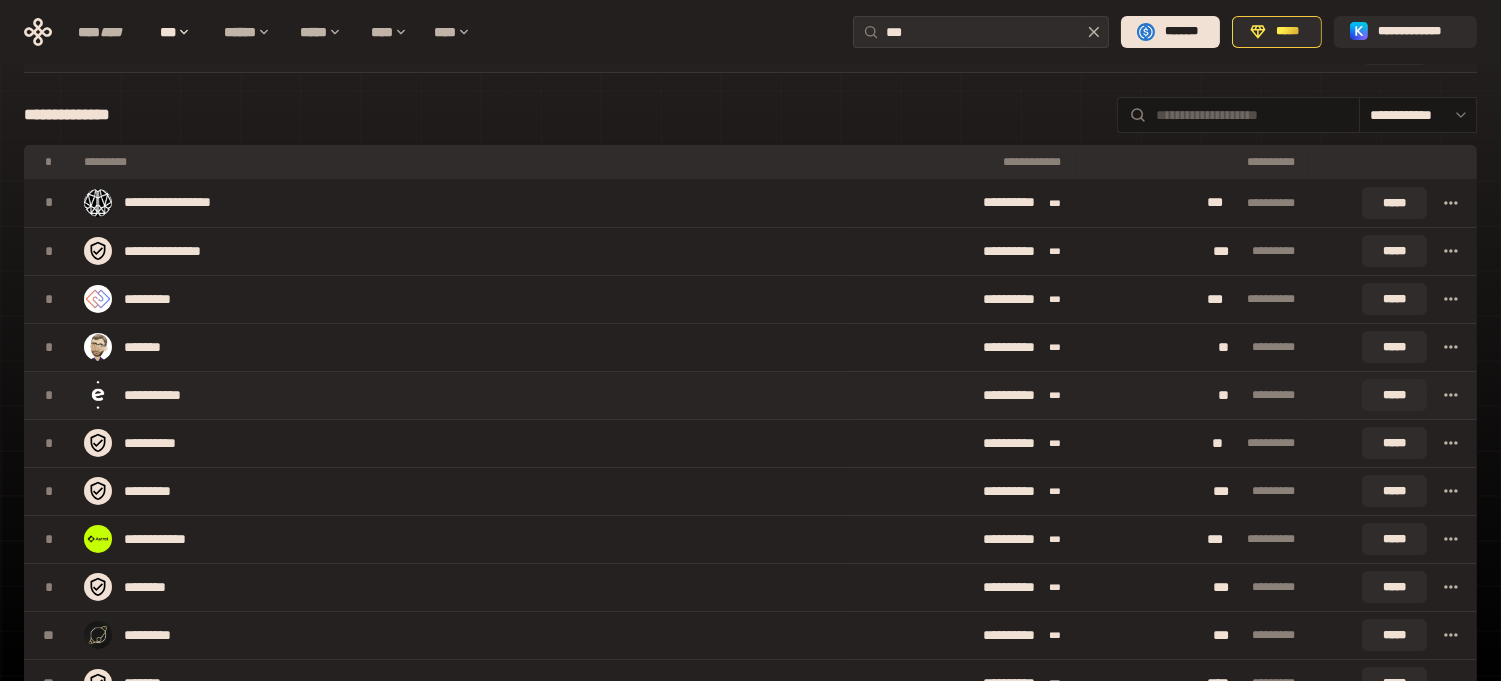 click on "[NUMBER] [STREET] [CITY] [STATE]" at bounding box center [1193, 395] 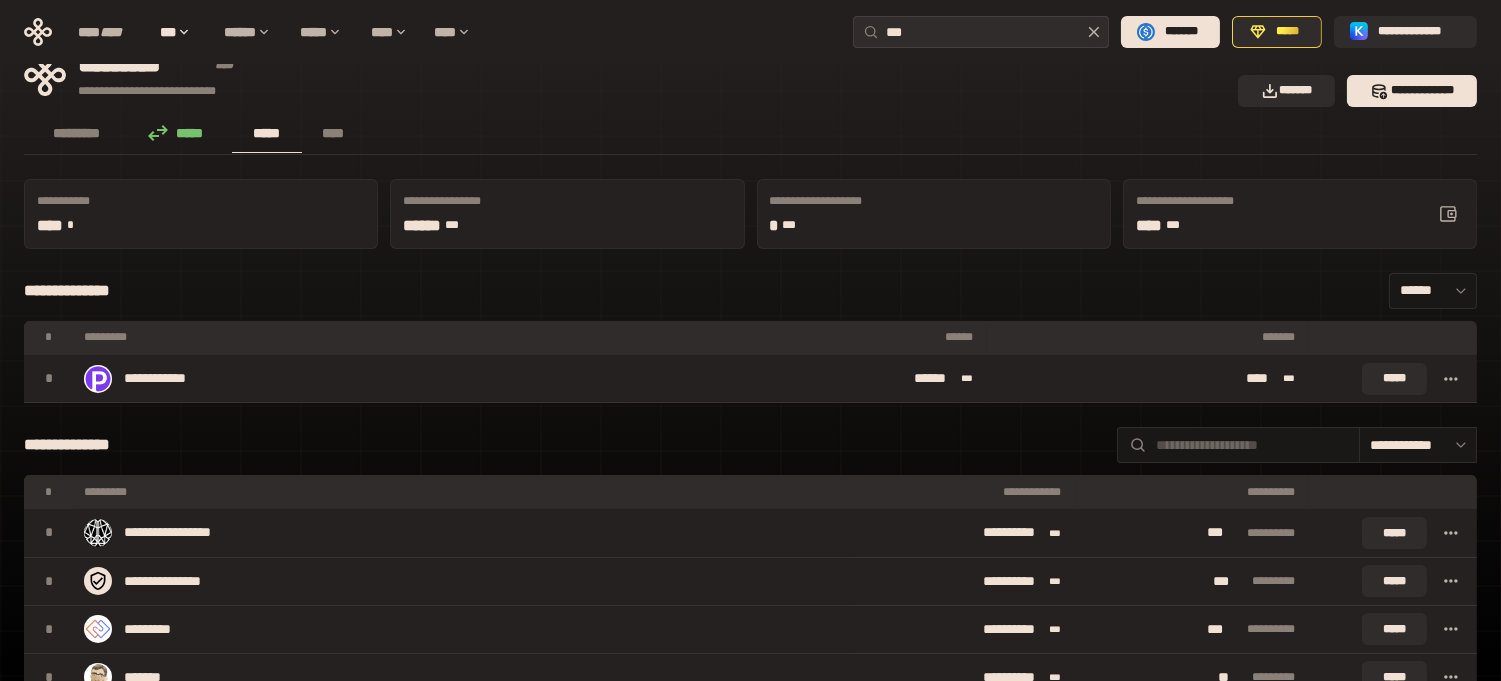 scroll, scrollTop: 50, scrollLeft: 0, axis: vertical 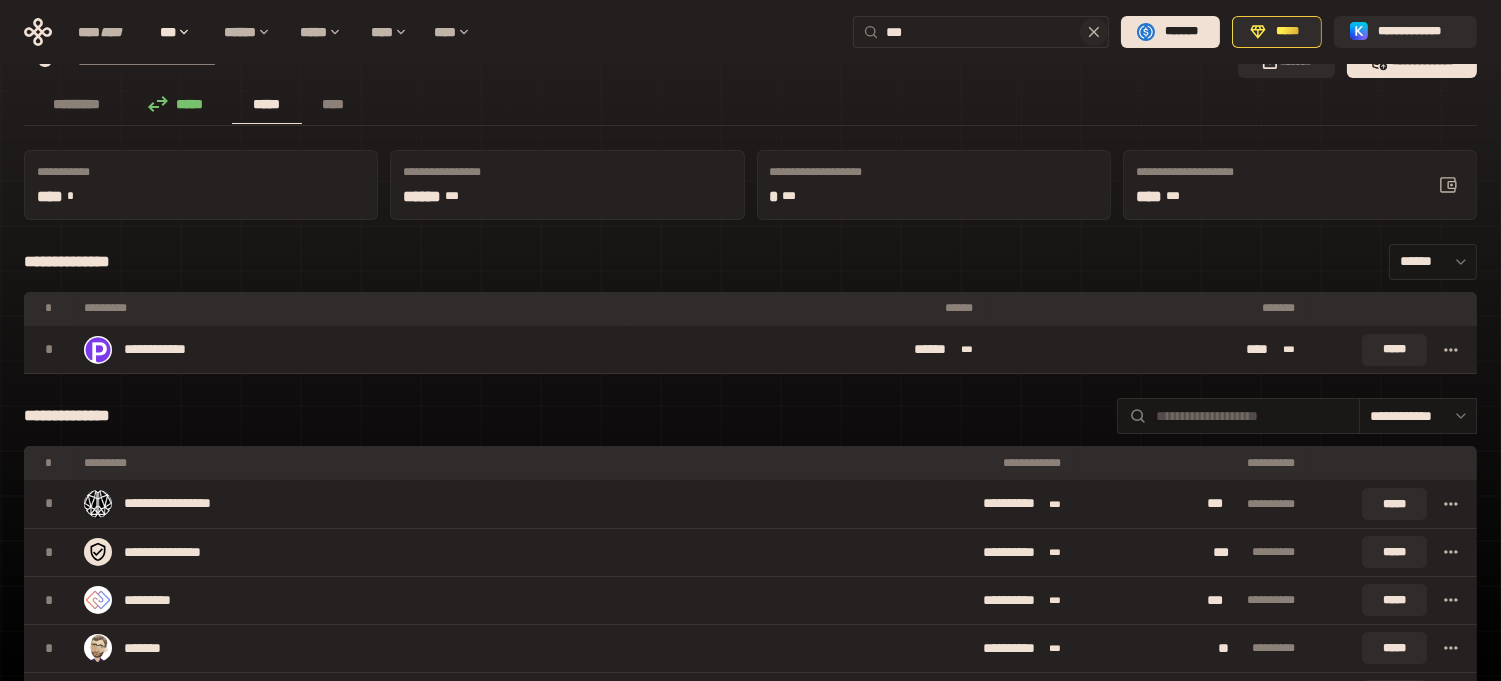 click on "***" at bounding box center [993, 32] 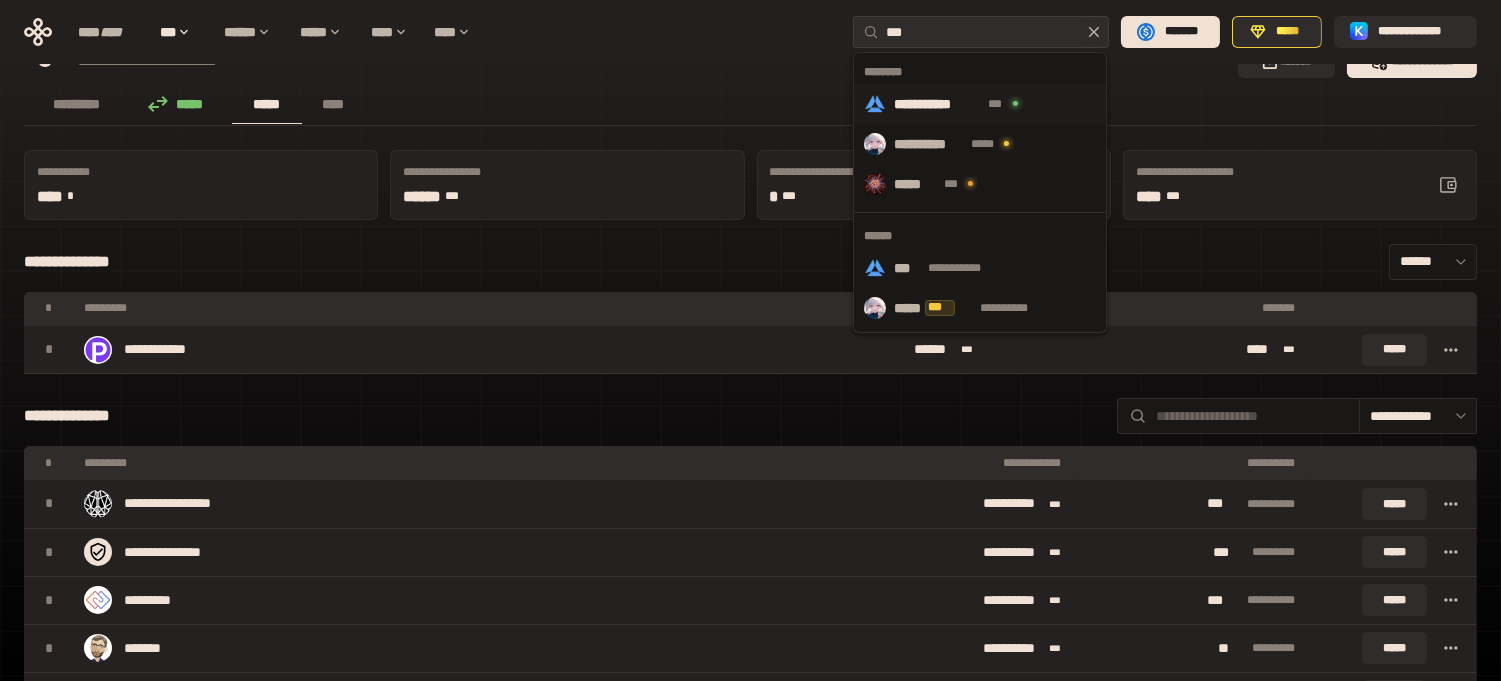 click on "**********" at bounding box center (938, 104) 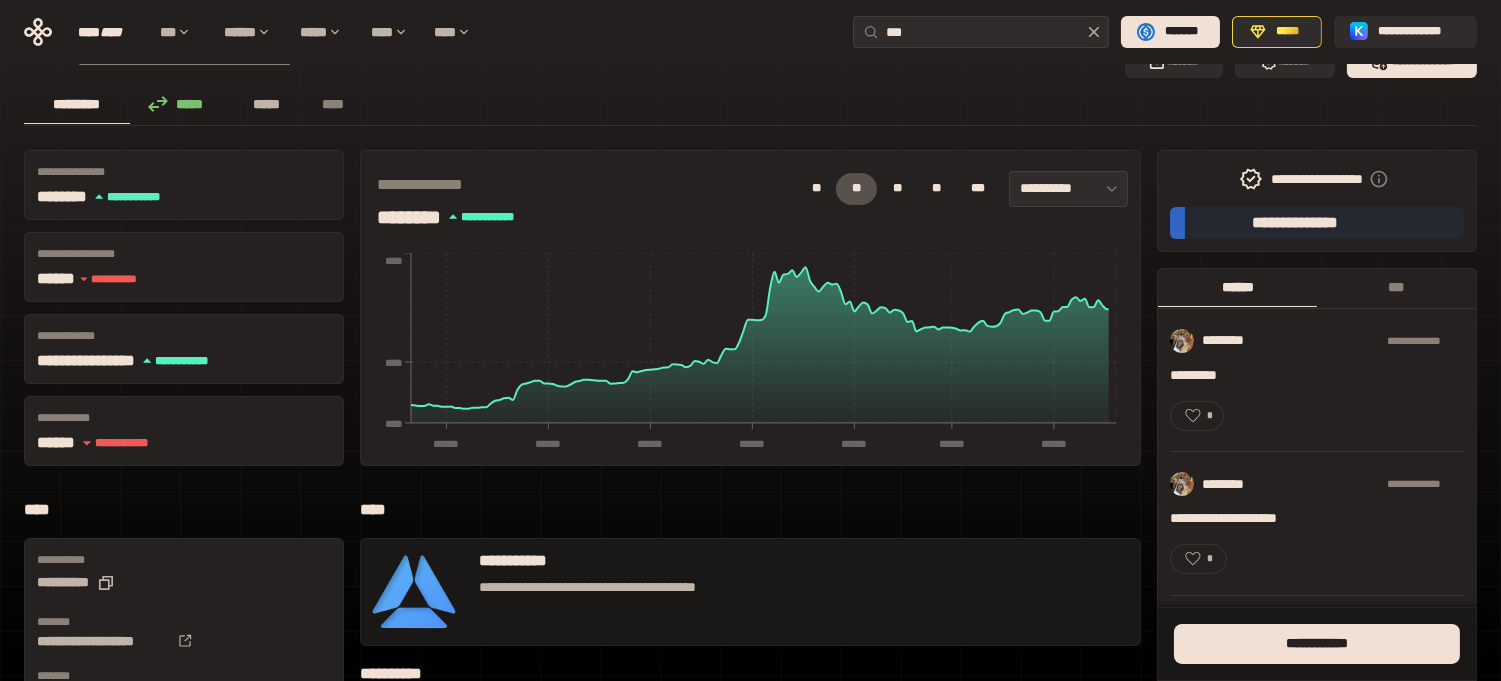 click on "*****" at bounding box center [267, 104] 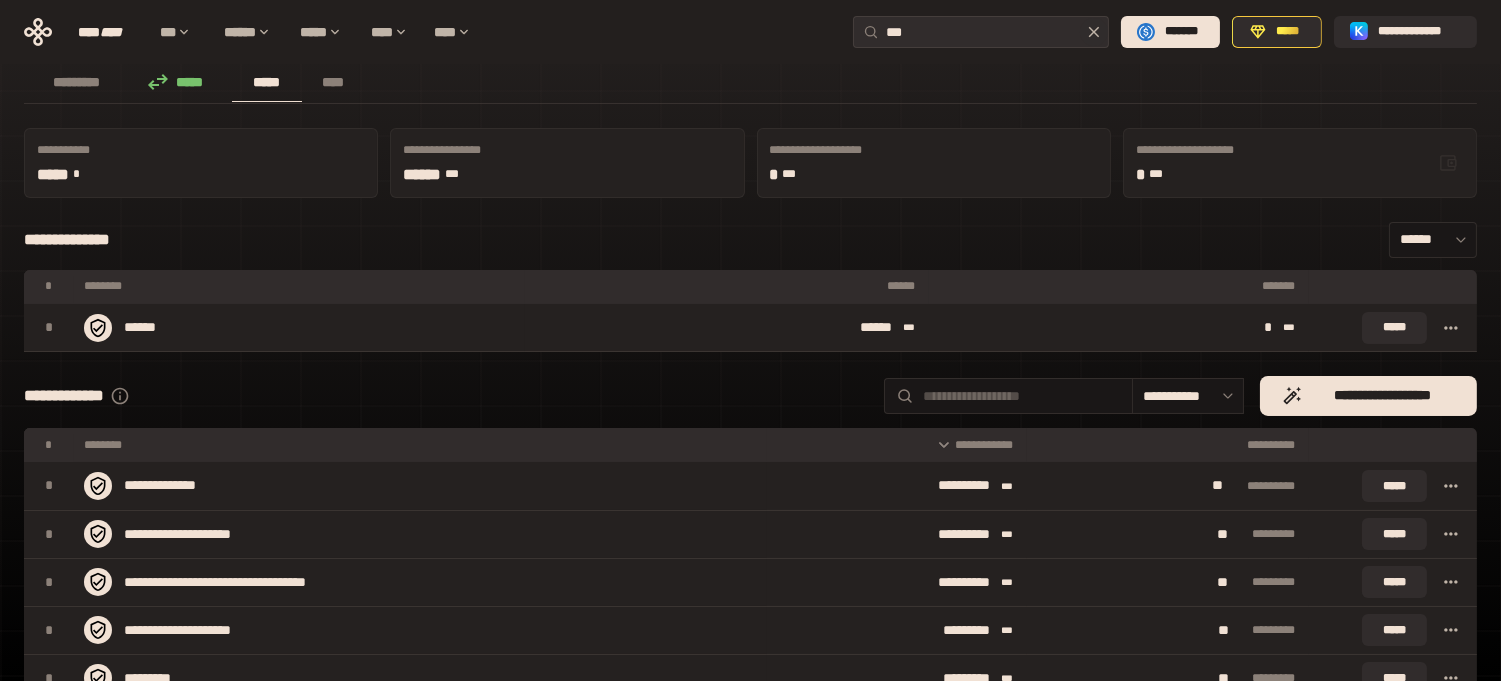 scroll, scrollTop: 73, scrollLeft: 0, axis: vertical 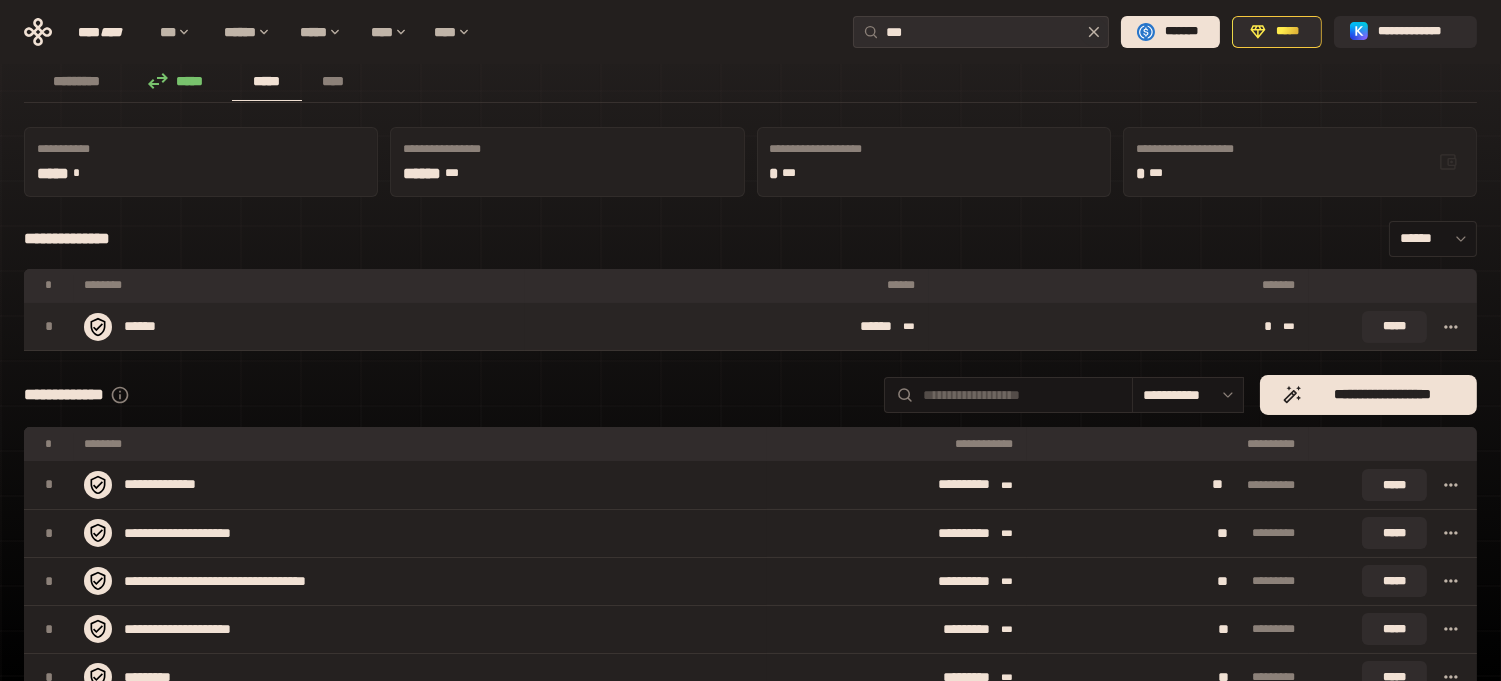 click 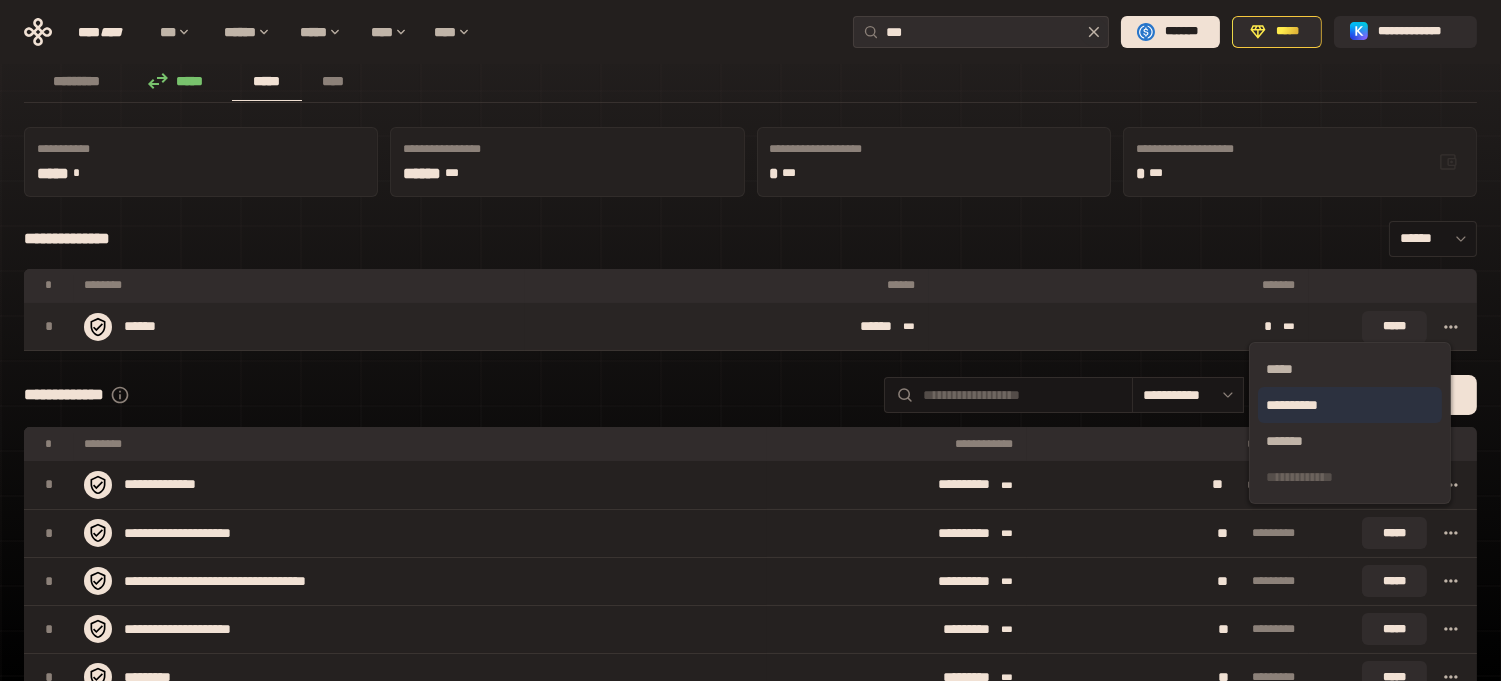 click on "**********" at bounding box center (1350, 405) 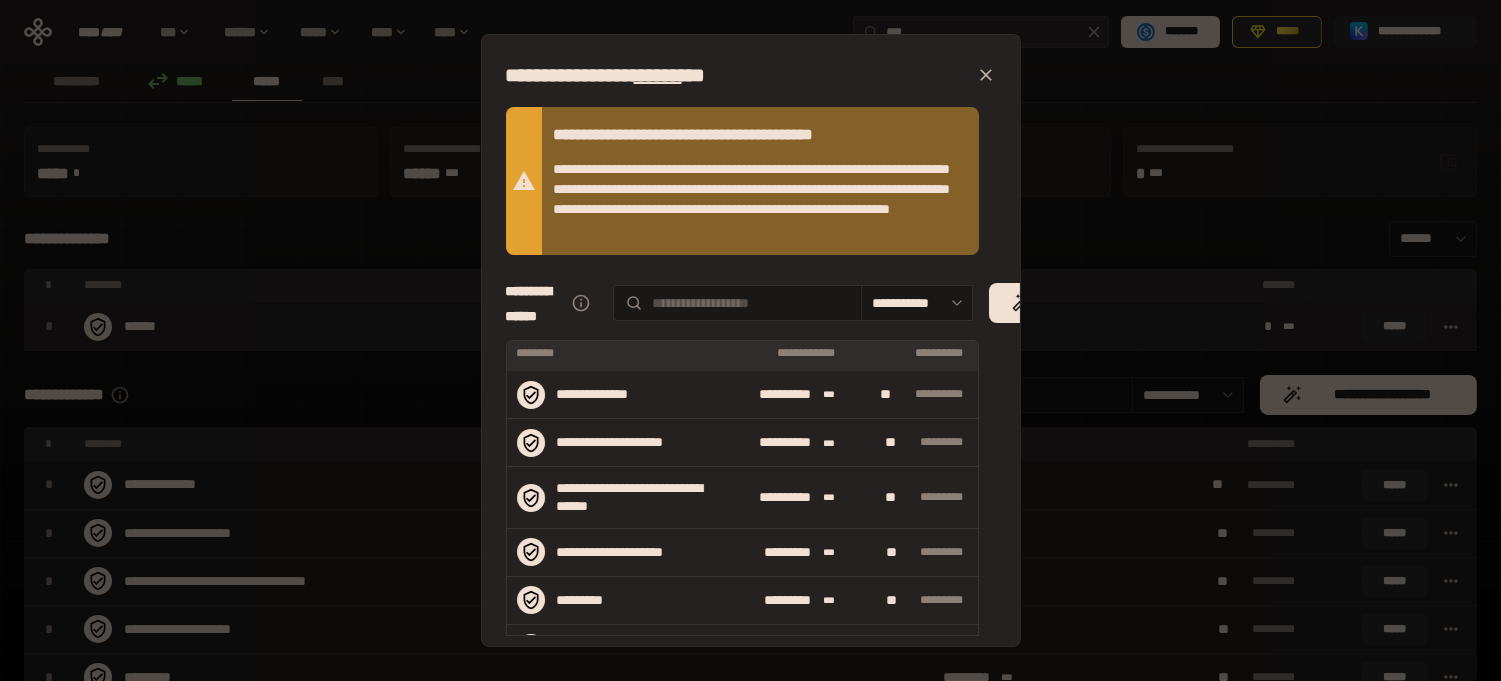scroll, scrollTop: 1, scrollLeft: 0, axis: vertical 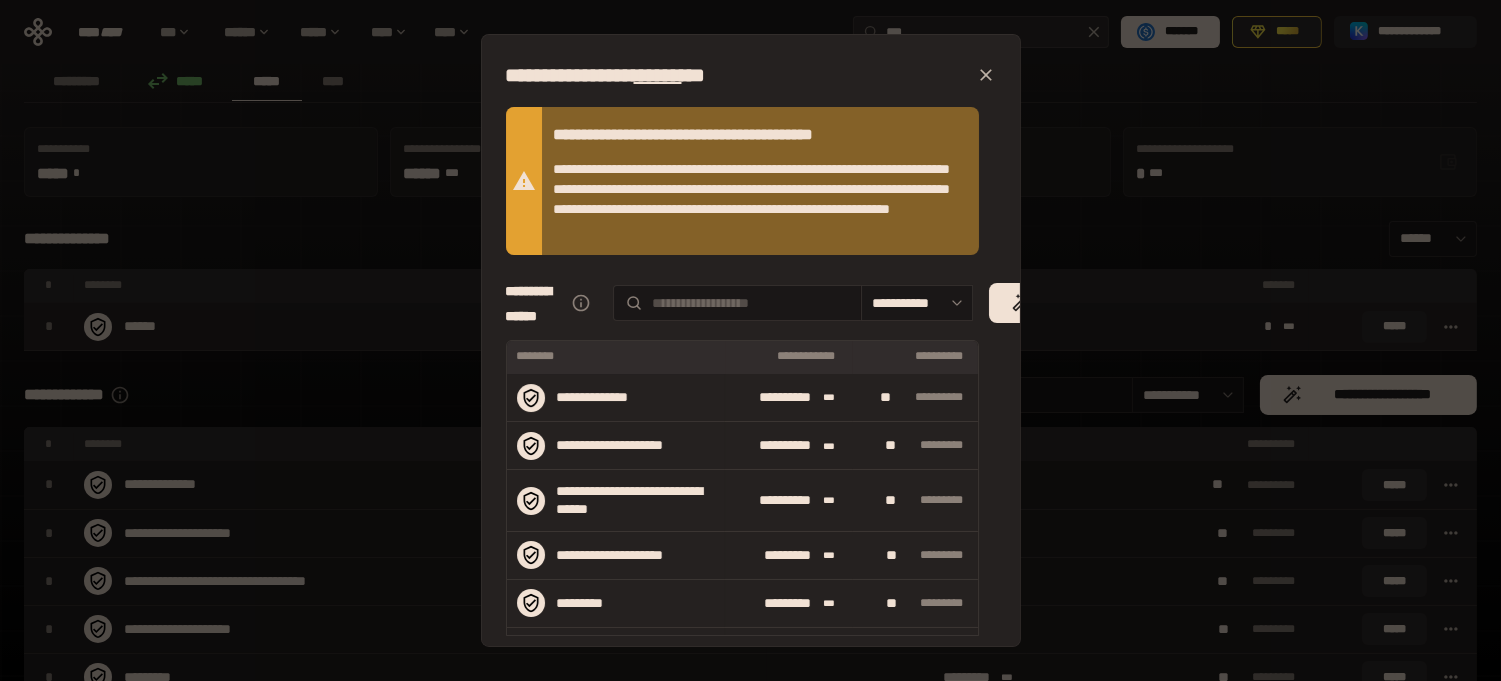 click on "********* ***" at bounding box center (789, 555) 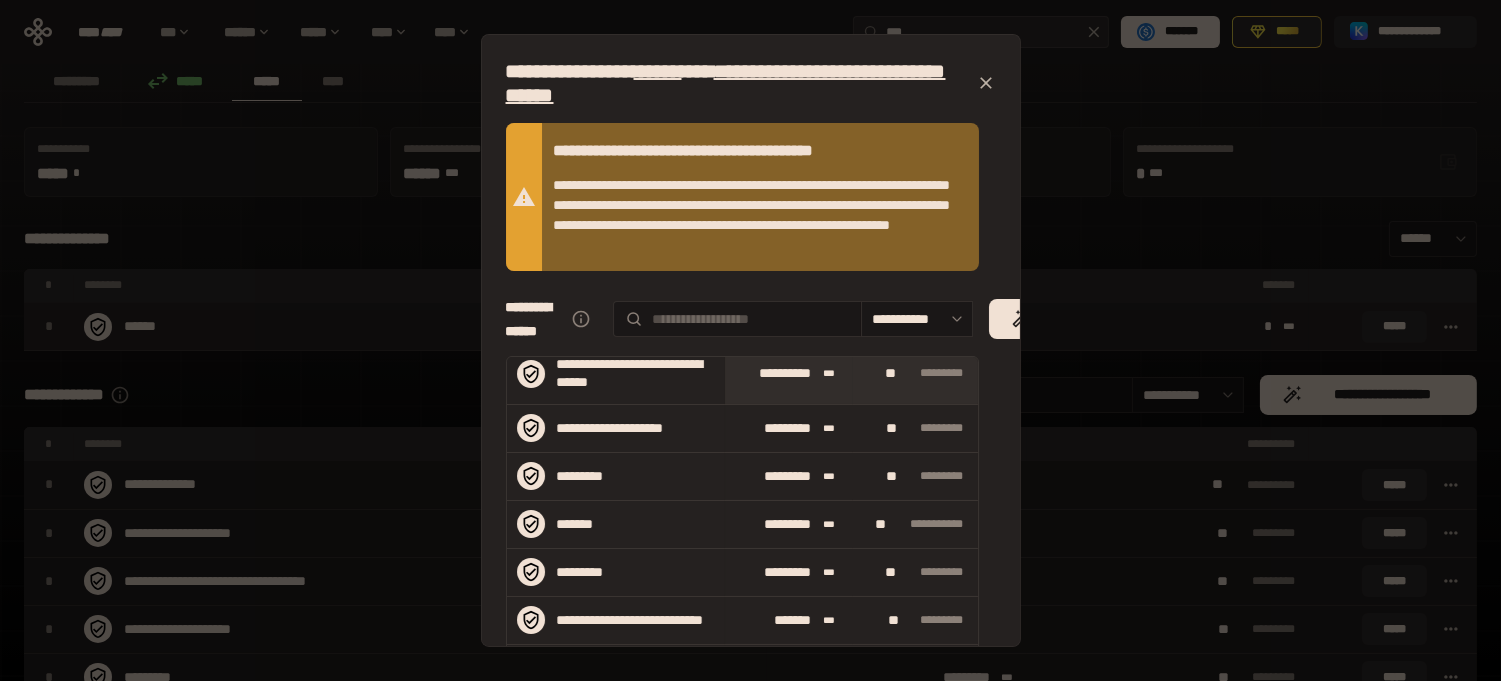 scroll, scrollTop: 162, scrollLeft: 0, axis: vertical 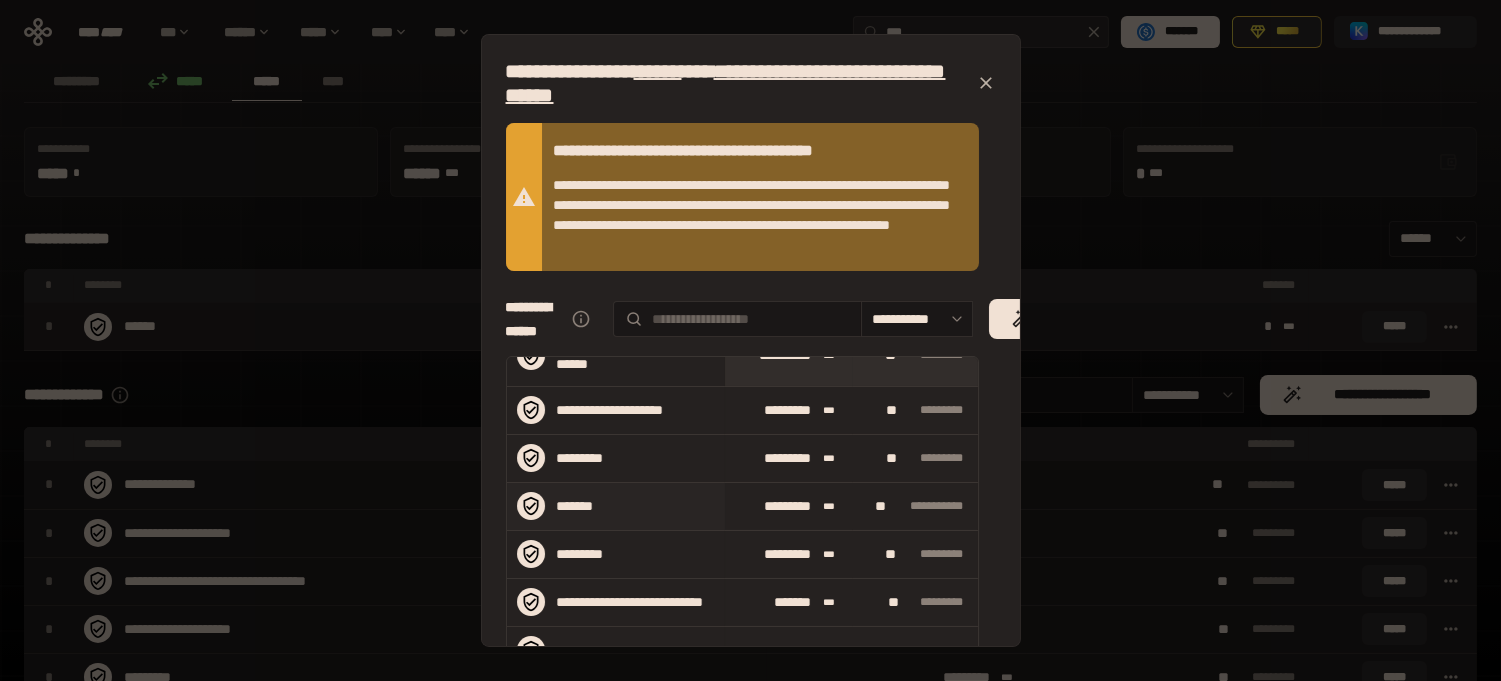 click on "*******" at bounding box center [612, 506] 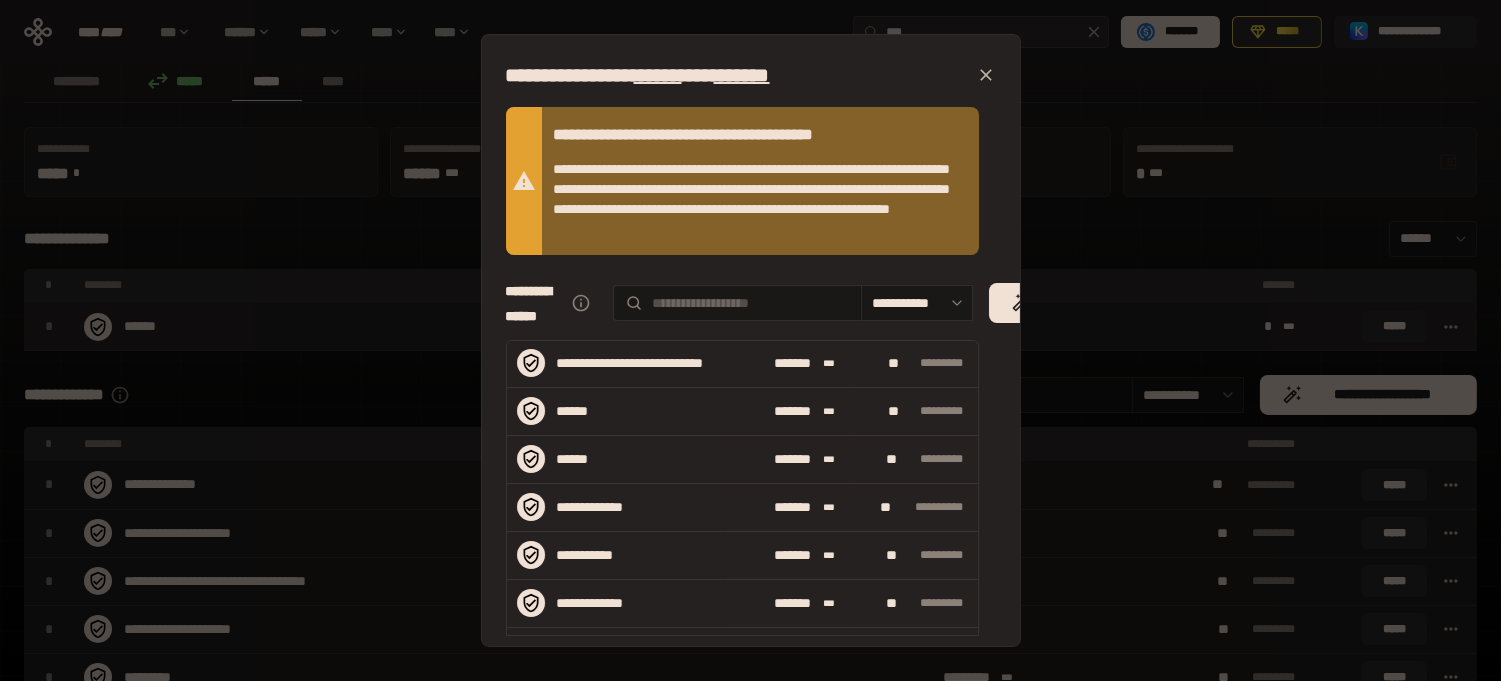 scroll, scrollTop: 425, scrollLeft: 0, axis: vertical 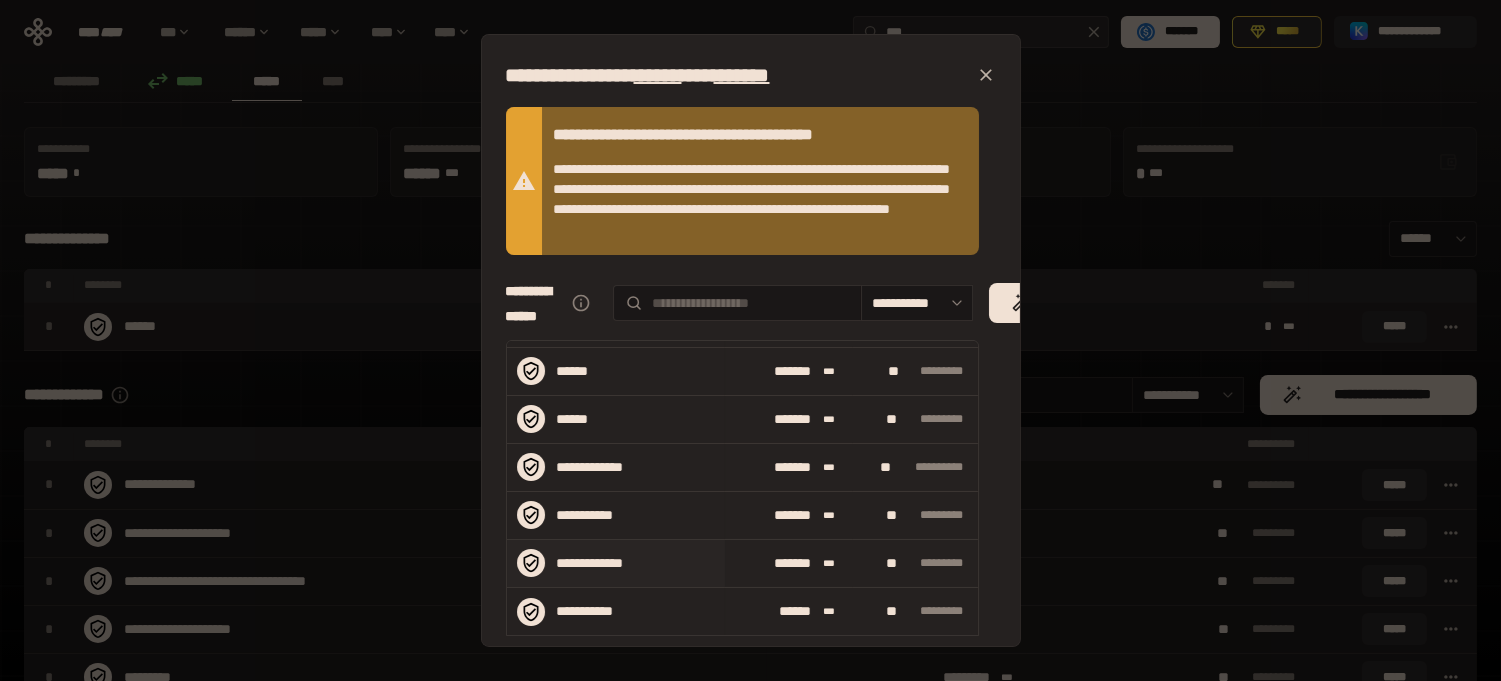 click on "[NUMBER] [STREET] [CITY] [STATE]" at bounding box center [915, 563] 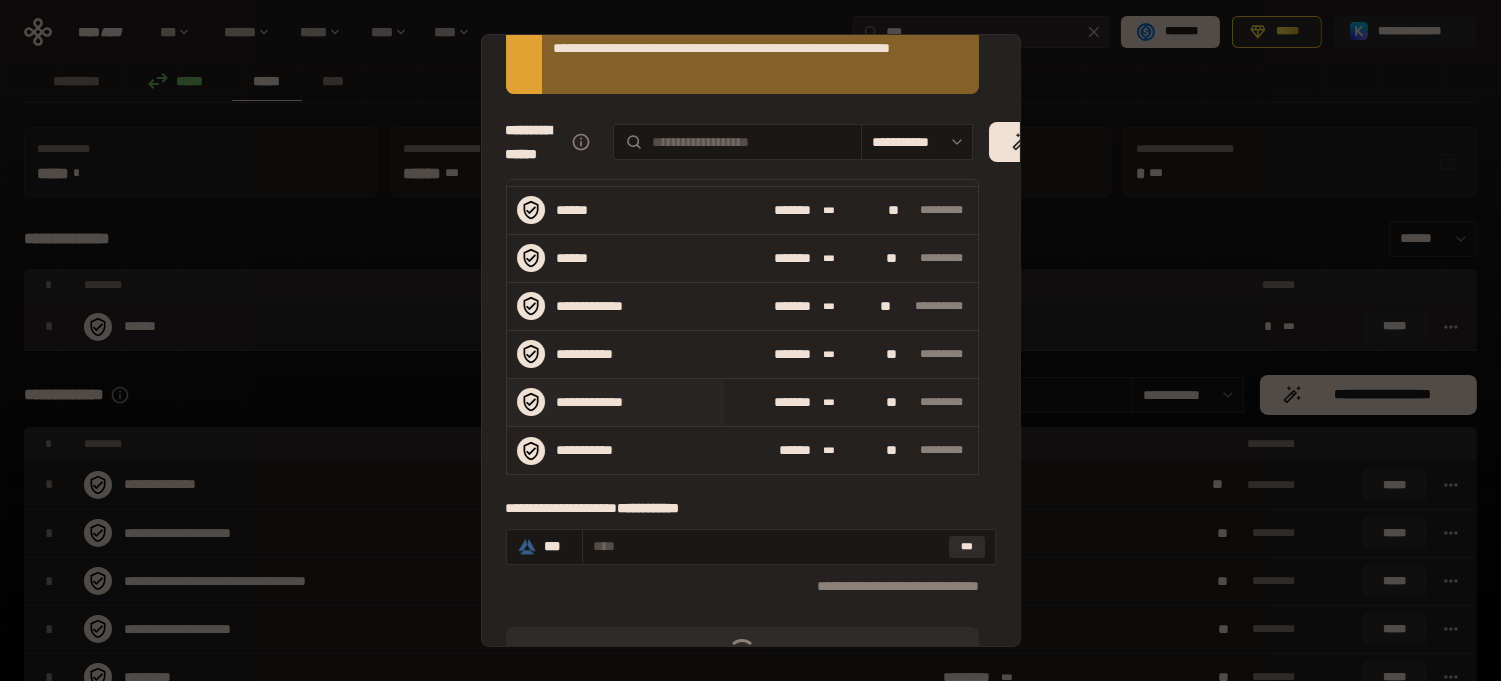 scroll, scrollTop: 302, scrollLeft: 0, axis: vertical 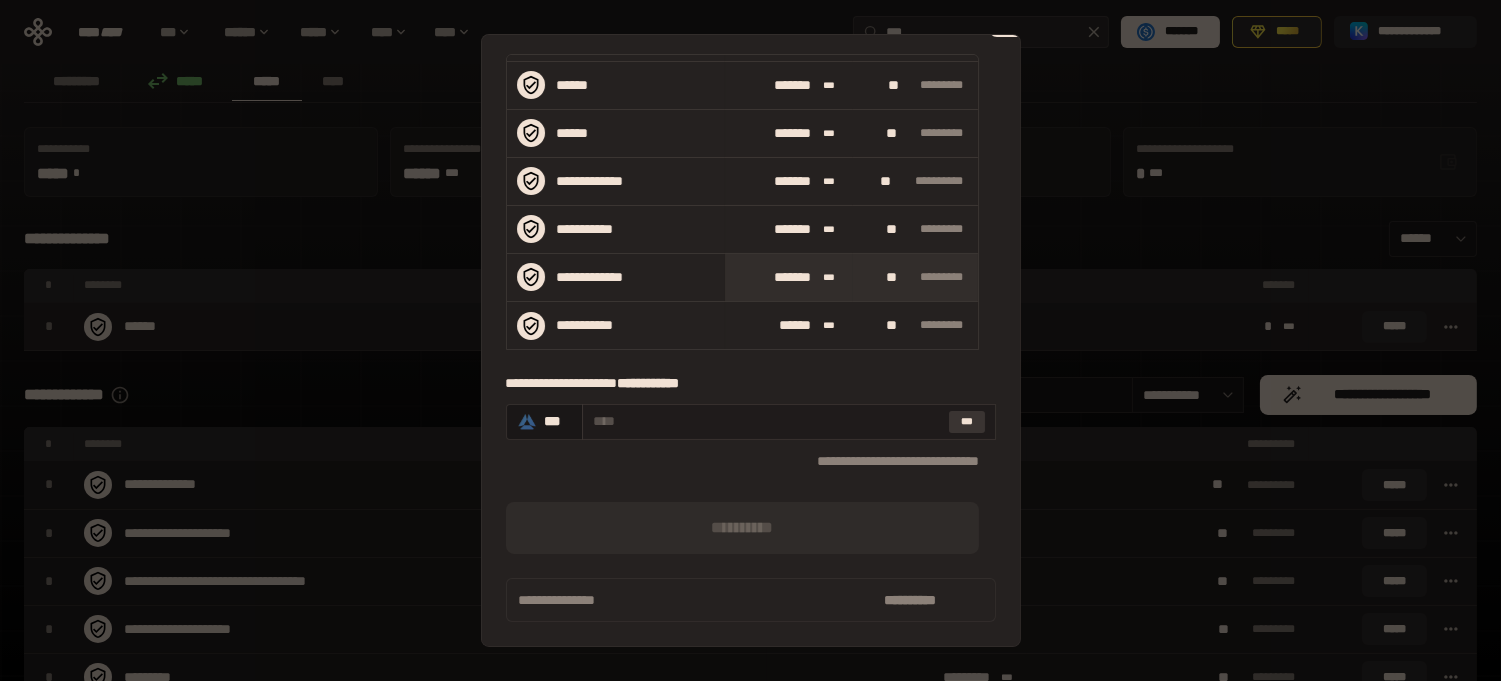 click on "***" at bounding box center (967, 422) 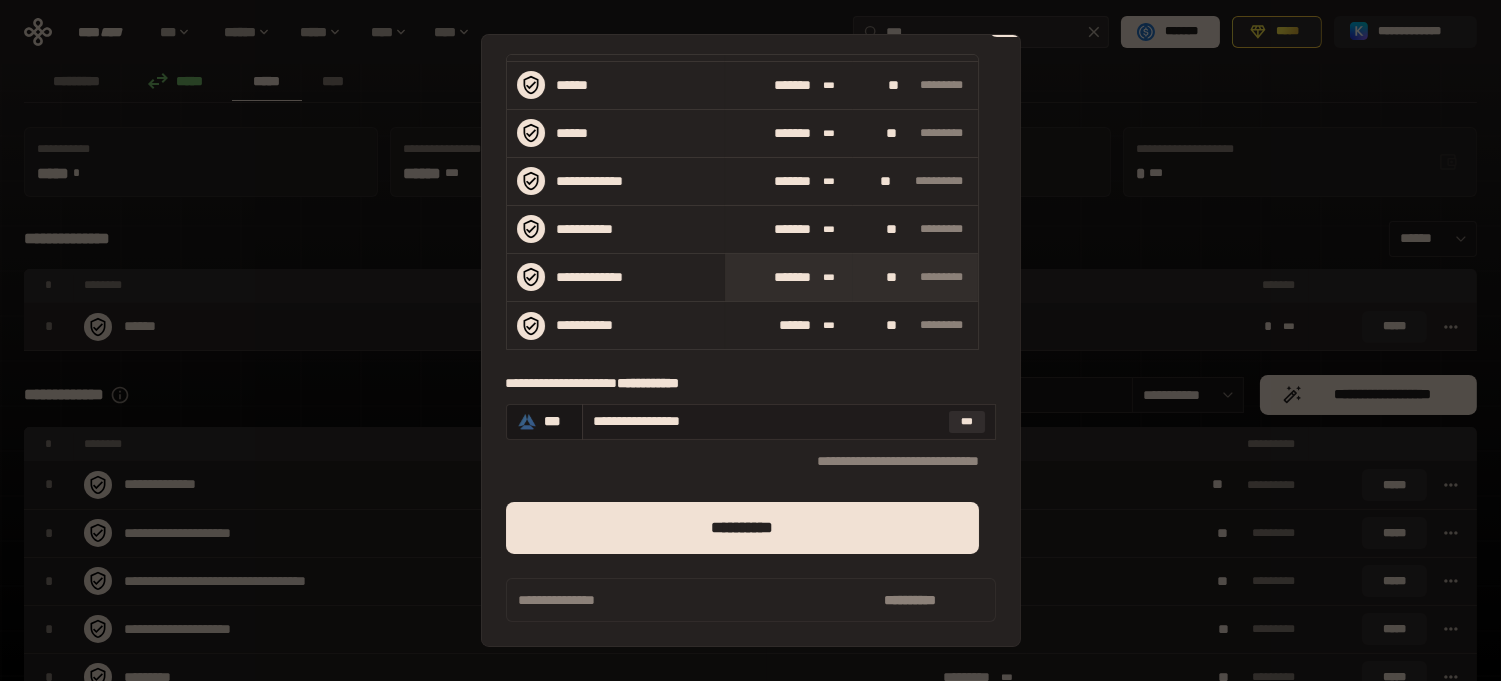click on "**********" at bounding box center [767, 421] 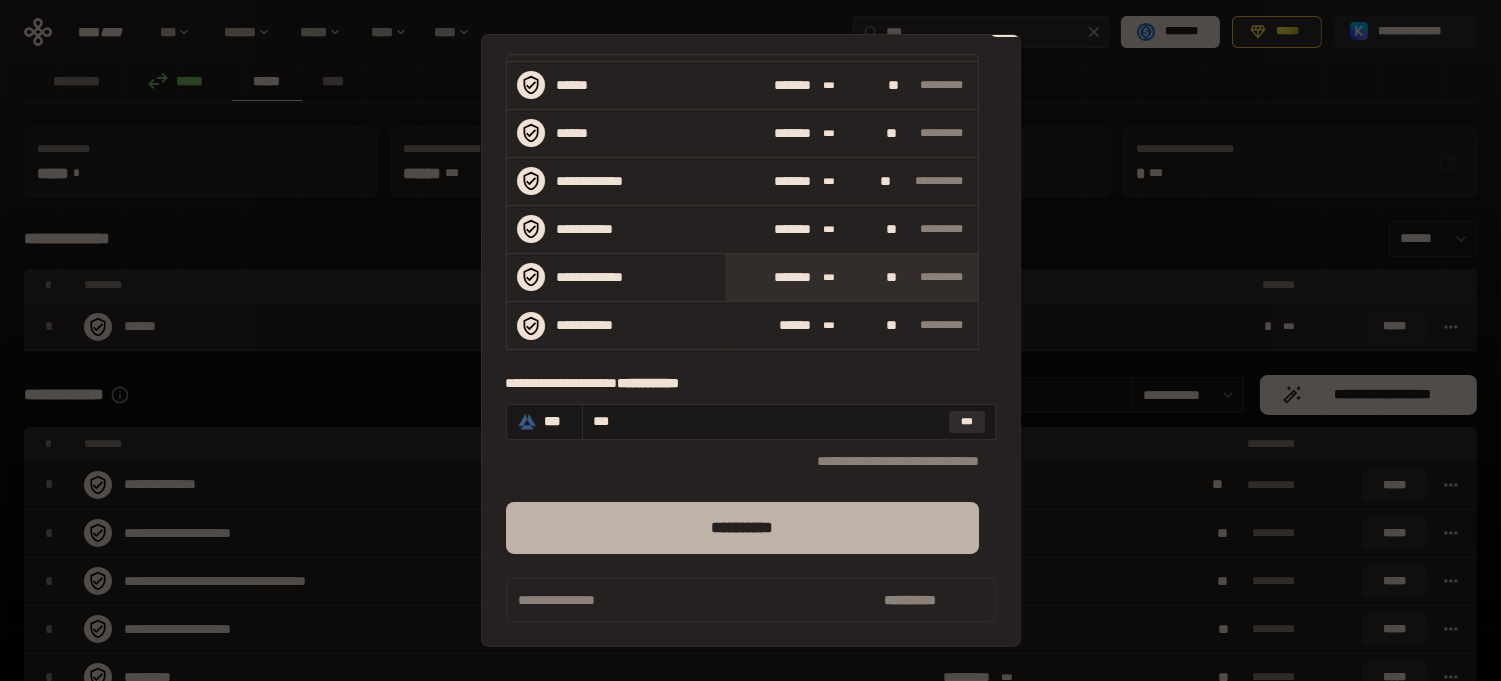 type on "***" 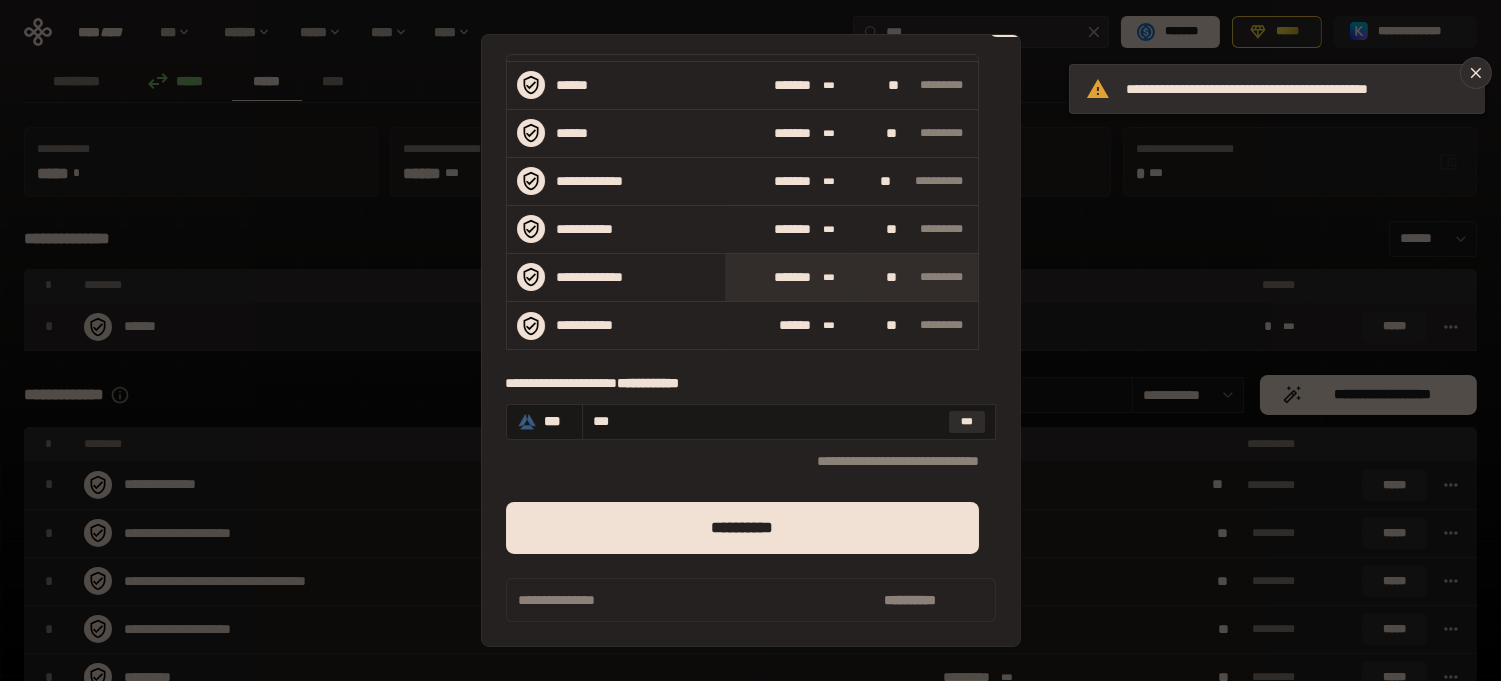 click on "[FIRST] [LAST] [ADDRESS] [CITY] [STATE] [ZIP] [COUNTRY] [PHONE] [EMAIL] [DOB] [AGE] [PHONE] [EMAIL] [PHONE] [EMAIL] [PHONE] [EMAIL] [PHONE] [EMAIL] [PHONE] [EMAIL] [PHONE] [EMAIL] [PHONE] [EMAIL] [PHONE] [EMAIL] [PHONE] [EMAIL] [PHONE] [EMAIL] [PHONE] [EMAIL] [PHONE] [EMAIL] [PHONE] [EMAIL] [PHONE] [EMAIL] [PHONE] [EMAIL] [PHONE] [EMAIL] [PHONE] [EMAIL] [PHONE] [EMAIL]" at bounding box center [750, 340] 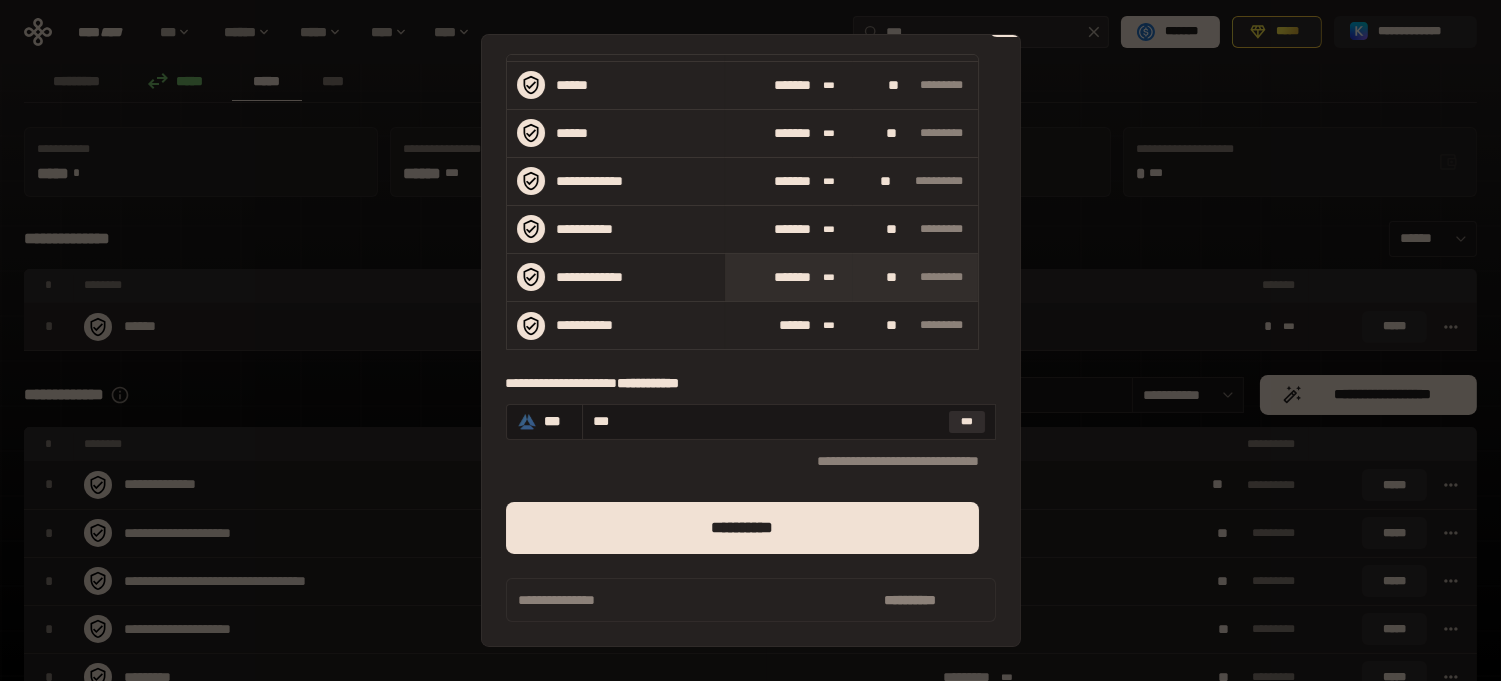scroll, scrollTop: 126, scrollLeft: 0, axis: vertical 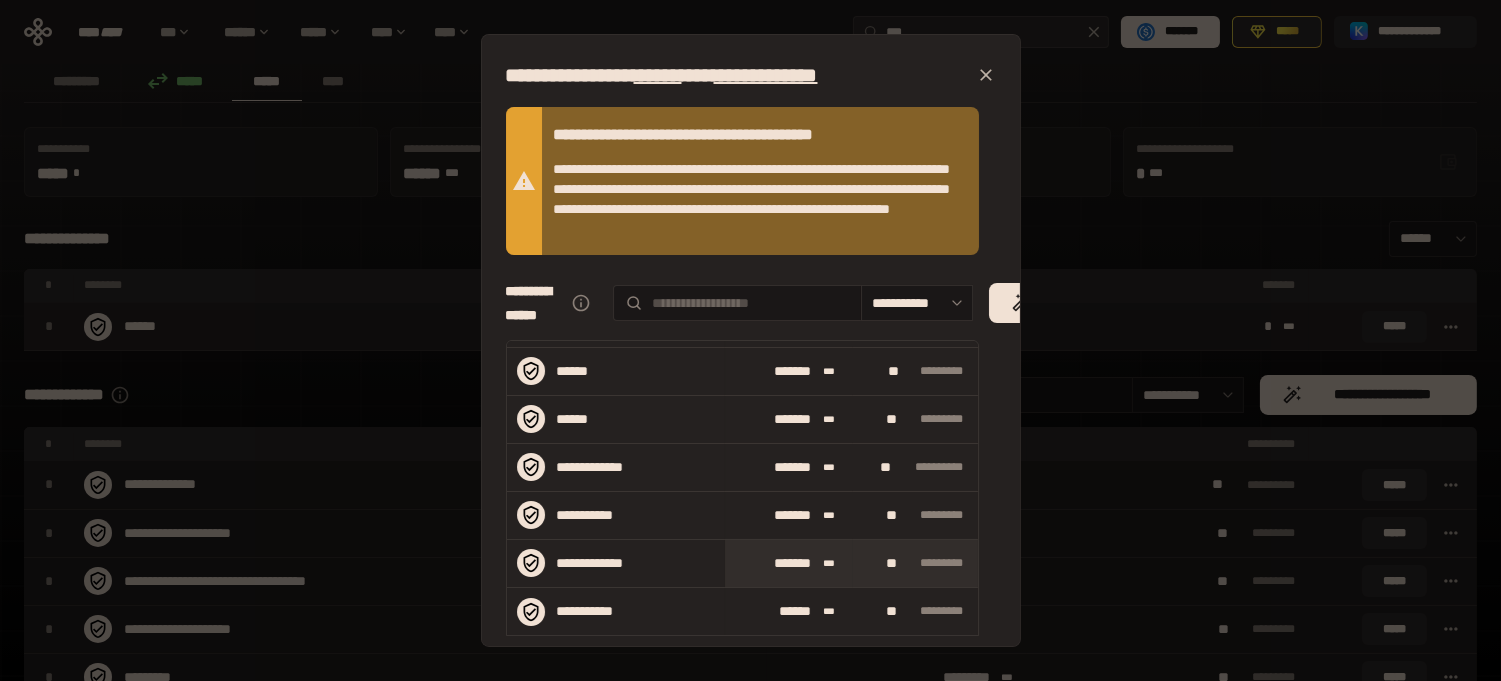 click 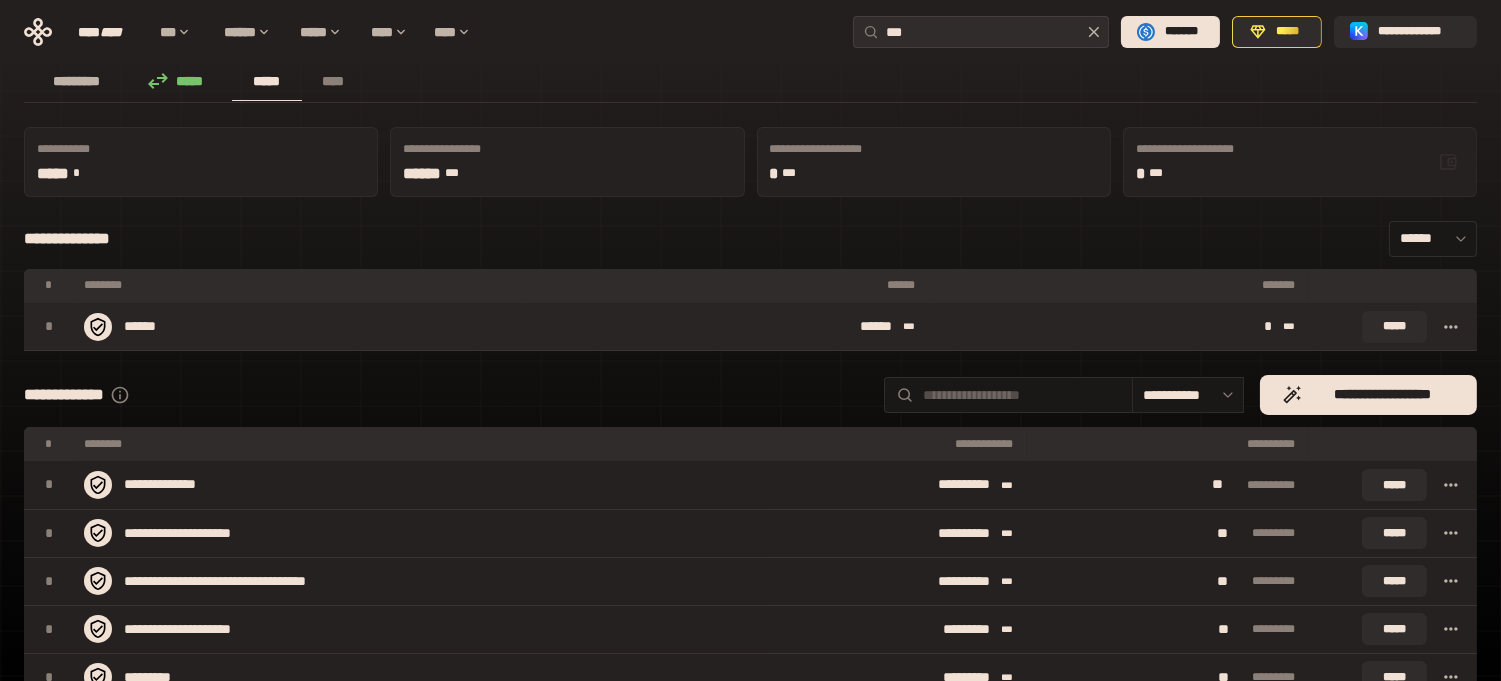 click on "*********" at bounding box center [77, 81] 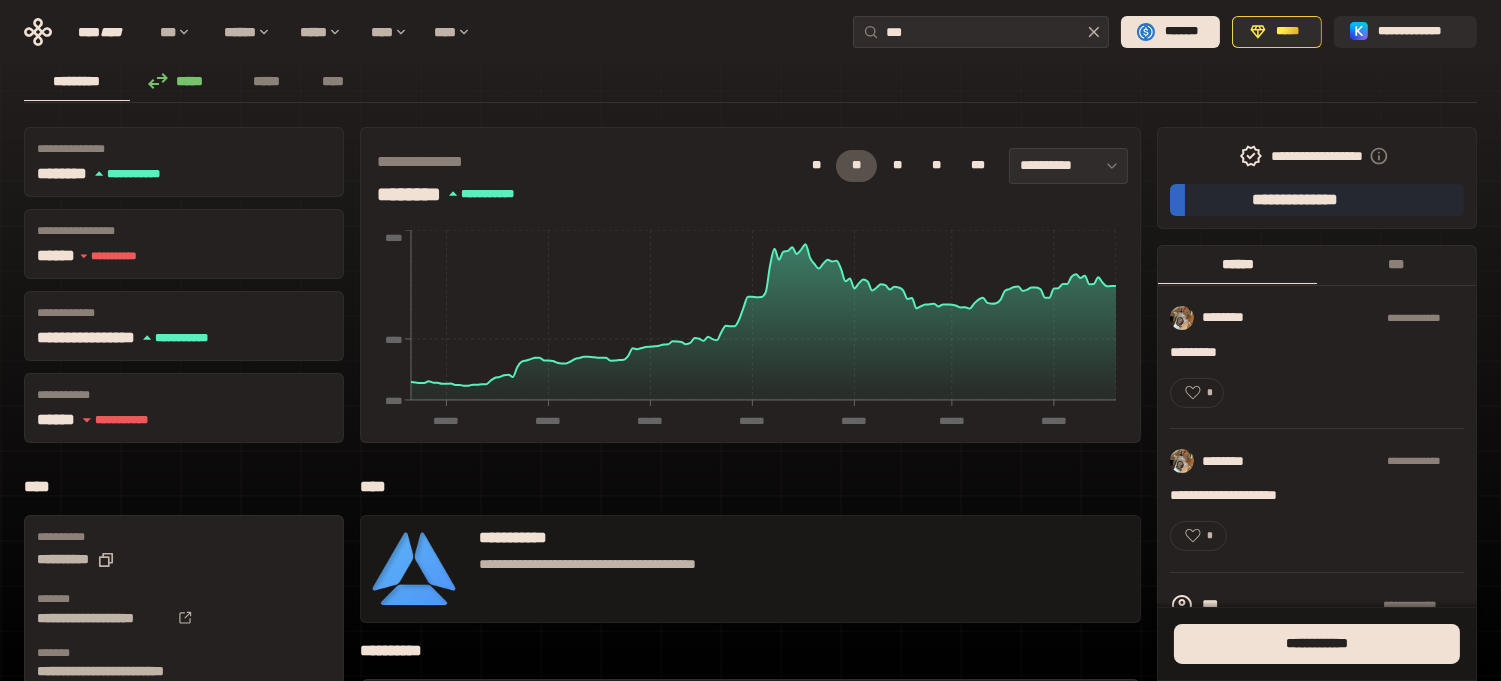 click on "*********" at bounding box center [77, 81] 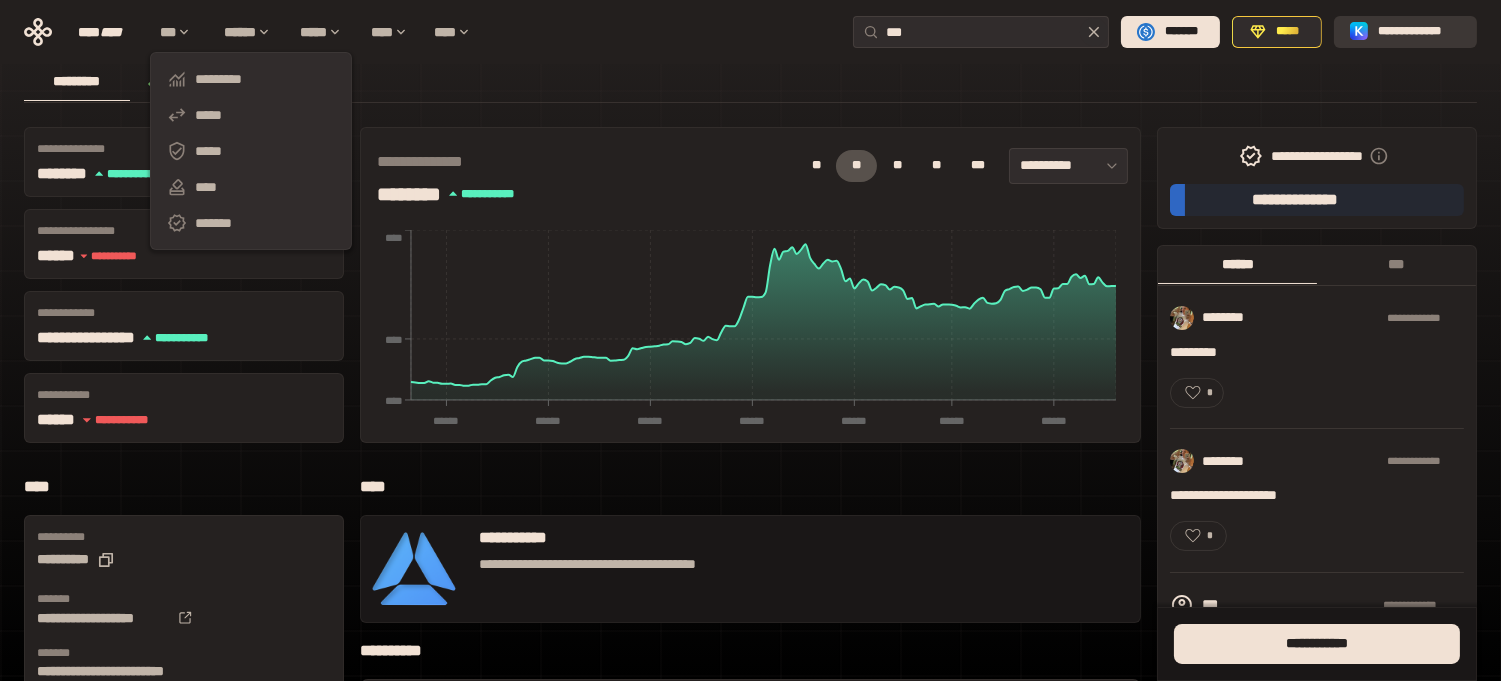 click on "**********" at bounding box center (1419, 32) 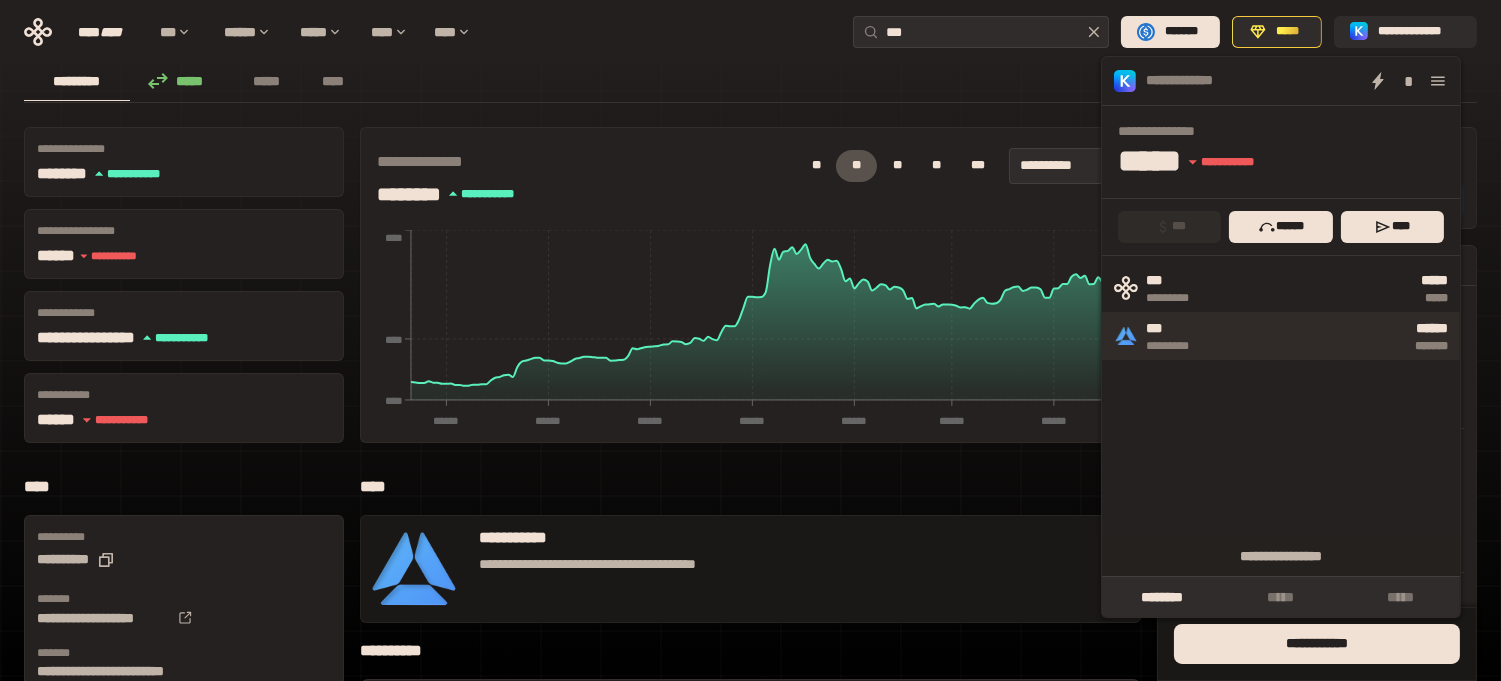 click on "*******" at bounding box center [1333, 346] 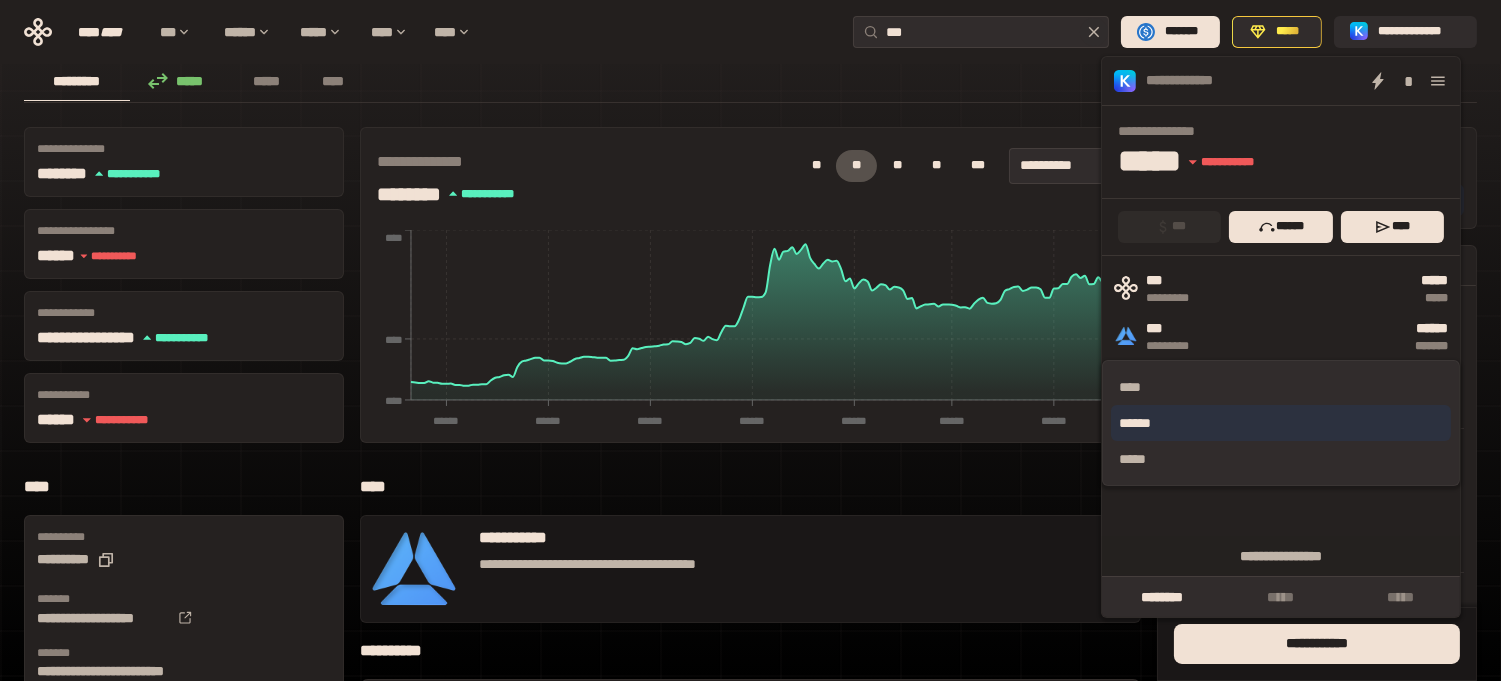 click on "******" at bounding box center (1281, 423) 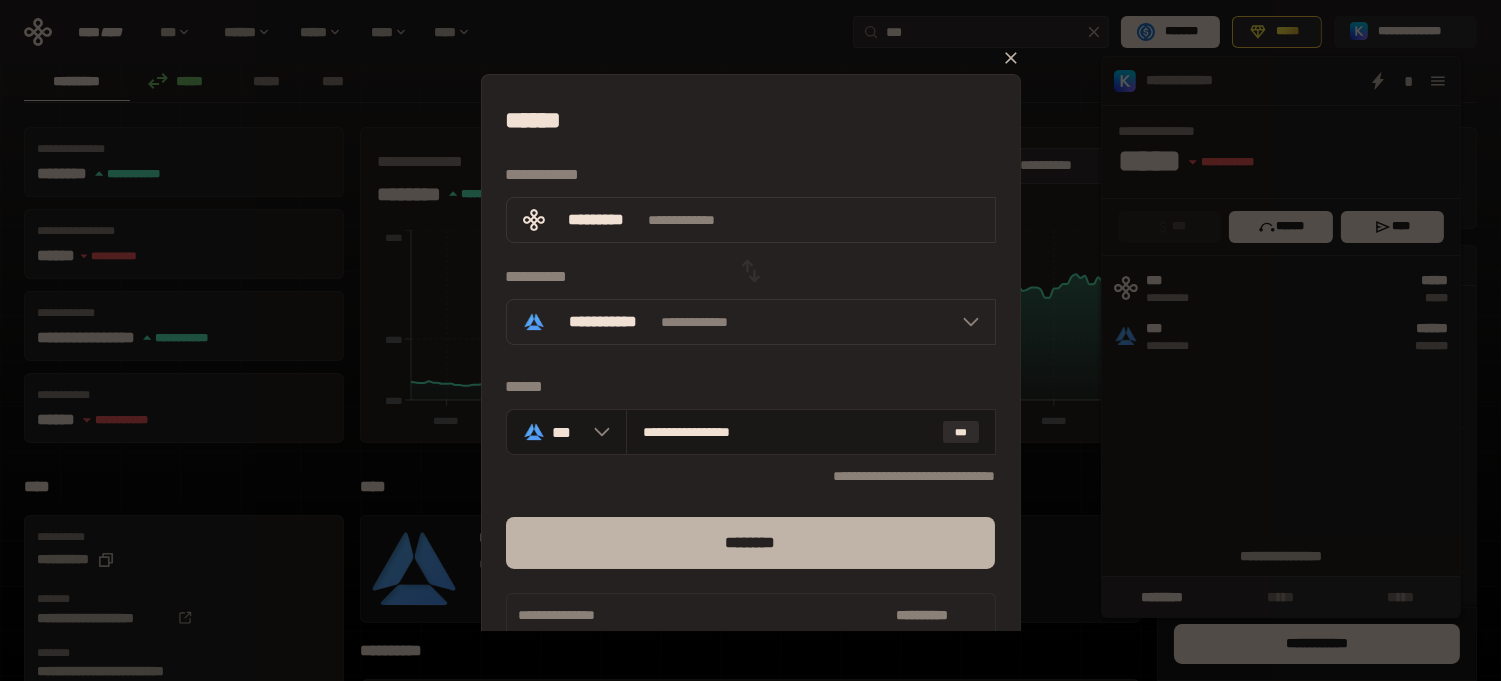 click on "********" at bounding box center [751, 543] 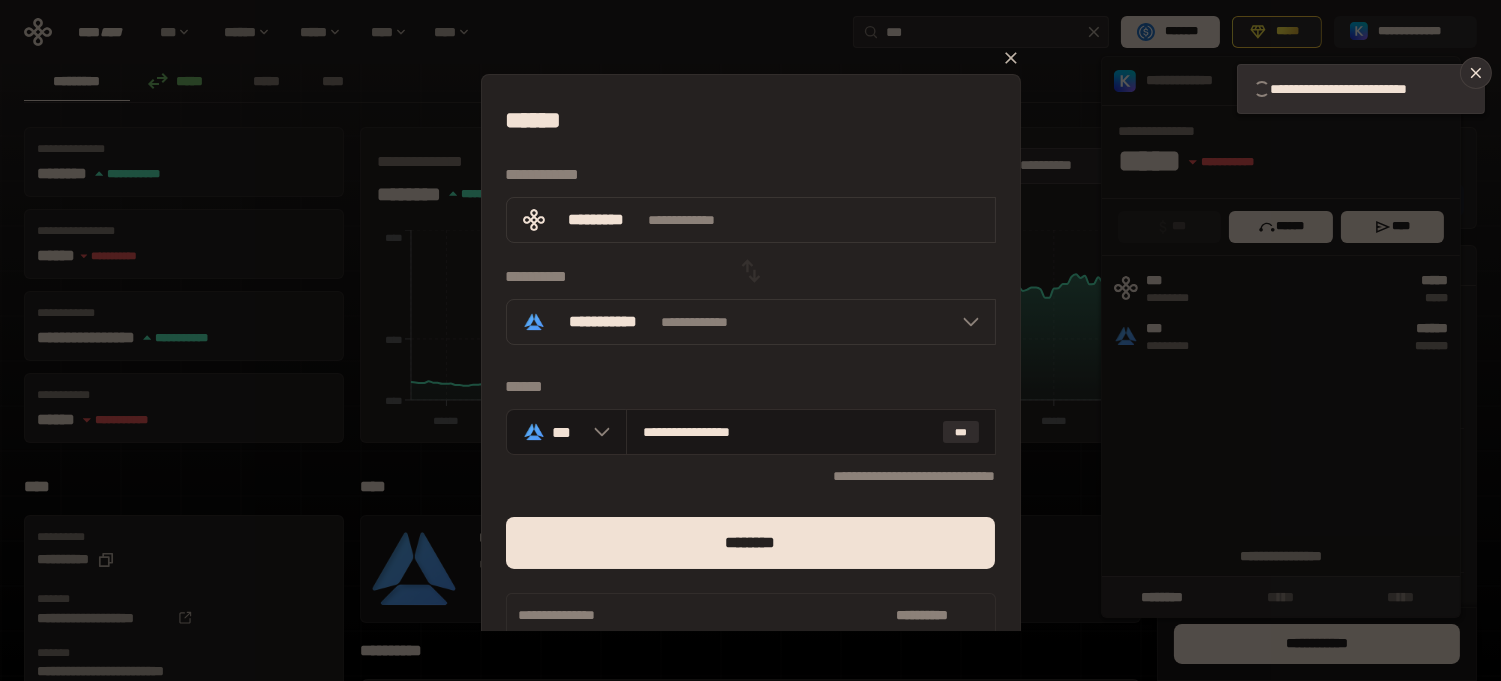type 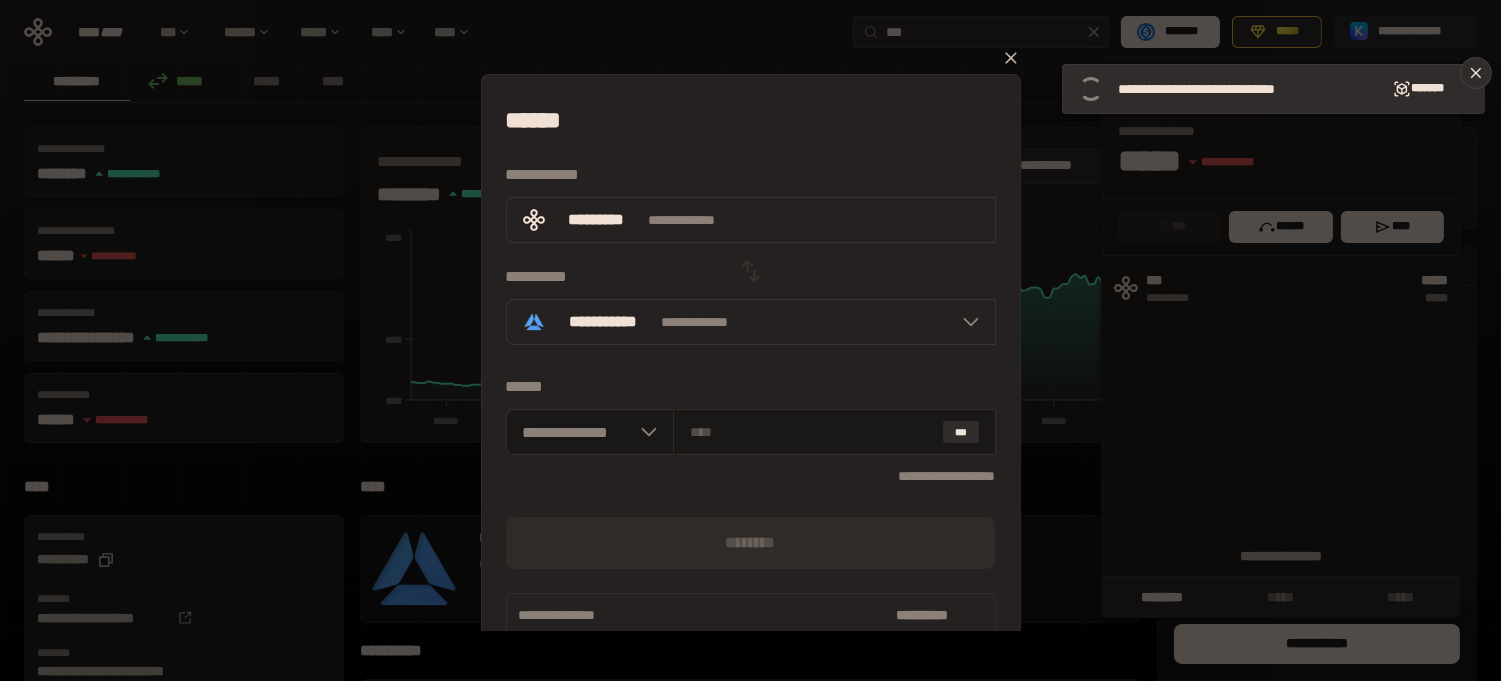 click on "[FIRST] [LAST] [ADDRESS] [CITY] [STATE] [ZIP] [COUNTRY] [PHONE] [EMAIL]" at bounding box center [750, 340] 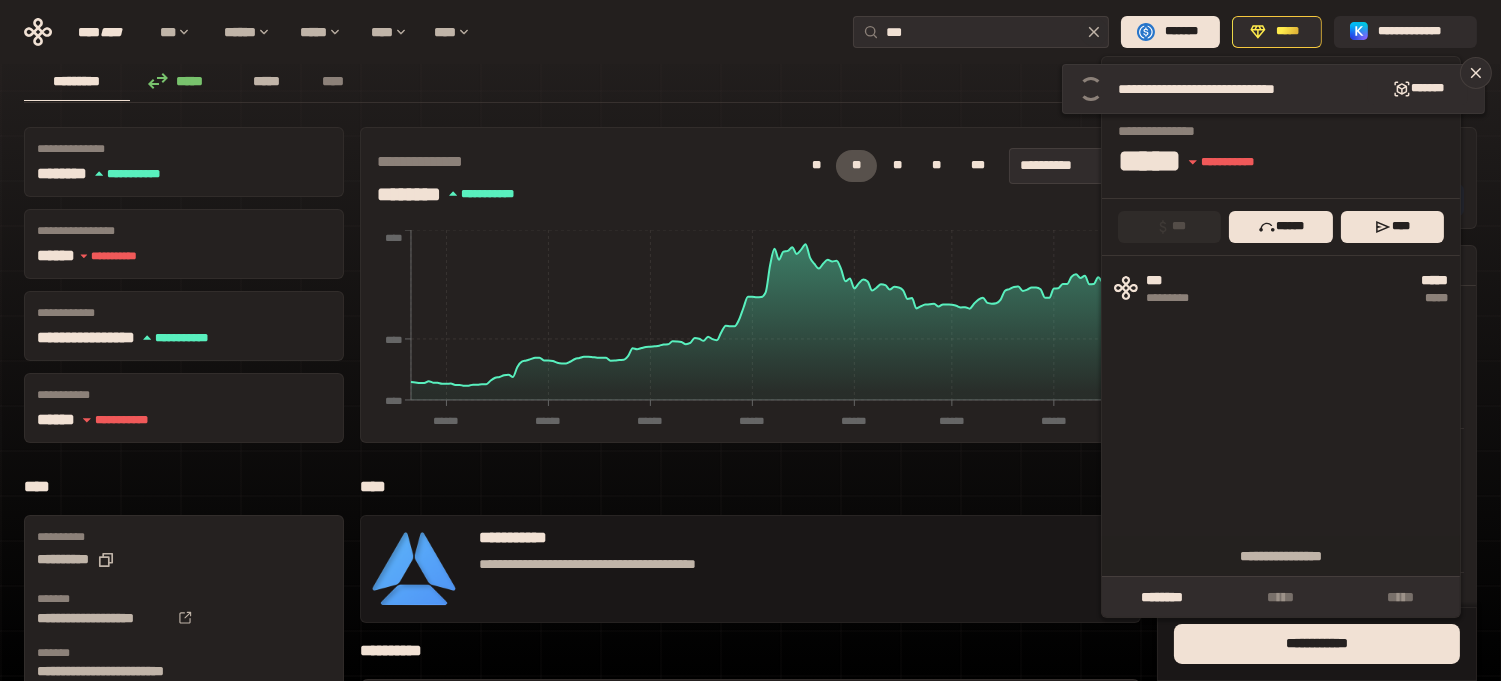 click on "*****" at bounding box center (267, 81) 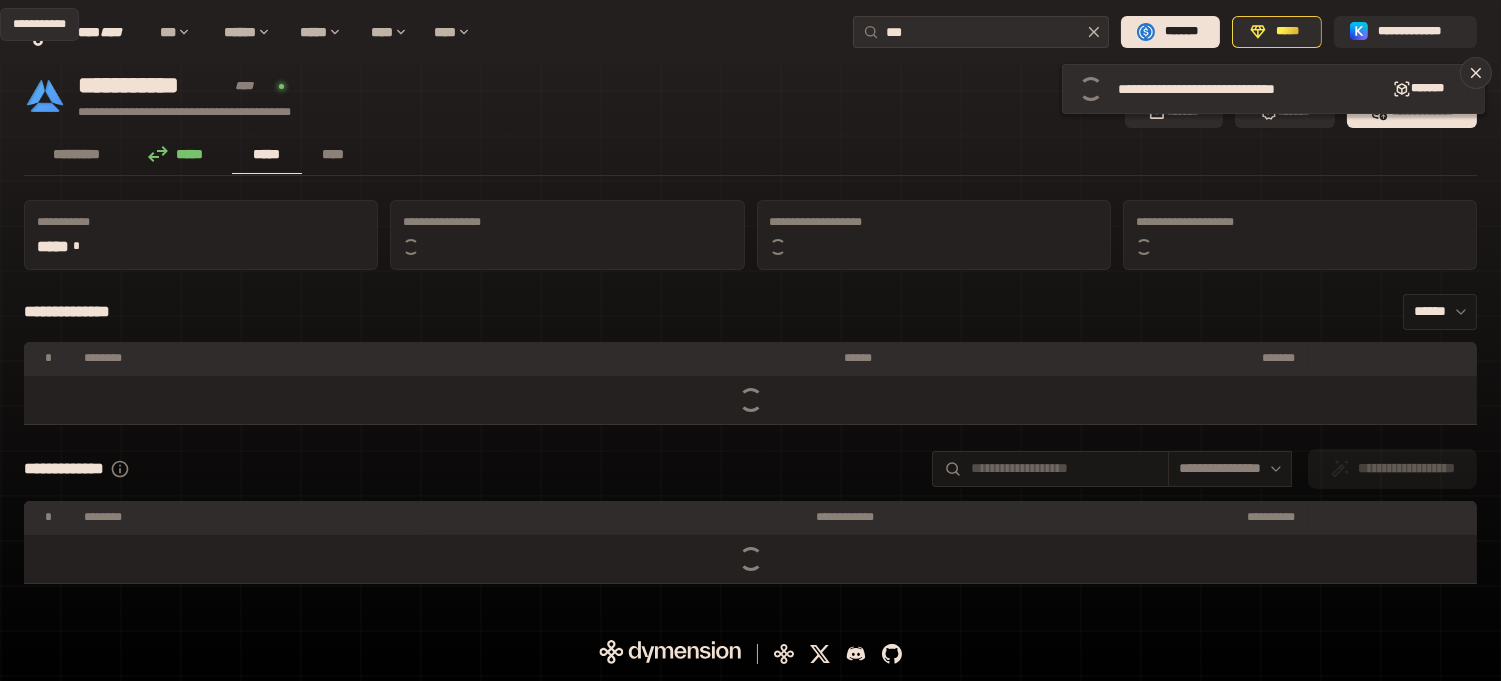 scroll, scrollTop: 0, scrollLeft: 0, axis: both 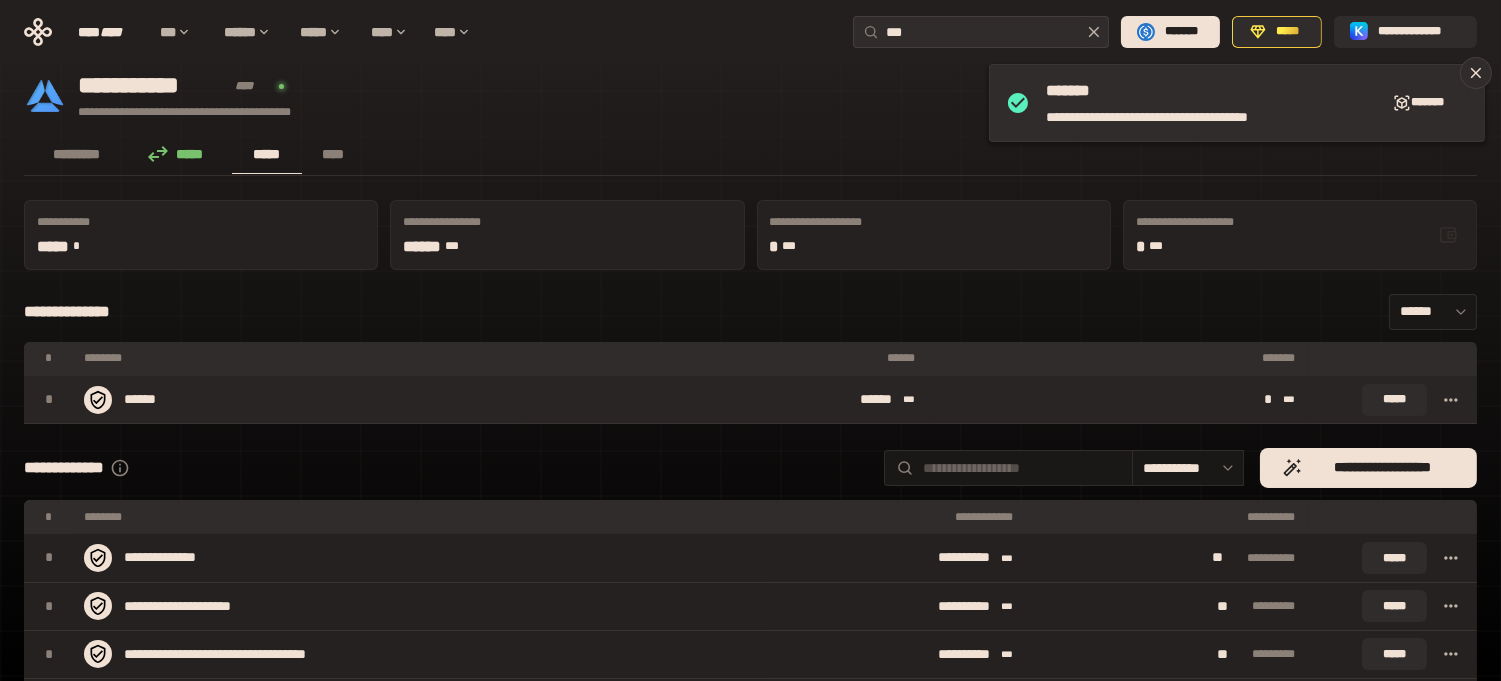 click on "*****" at bounding box center (1393, 400) 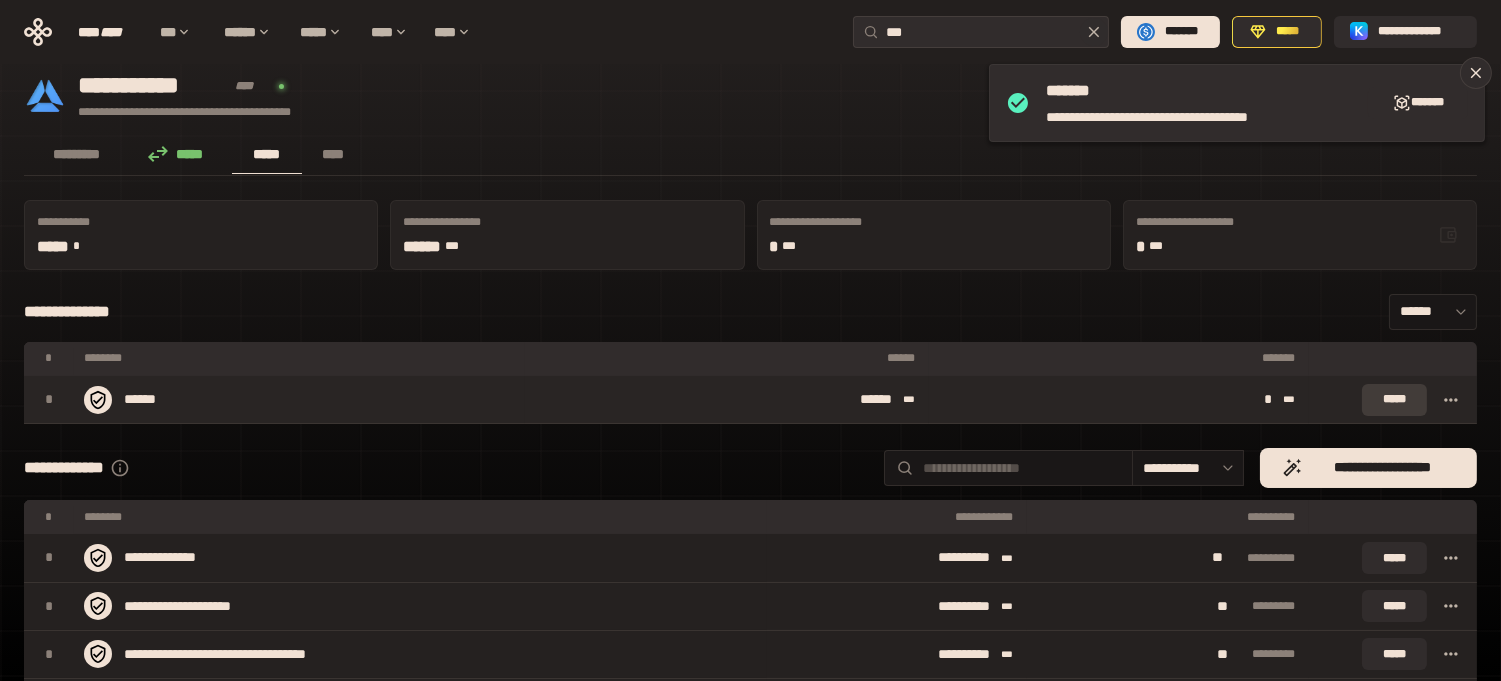 click on "*****" at bounding box center (1394, 400) 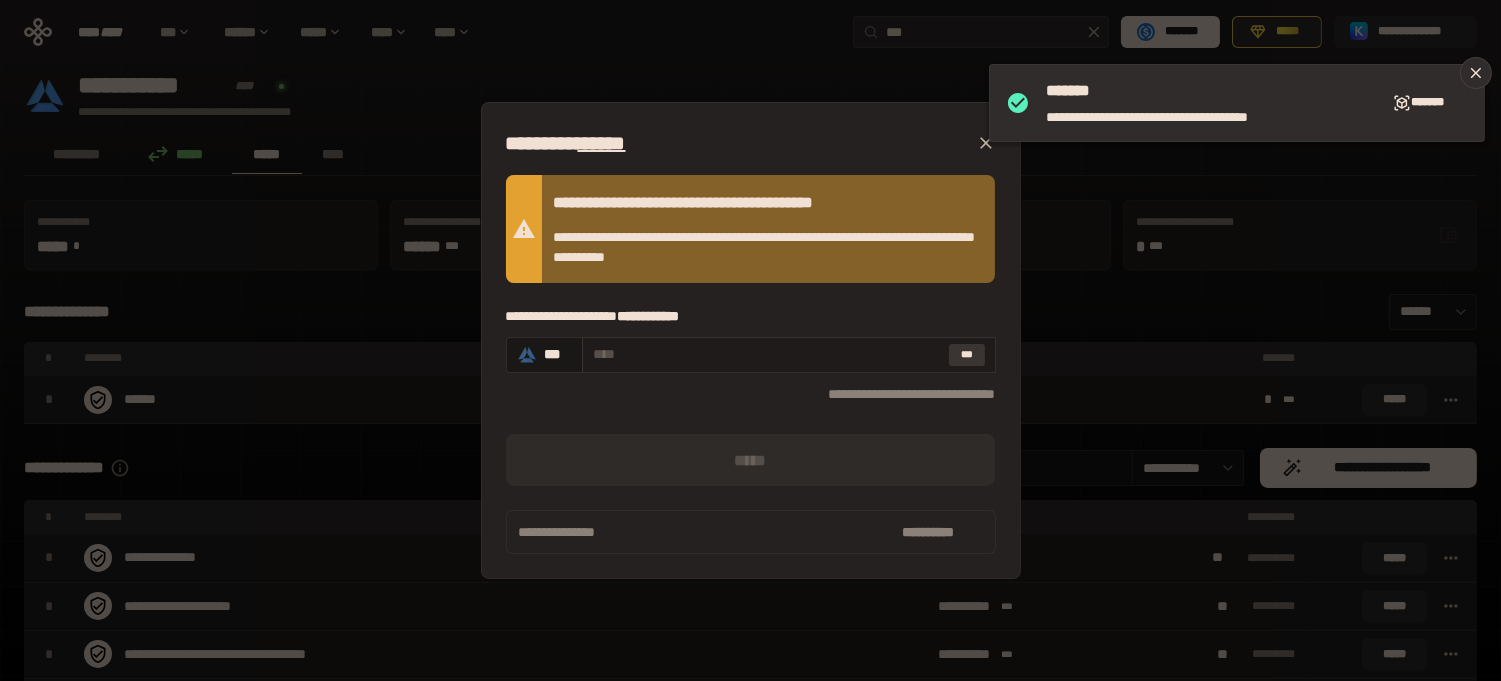 click on "***" at bounding box center [967, 355] 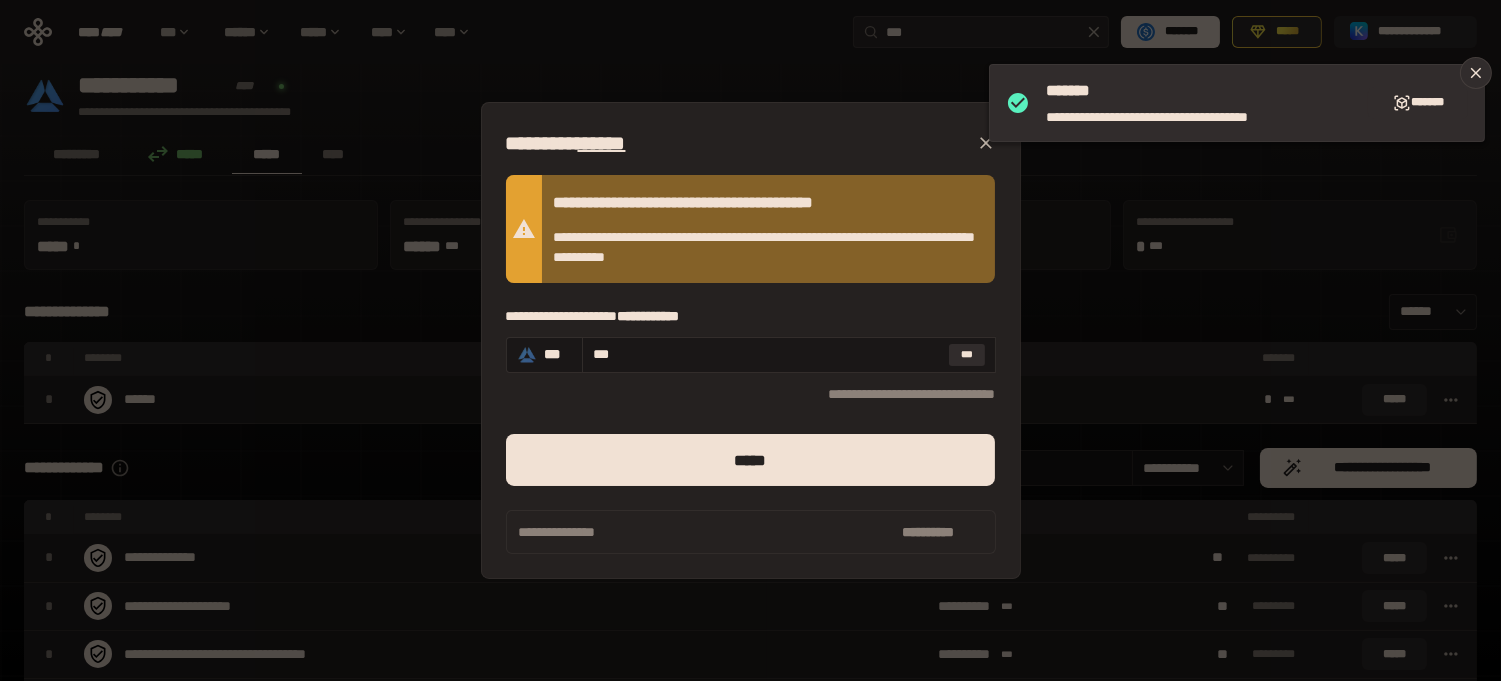 type on "***" 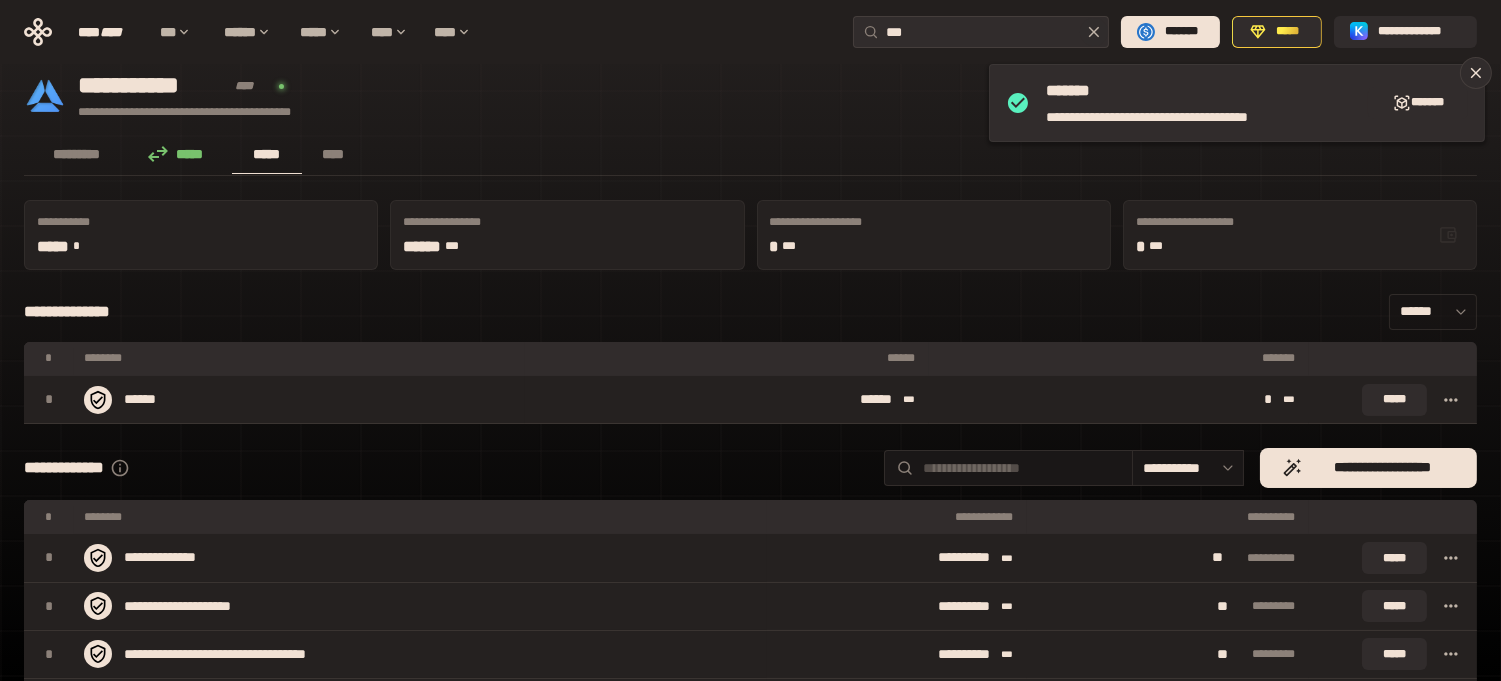 click on "******" at bounding box center [1433, 312] 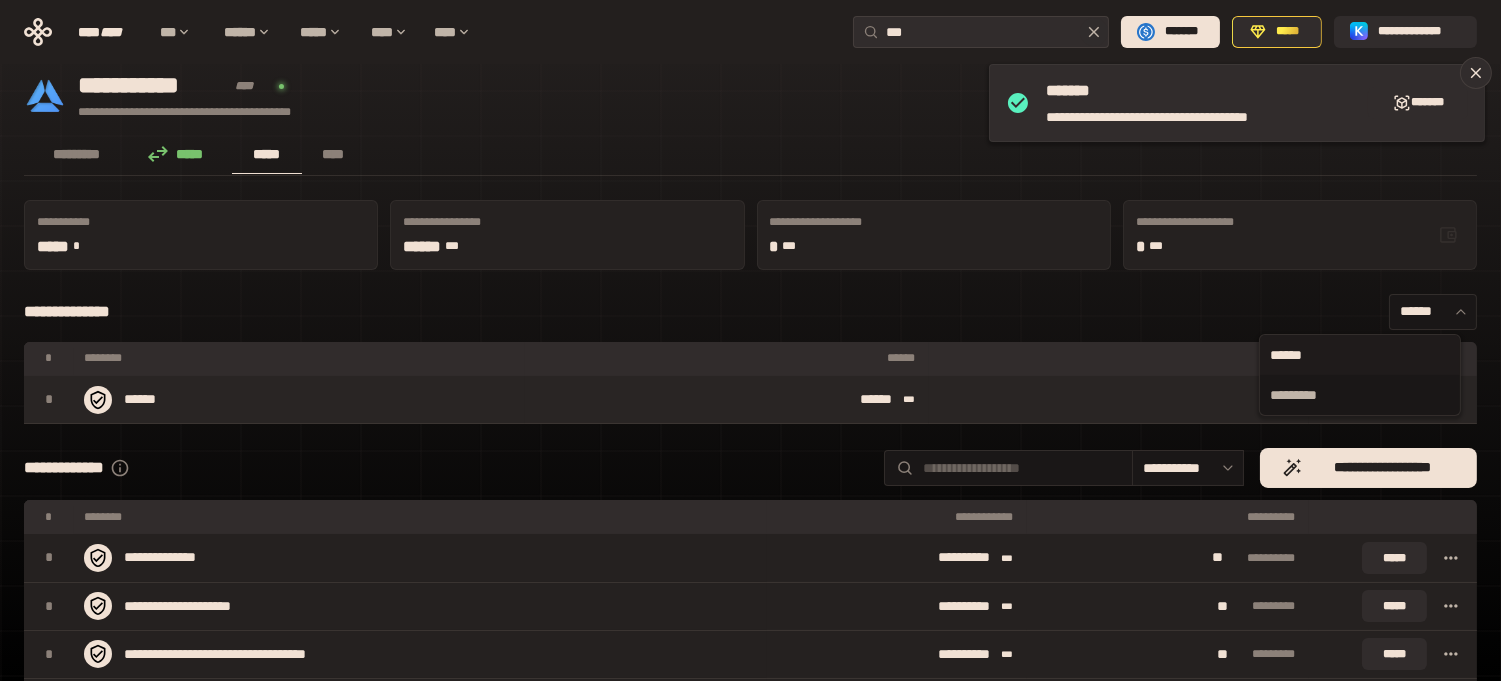 click on "[FIRST] [LAST]" at bounding box center [727, 399] 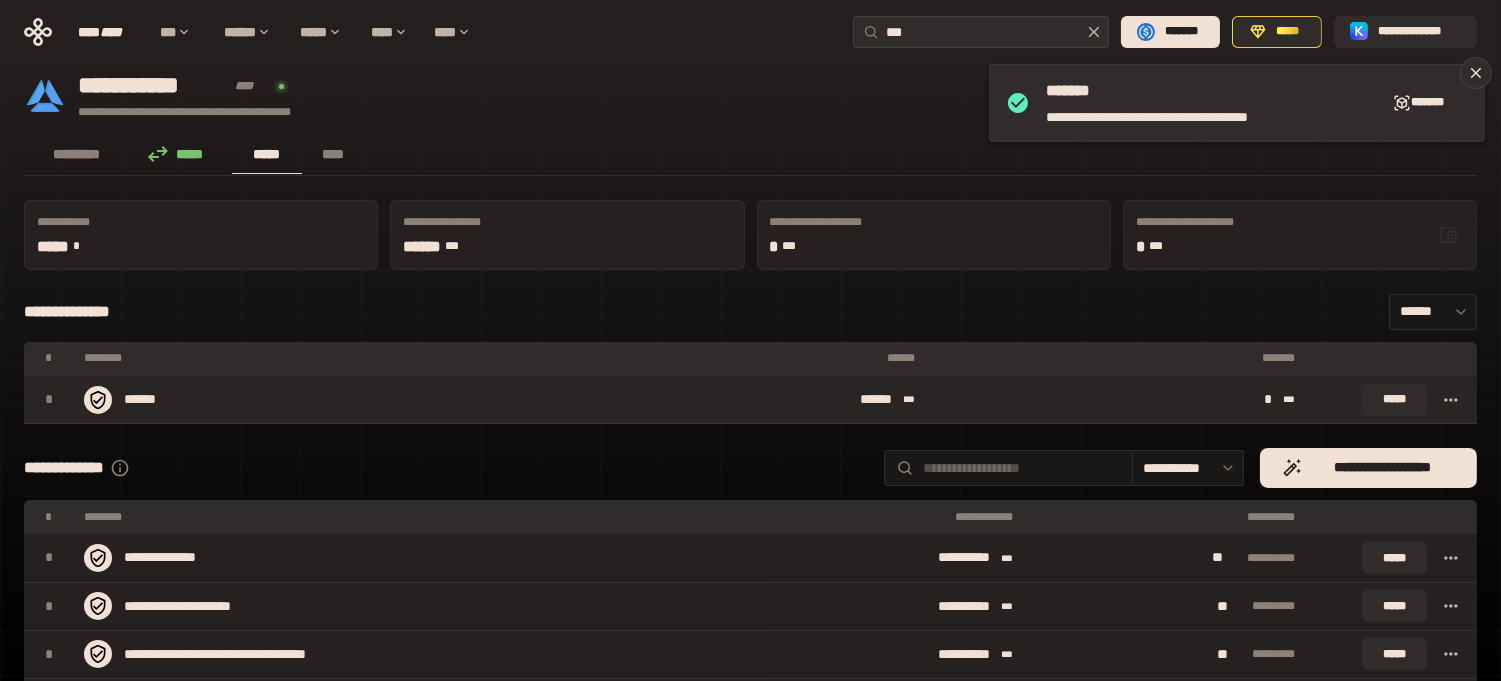 click at bounding box center [1451, 400] 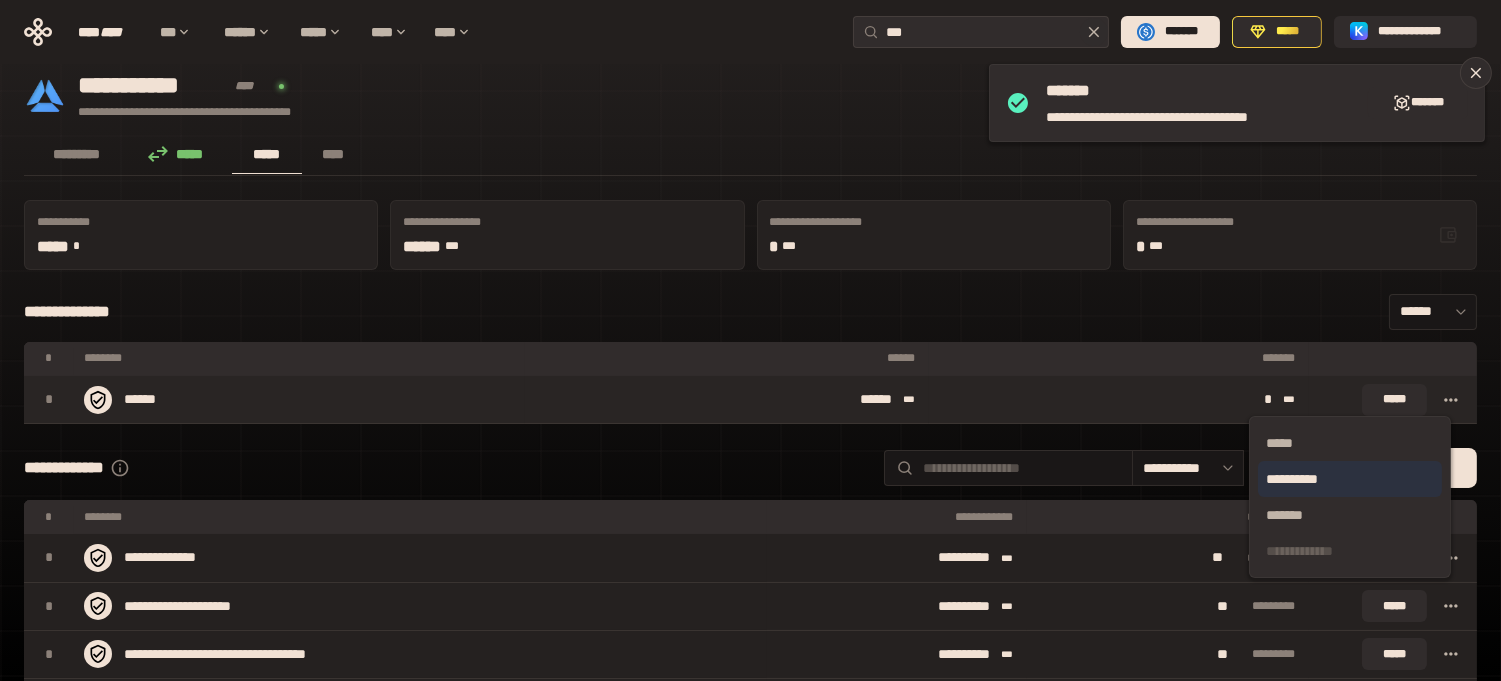 click on "**********" at bounding box center (1350, 479) 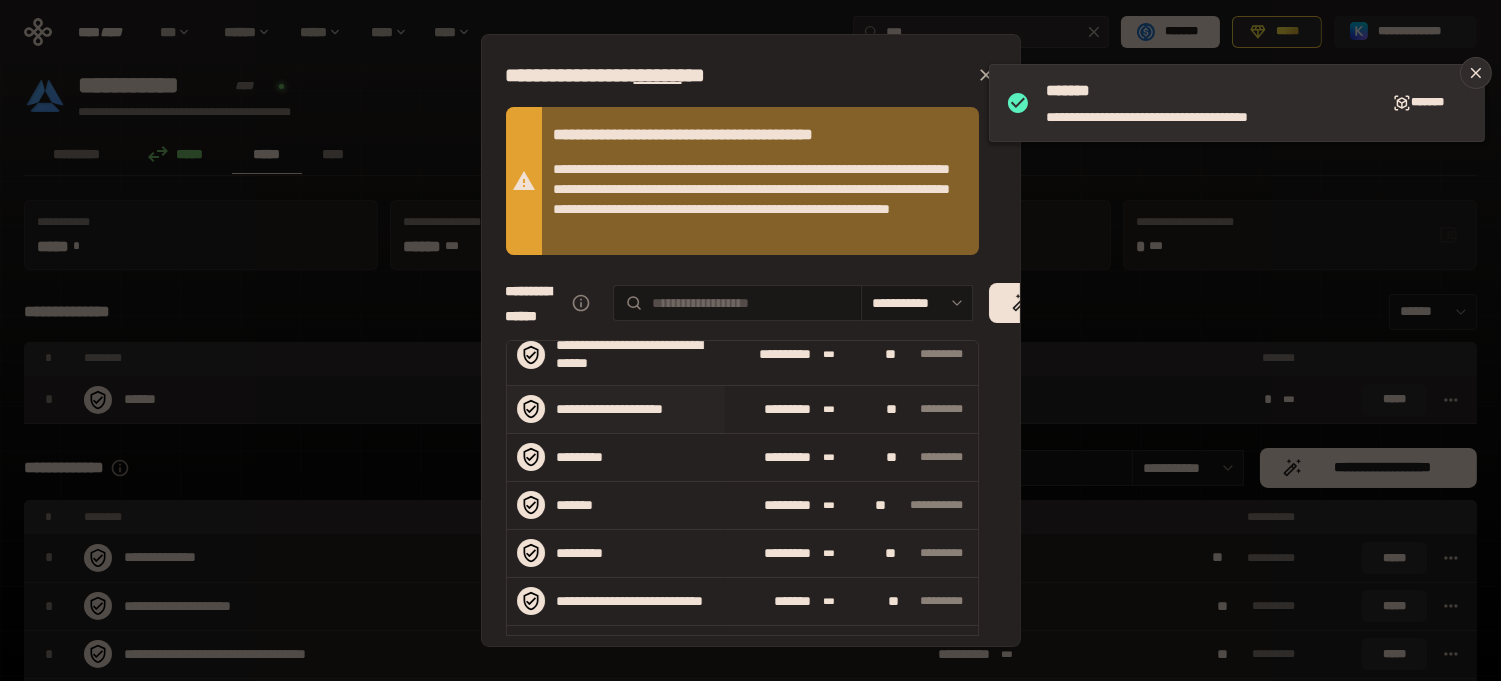 scroll, scrollTop: 148, scrollLeft: 0, axis: vertical 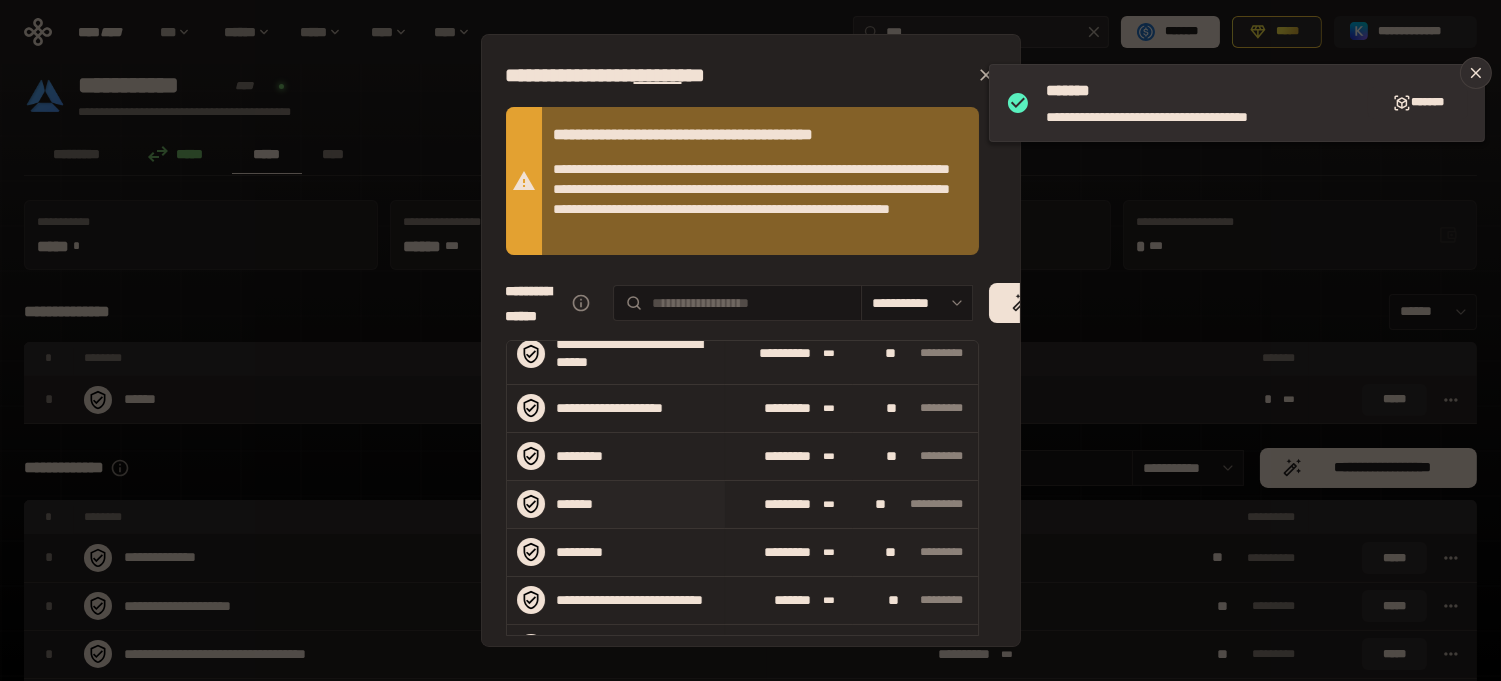 click on "*******" at bounding box center (612, 504) 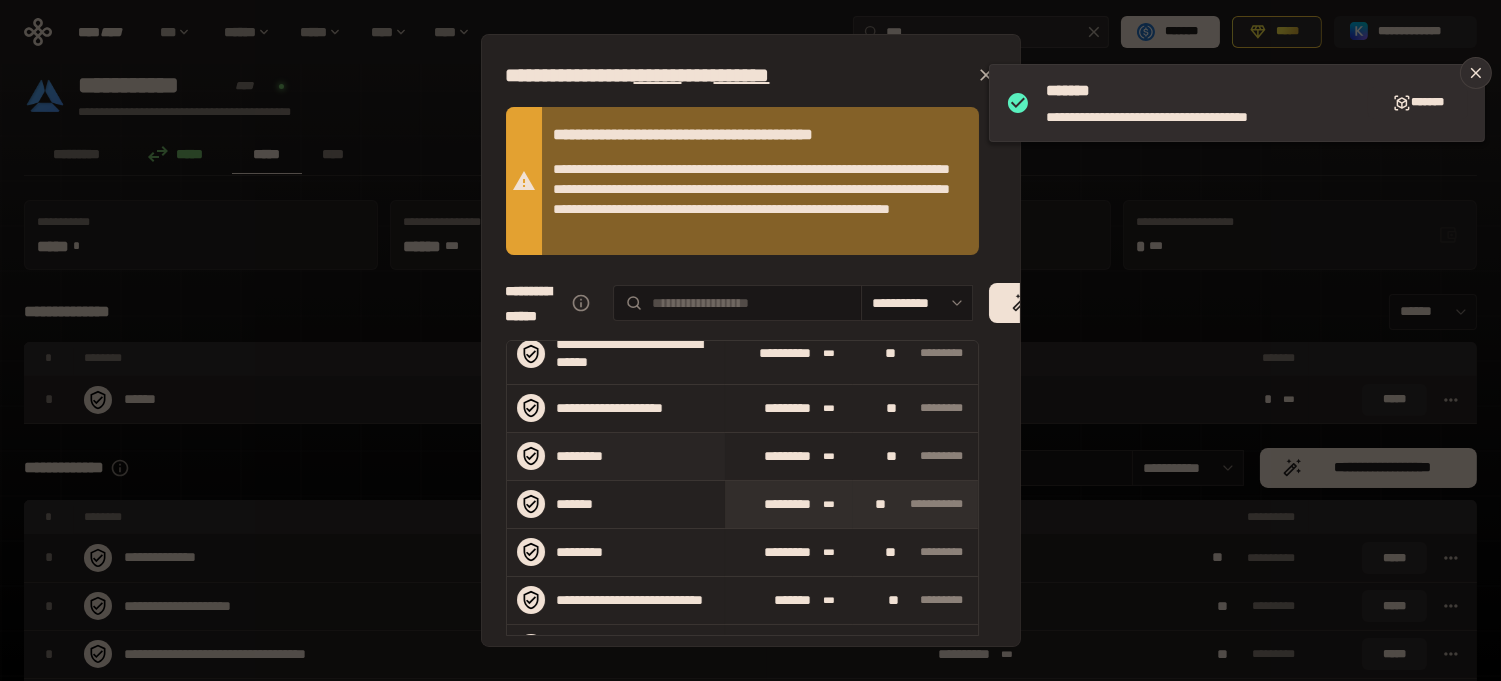 scroll, scrollTop: 425, scrollLeft: 0, axis: vertical 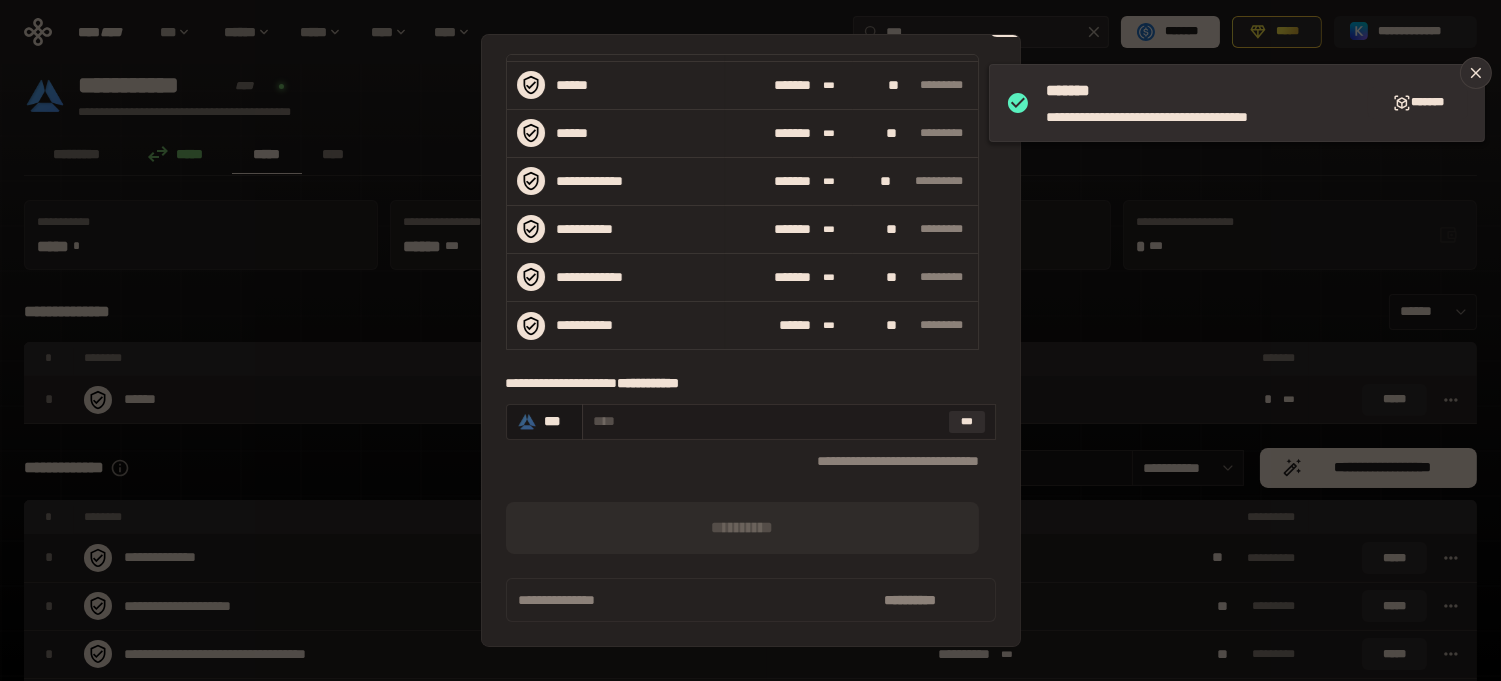 click at bounding box center (767, 421) 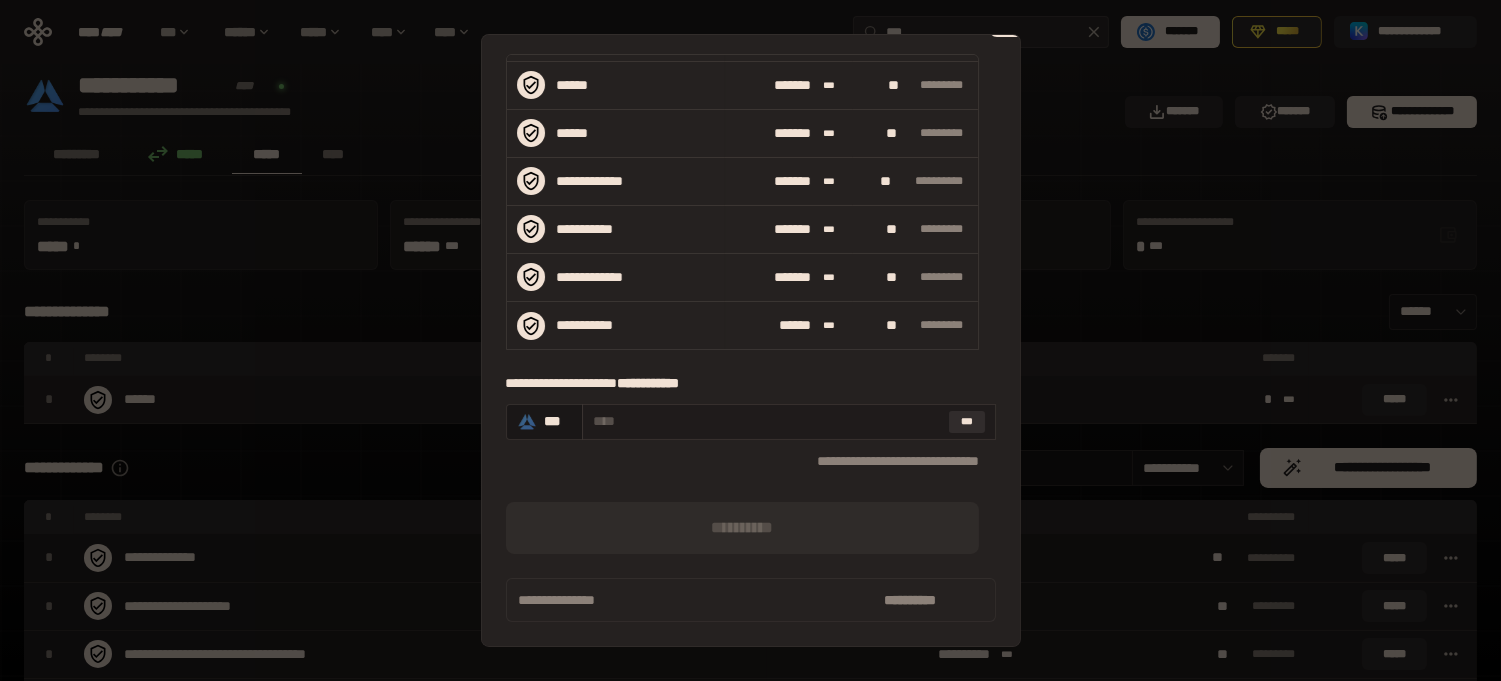click at bounding box center (767, 421) 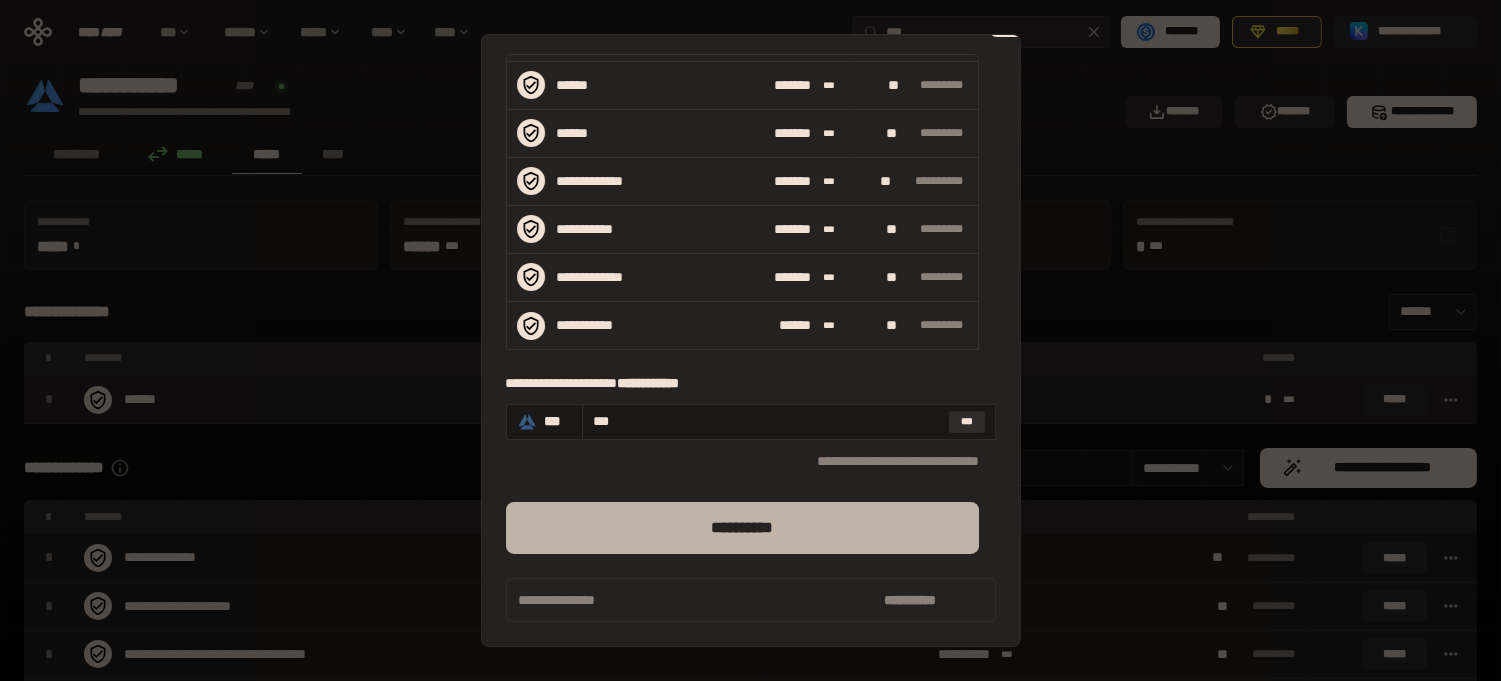 click on "**********" at bounding box center [742, 528] 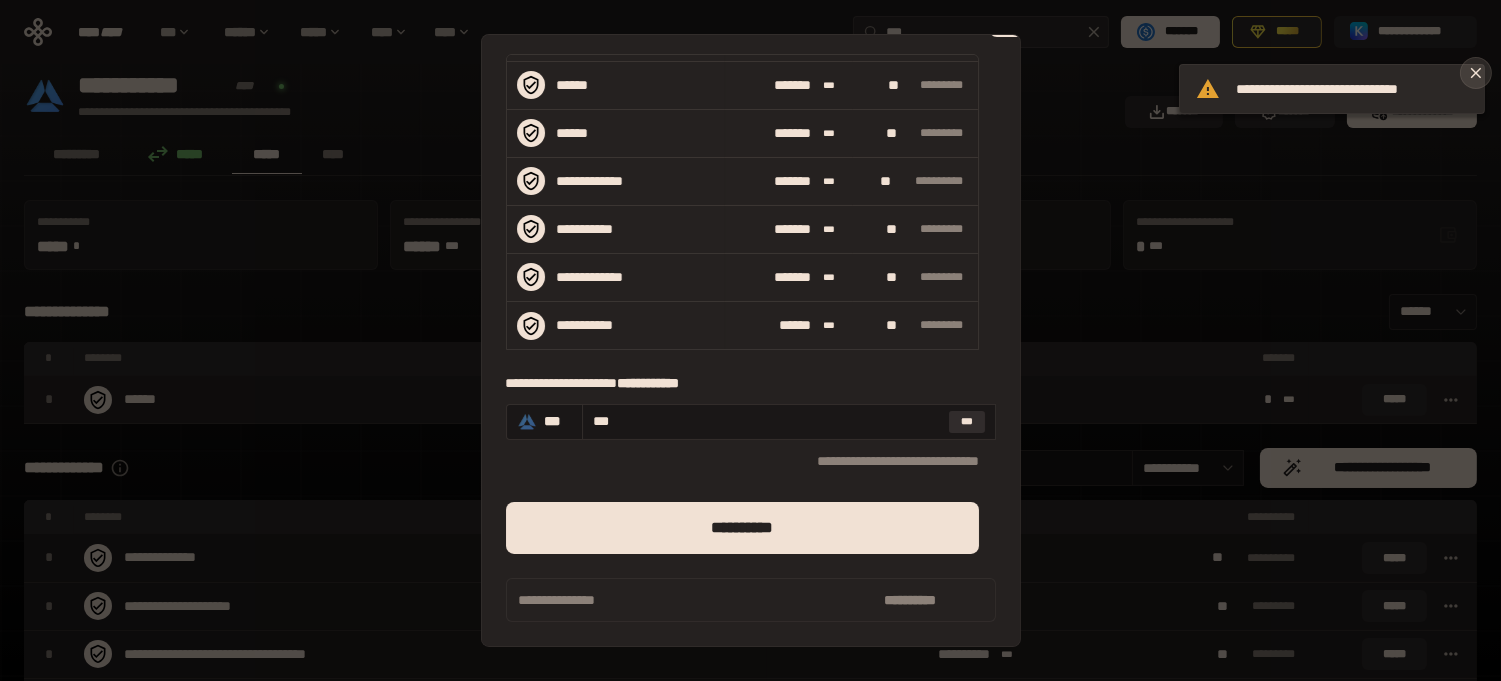click 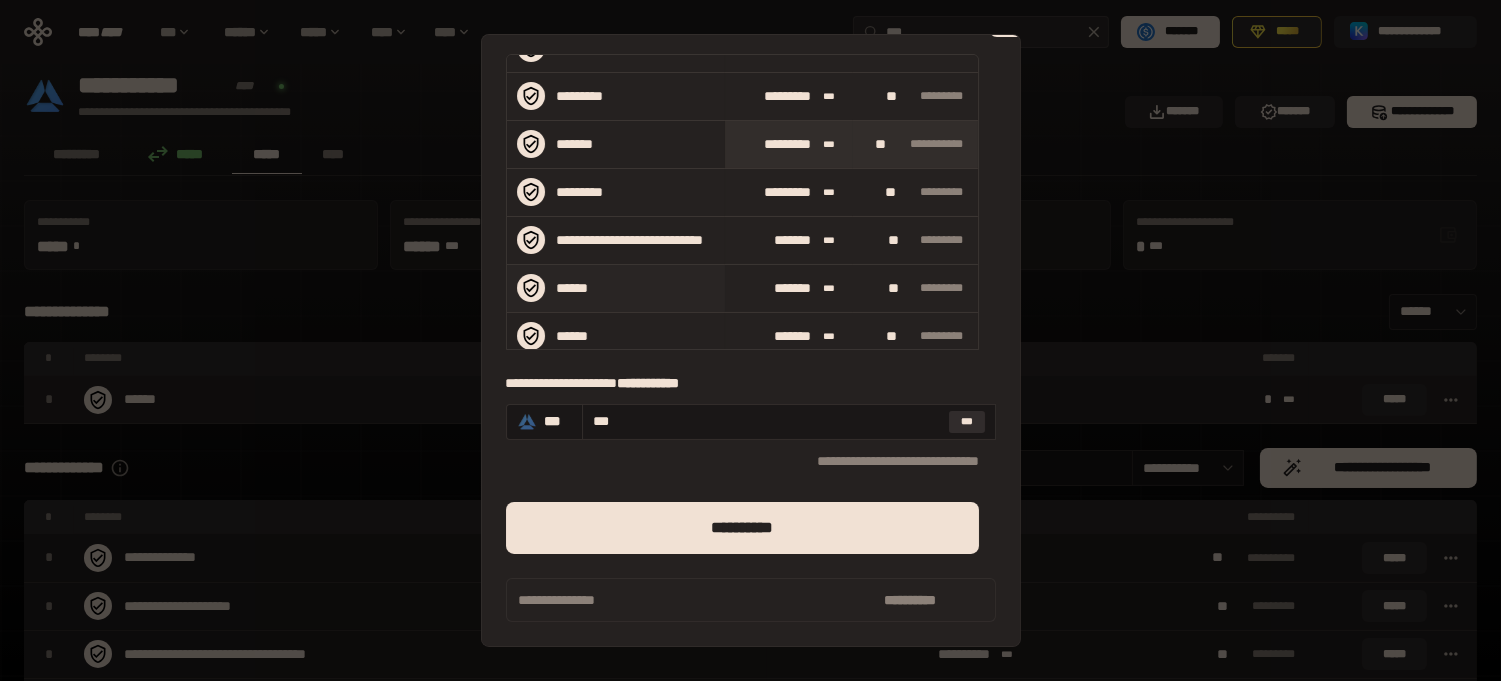 scroll, scrollTop: 215, scrollLeft: 0, axis: vertical 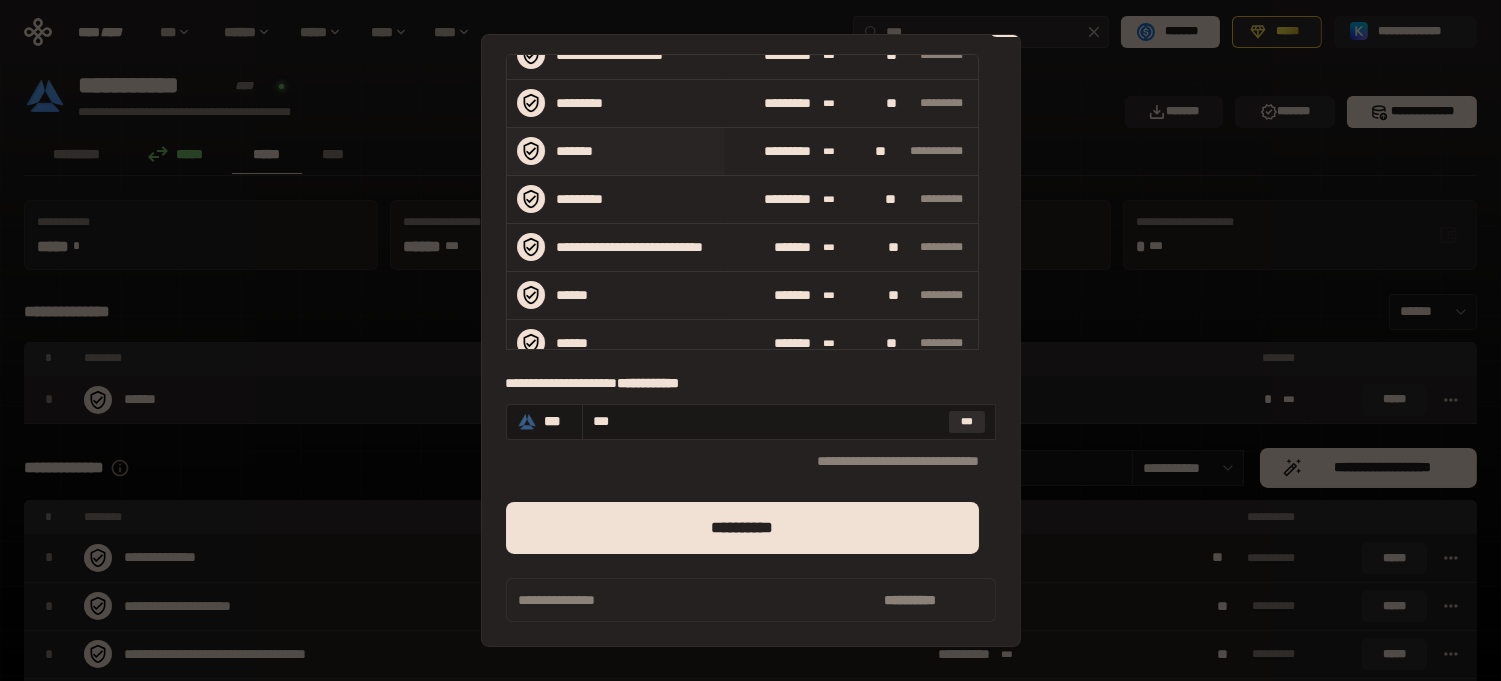 click on "*******" at bounding box center (612, 151) 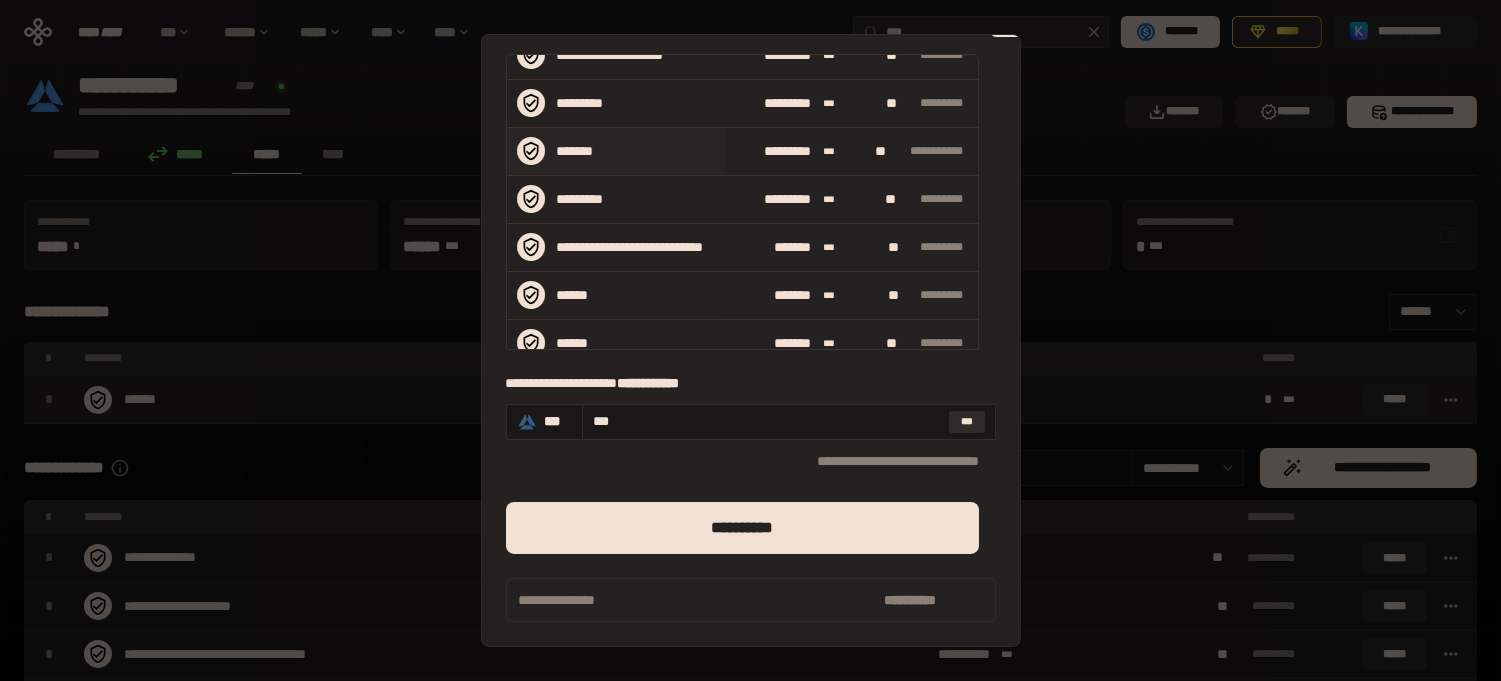 click on "*******" at bounding box center (616, 151) 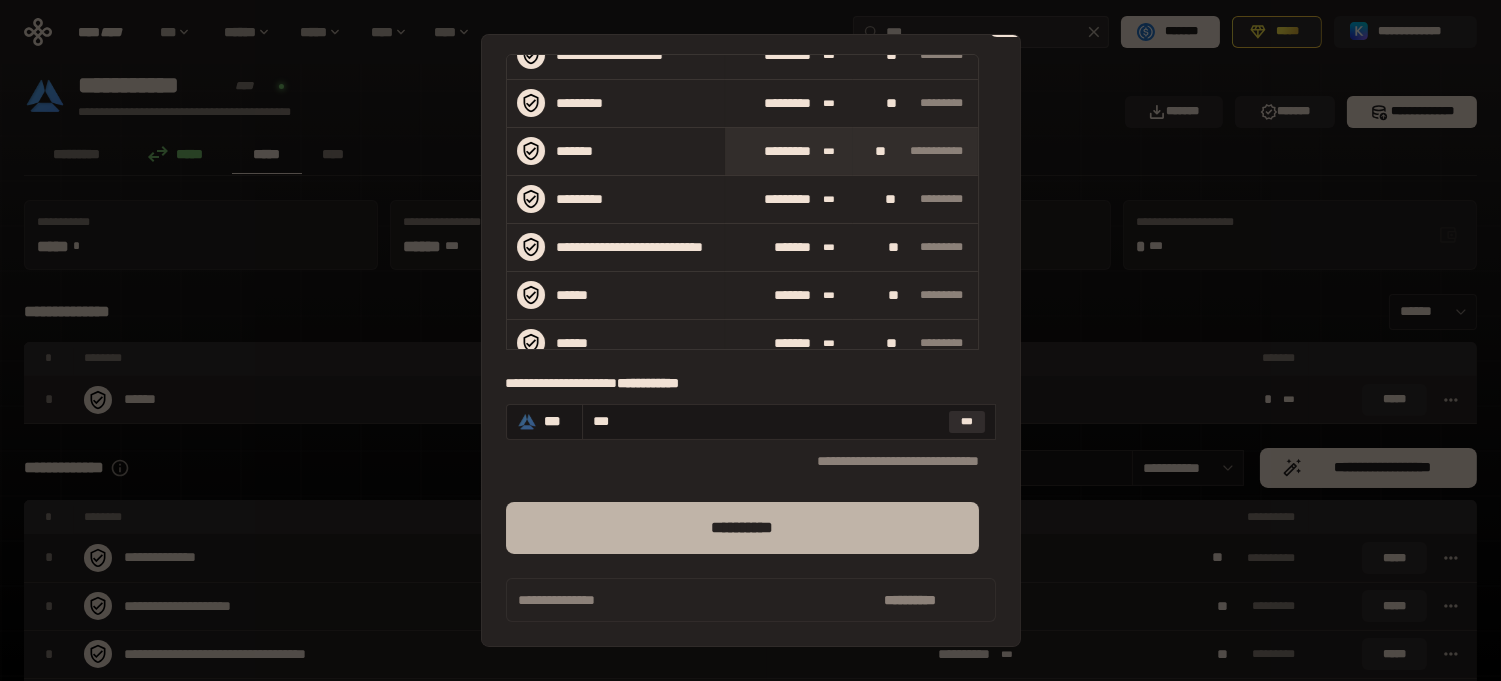 click on "**********" at bounding box center (742, 528) 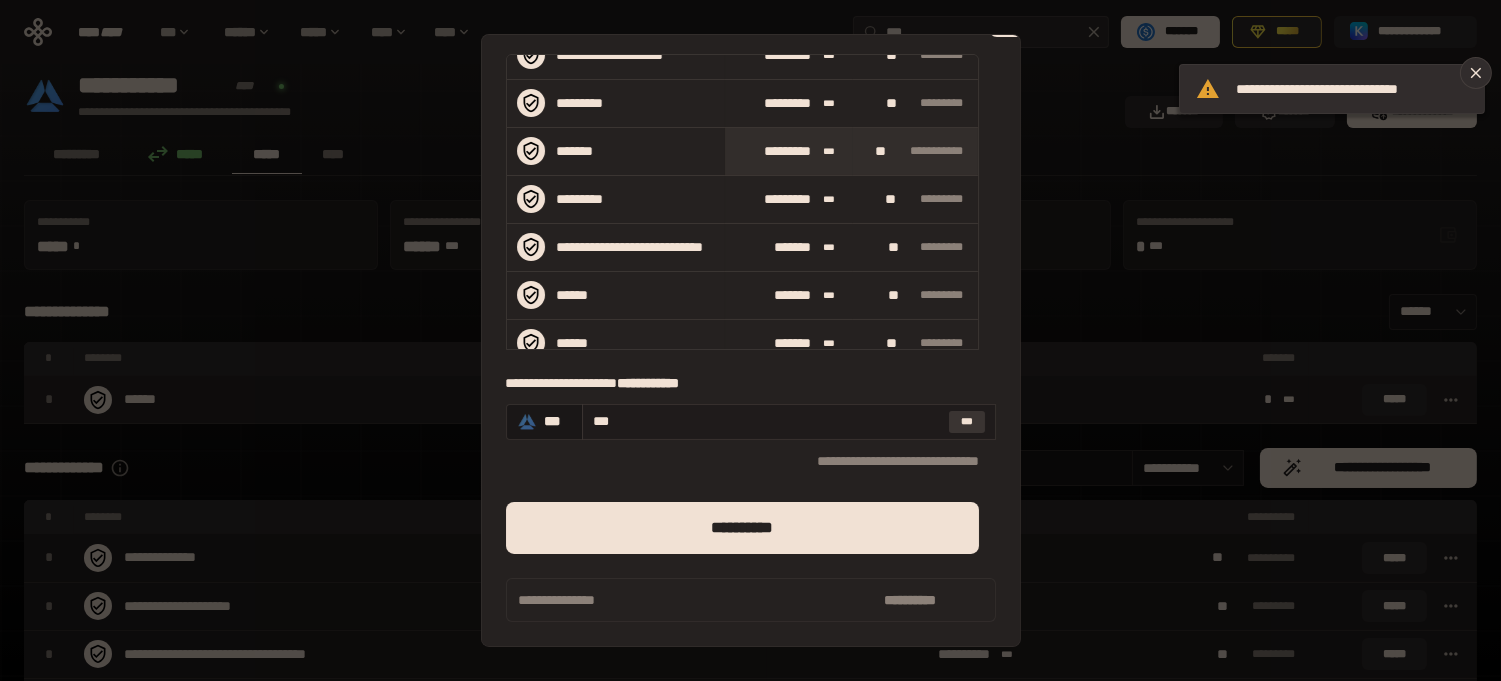 click on "***" at bounding box center (967, 422) 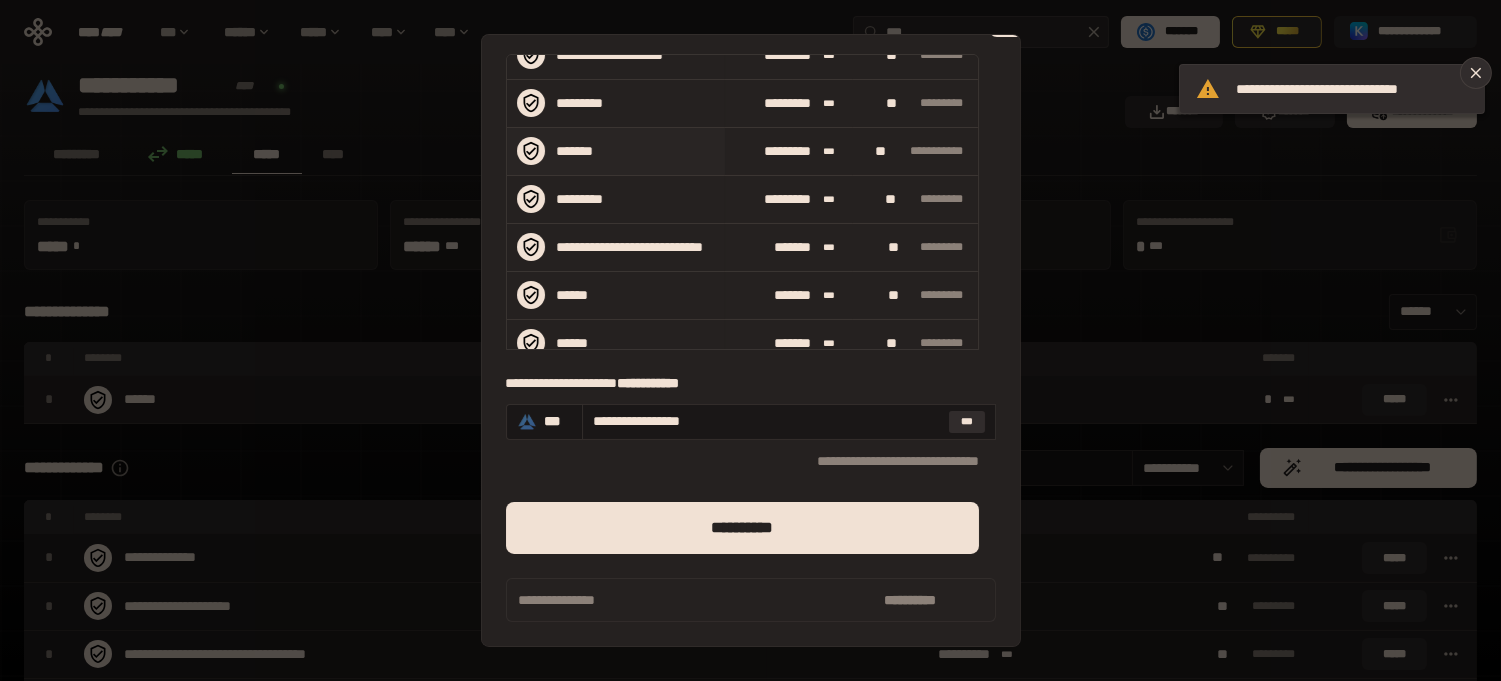click on "*******" at bounding box center [612, 151] 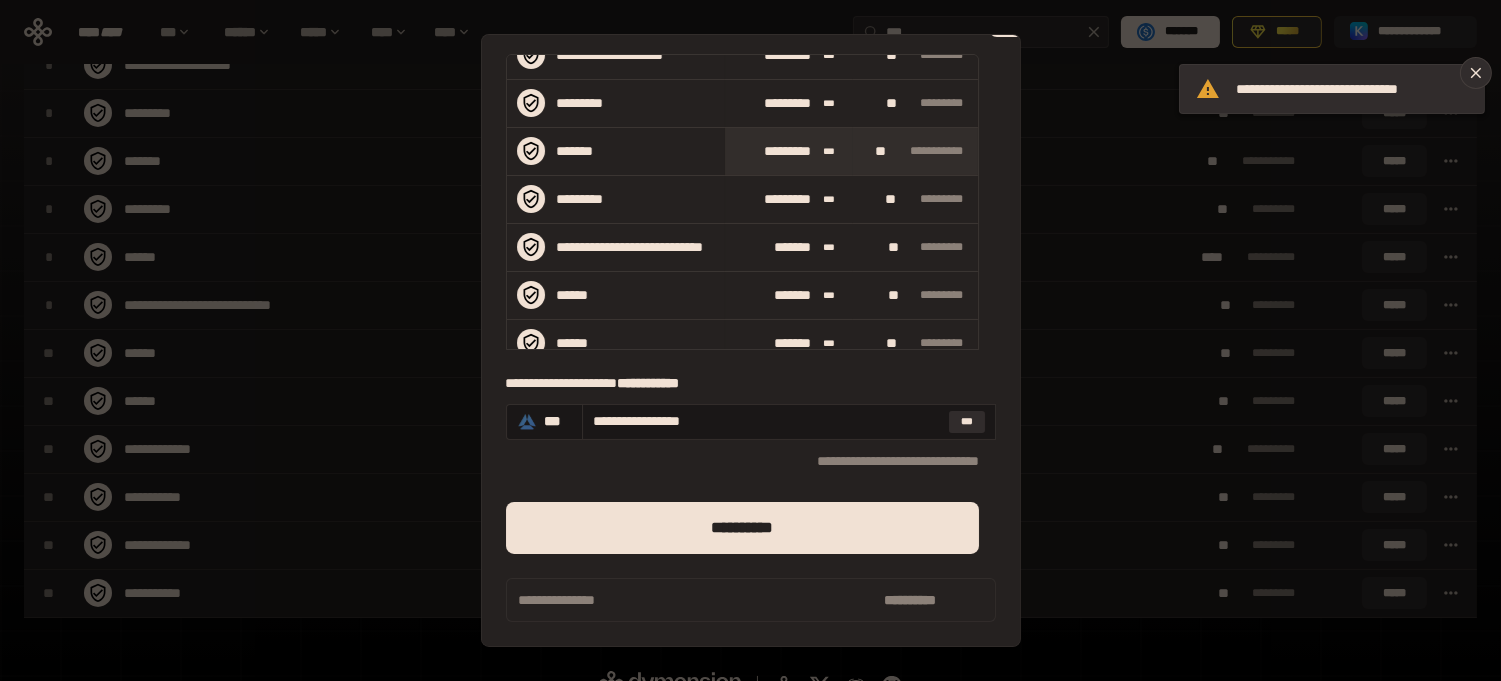 scroll, scrollTop: 665, scrollLeft: 0, axis: vertical 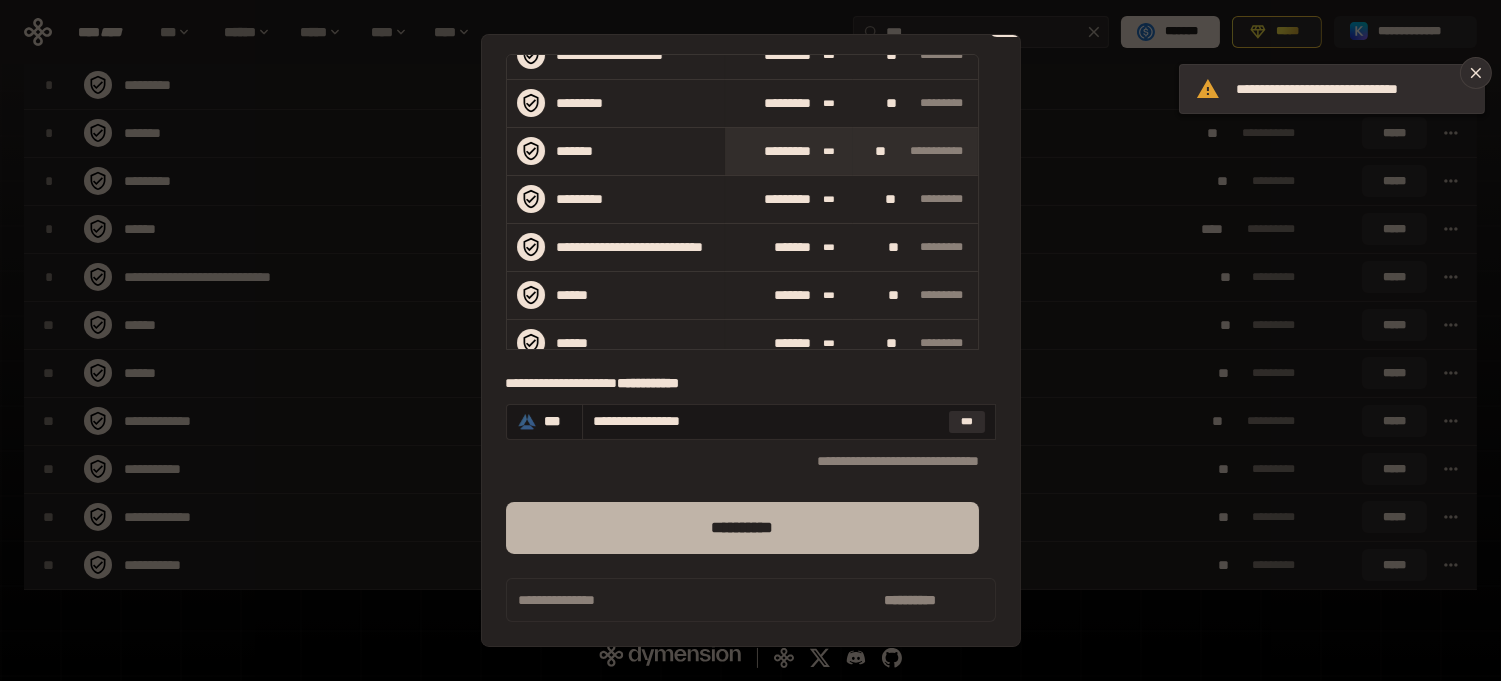 click on "**********" at bounding box center [742, 528] 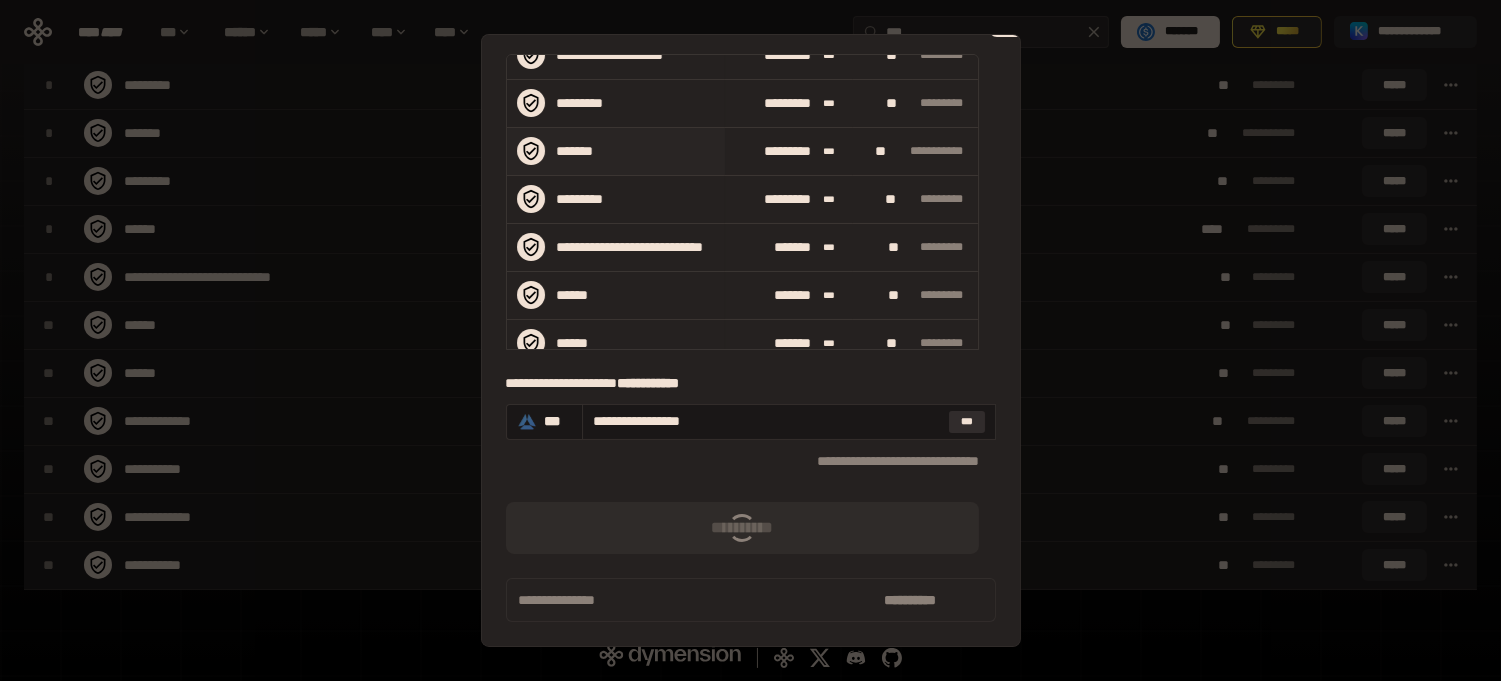 click on "*******" at bounding box center [612, 151] 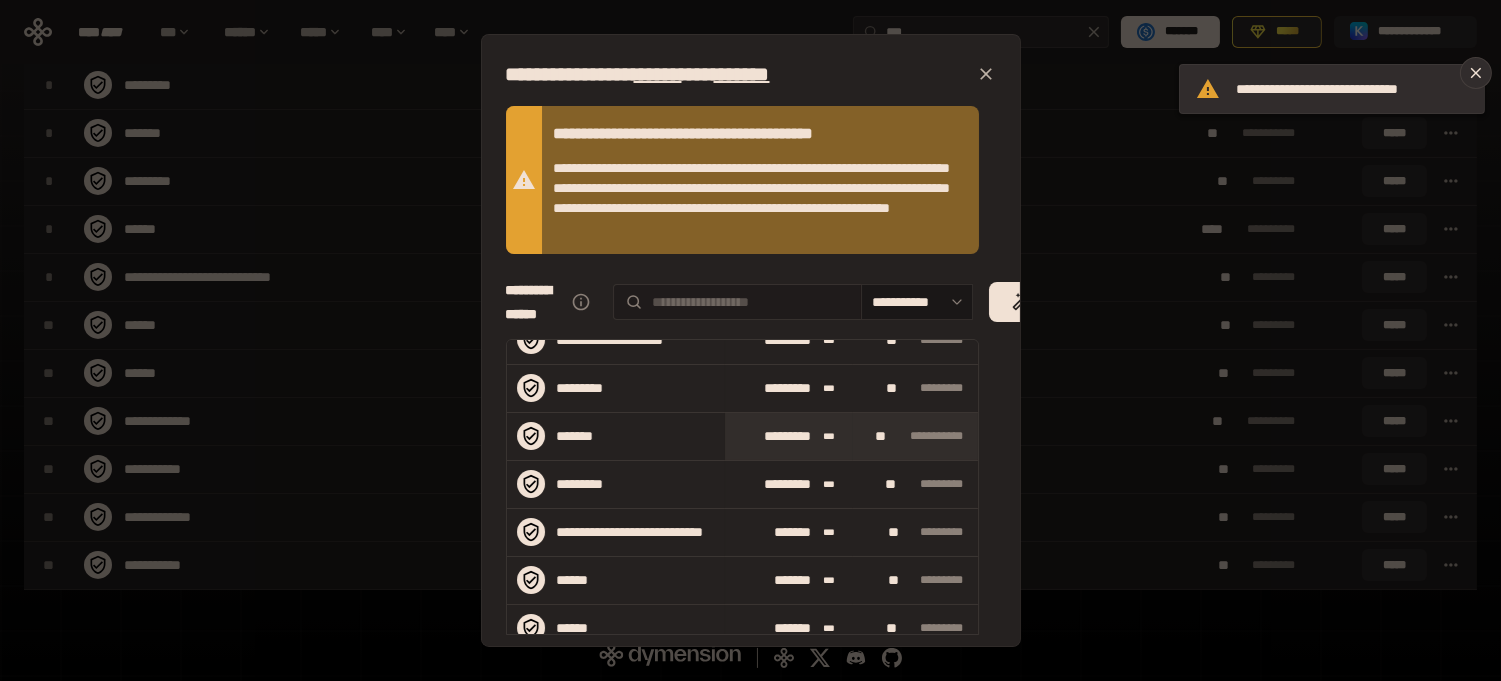 scroll, scrollTop: 0, scrollLeft: 0, axis: both 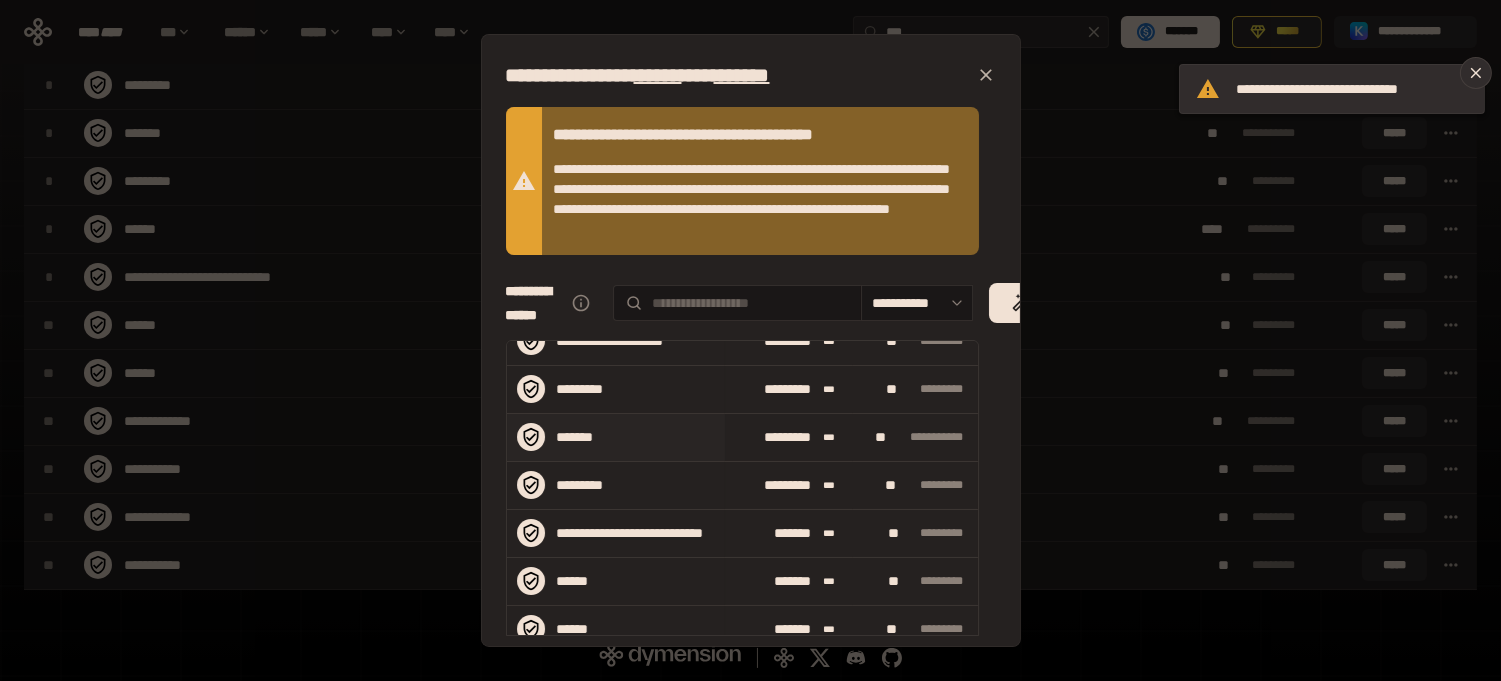 click on "*******" at bounding box center (612, 437) 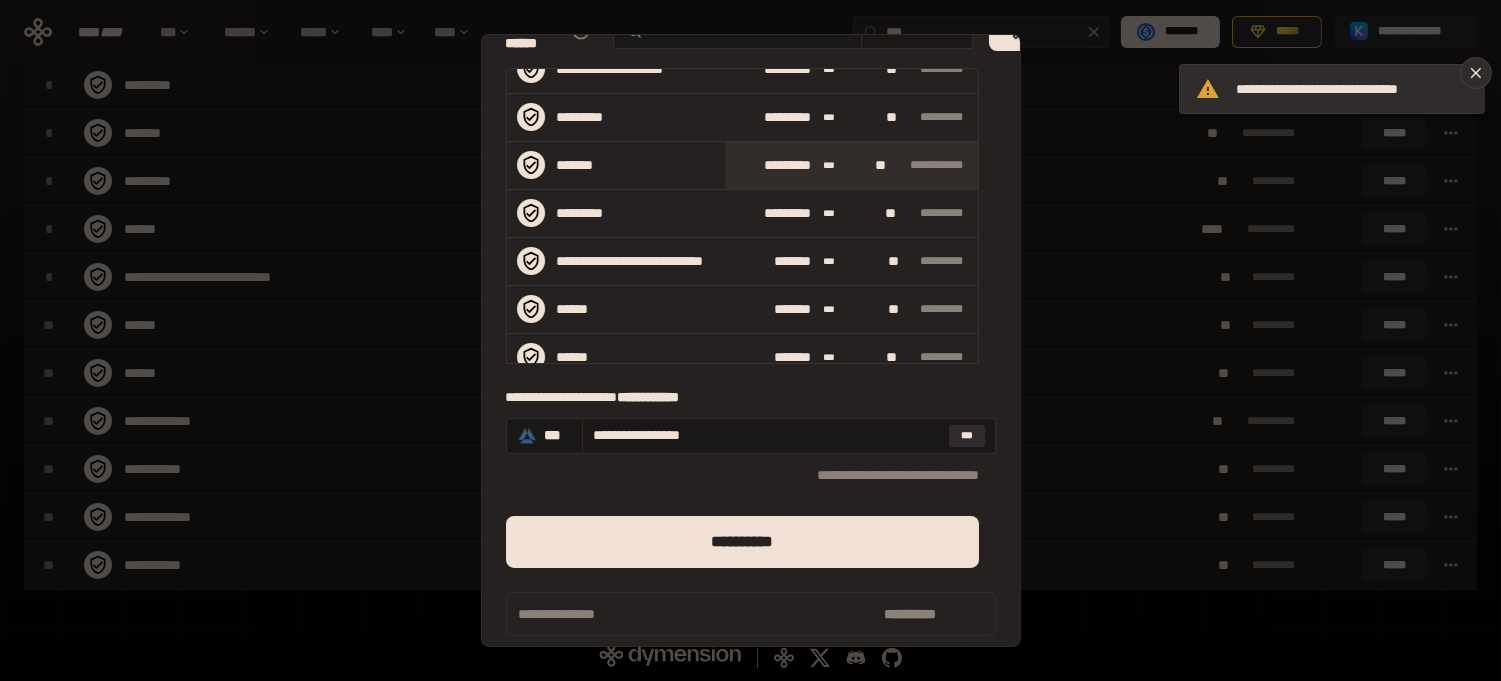 scroll, scrollTop: 302, scrollLeft: 0, axis: vertical 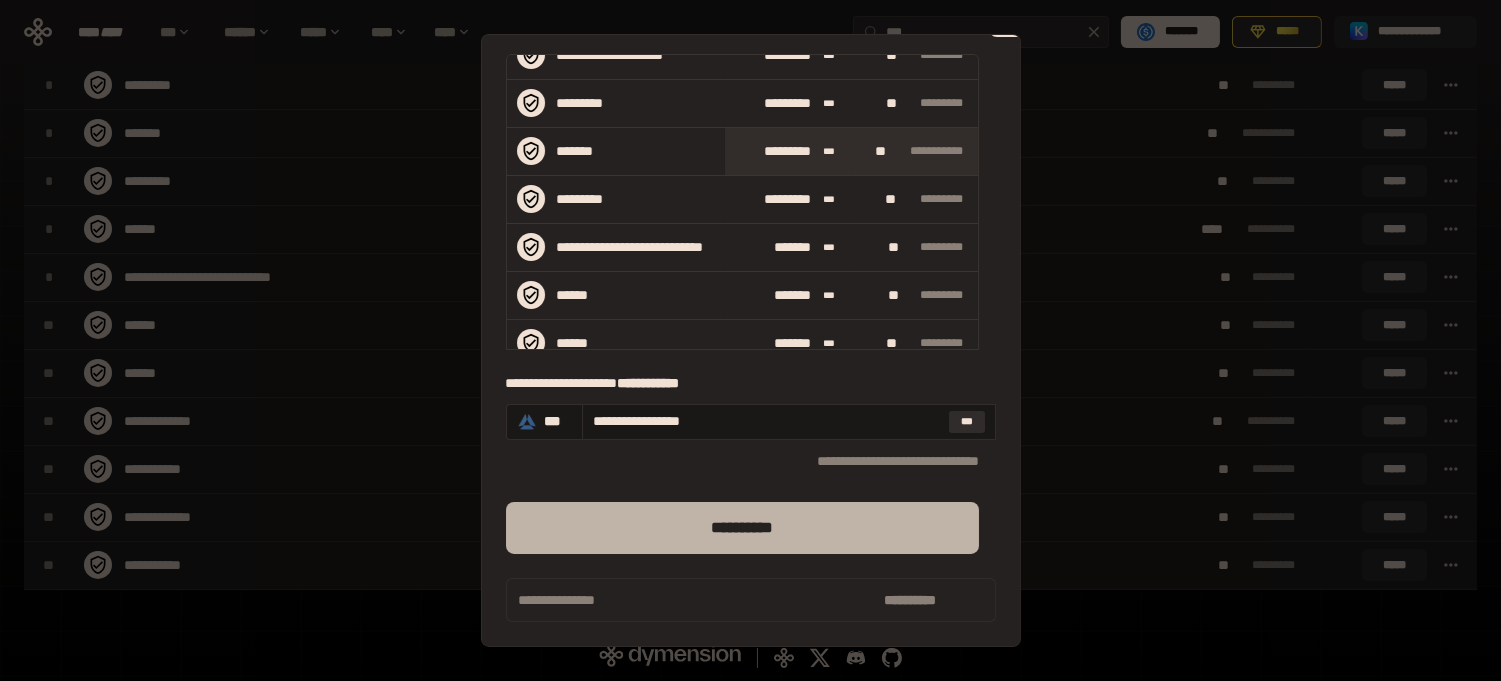 click on "**********" at bounding box center [742, 528] 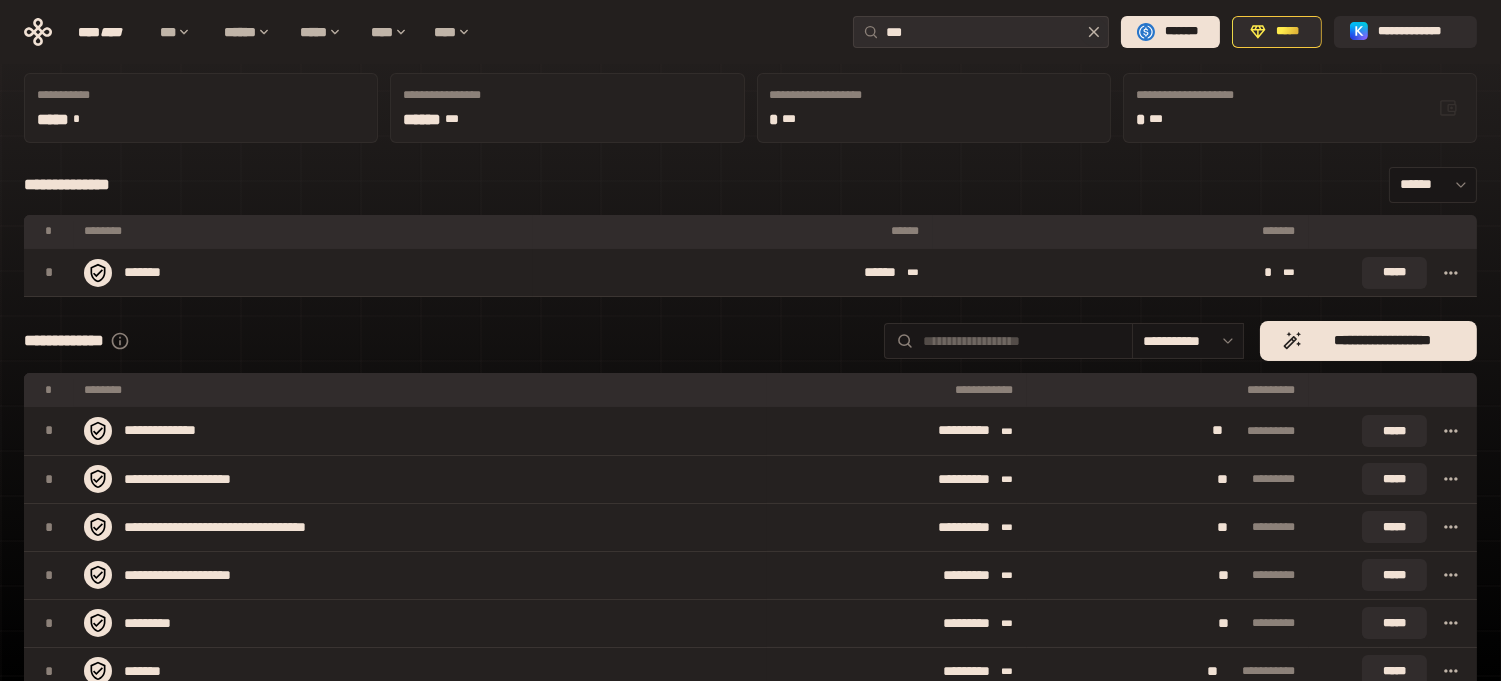 scroll, scrollTop: 0, scrollLeft: 0, axis: both 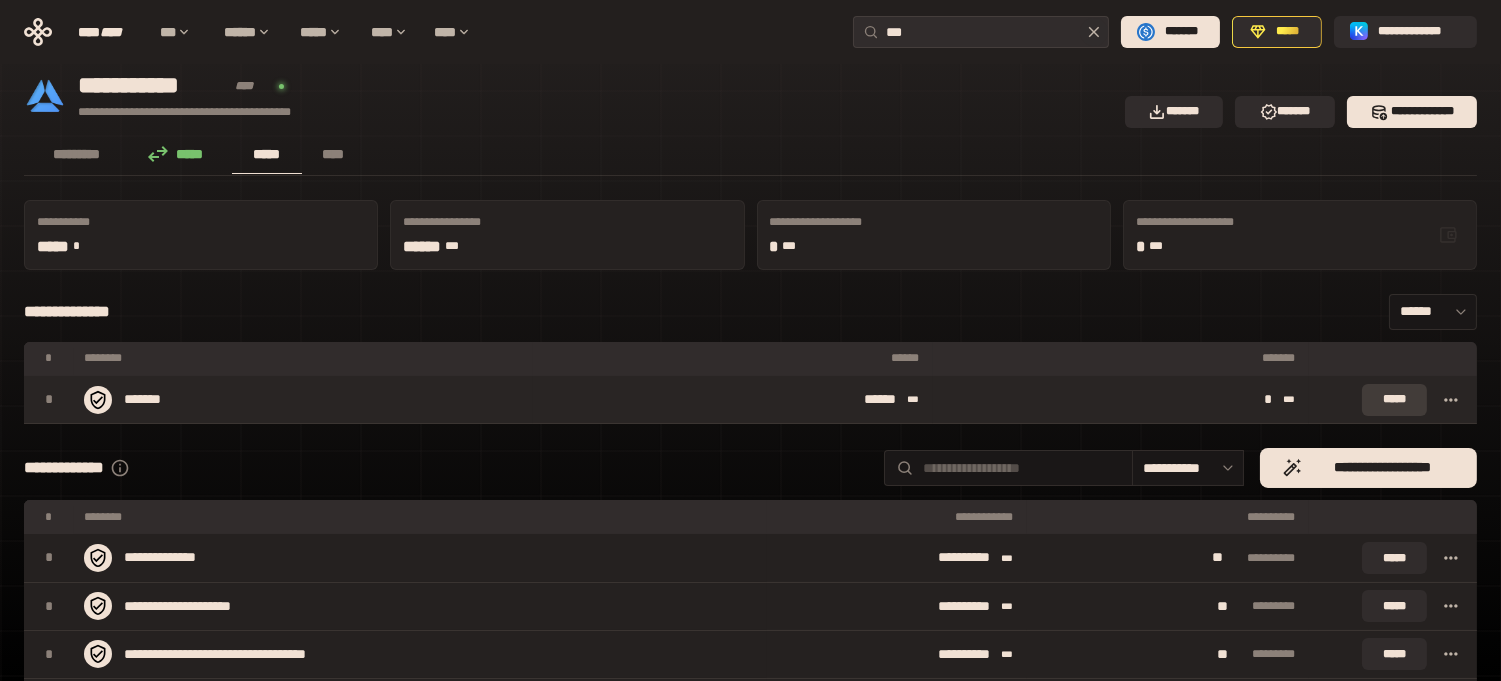 click on "*****" at bounding box center (1394, 400) 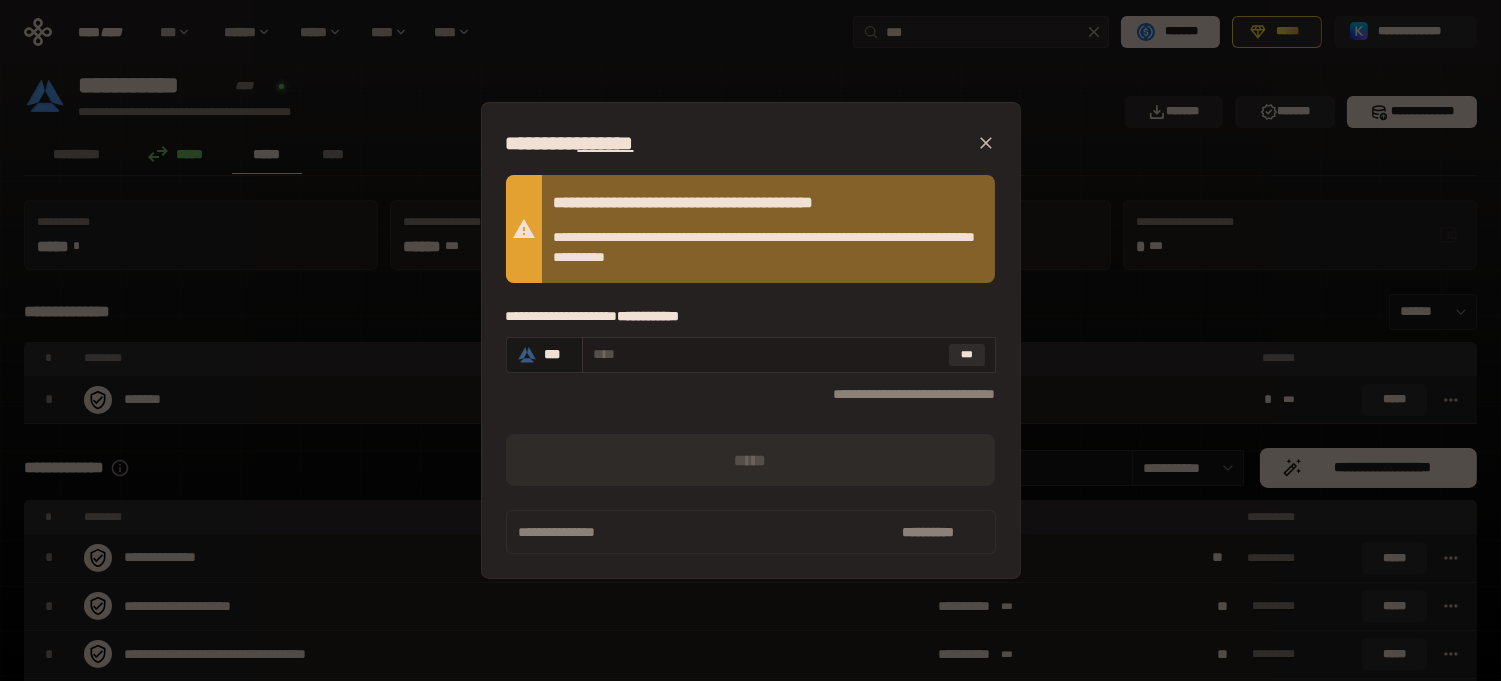 click on "***" at bounding box center (789, 355) 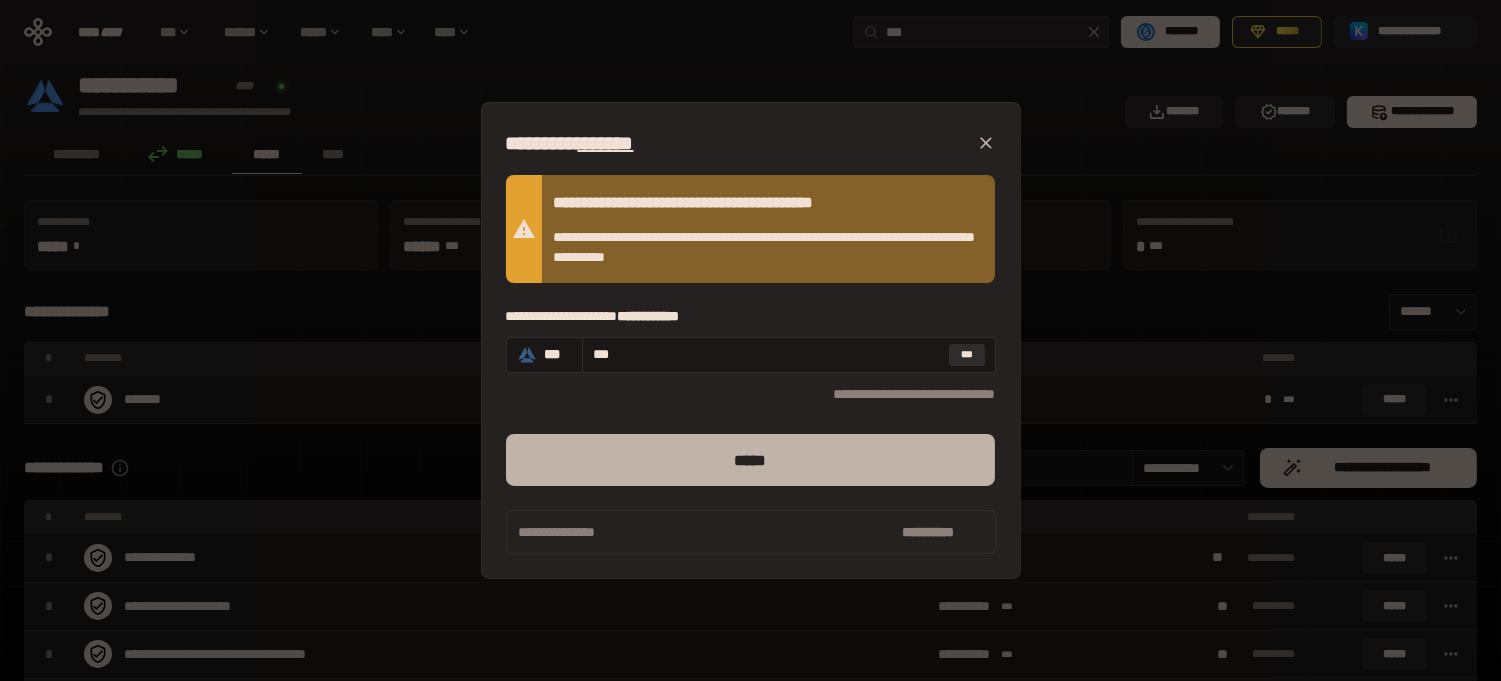 type on "***" 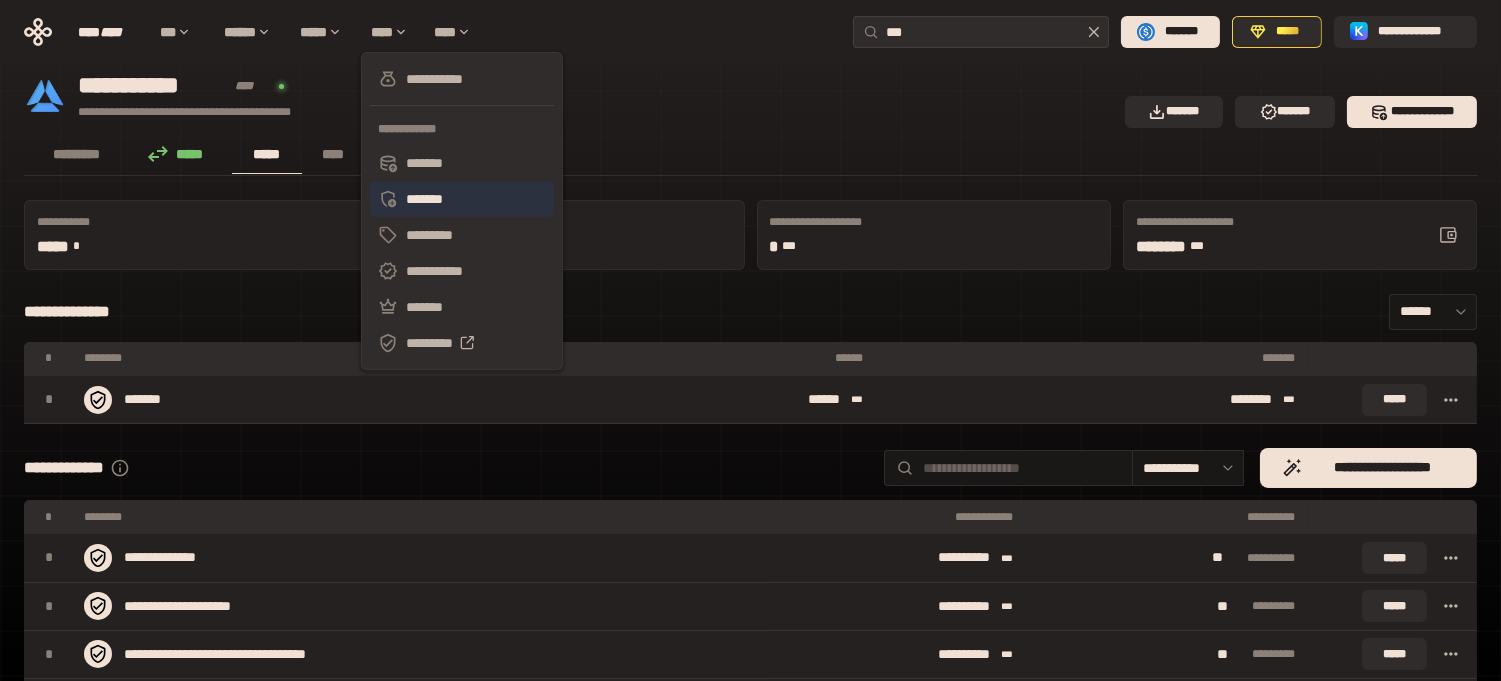 click on "*******" at bounding box center (462, 199) 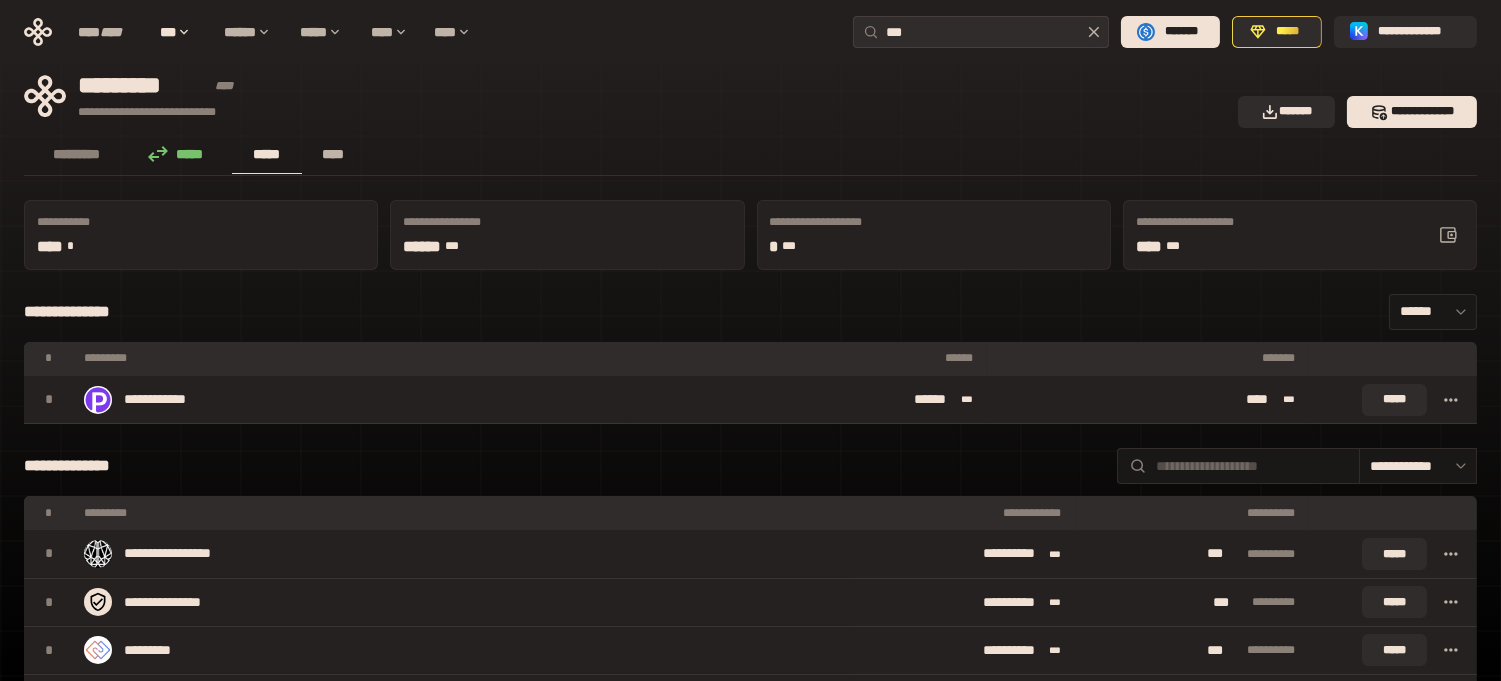 click on "****" at bounding box center (333, 154) 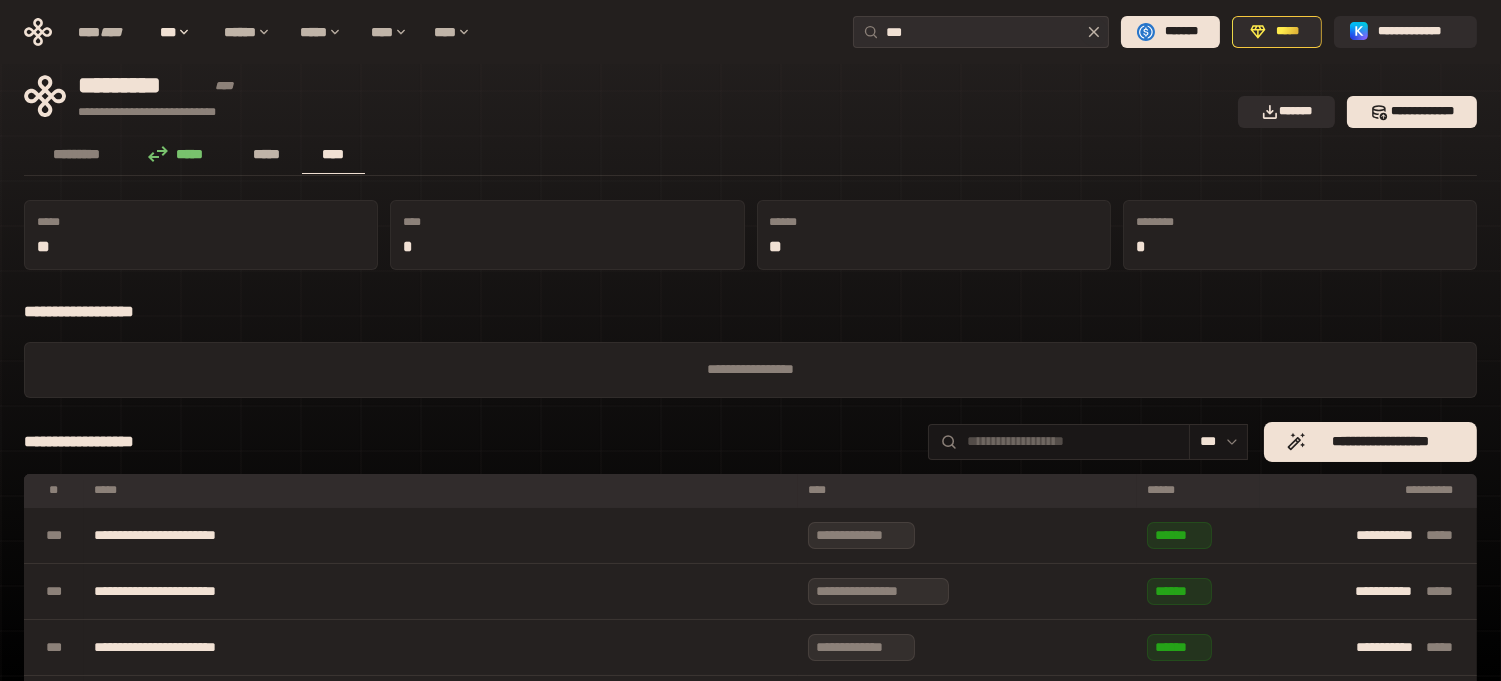 click on "*****" at bounding box center [267, 154] 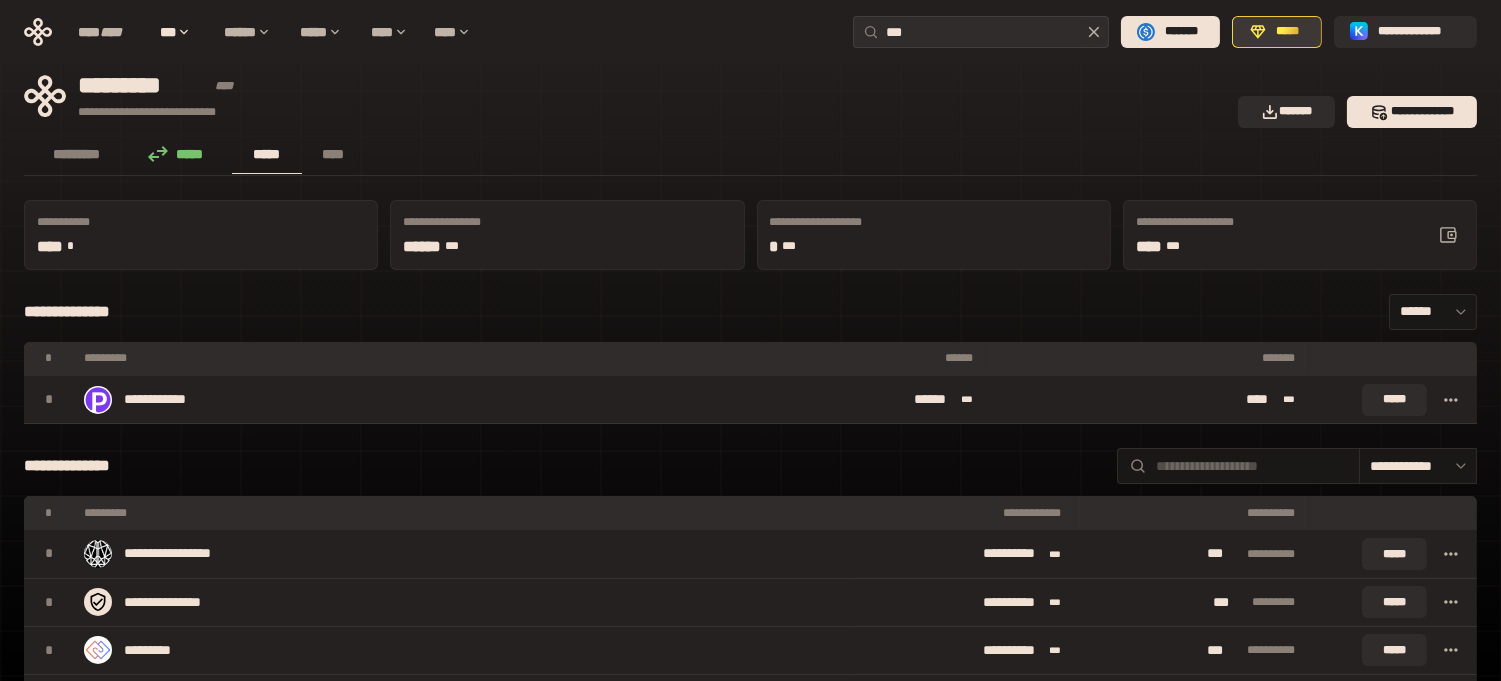 click 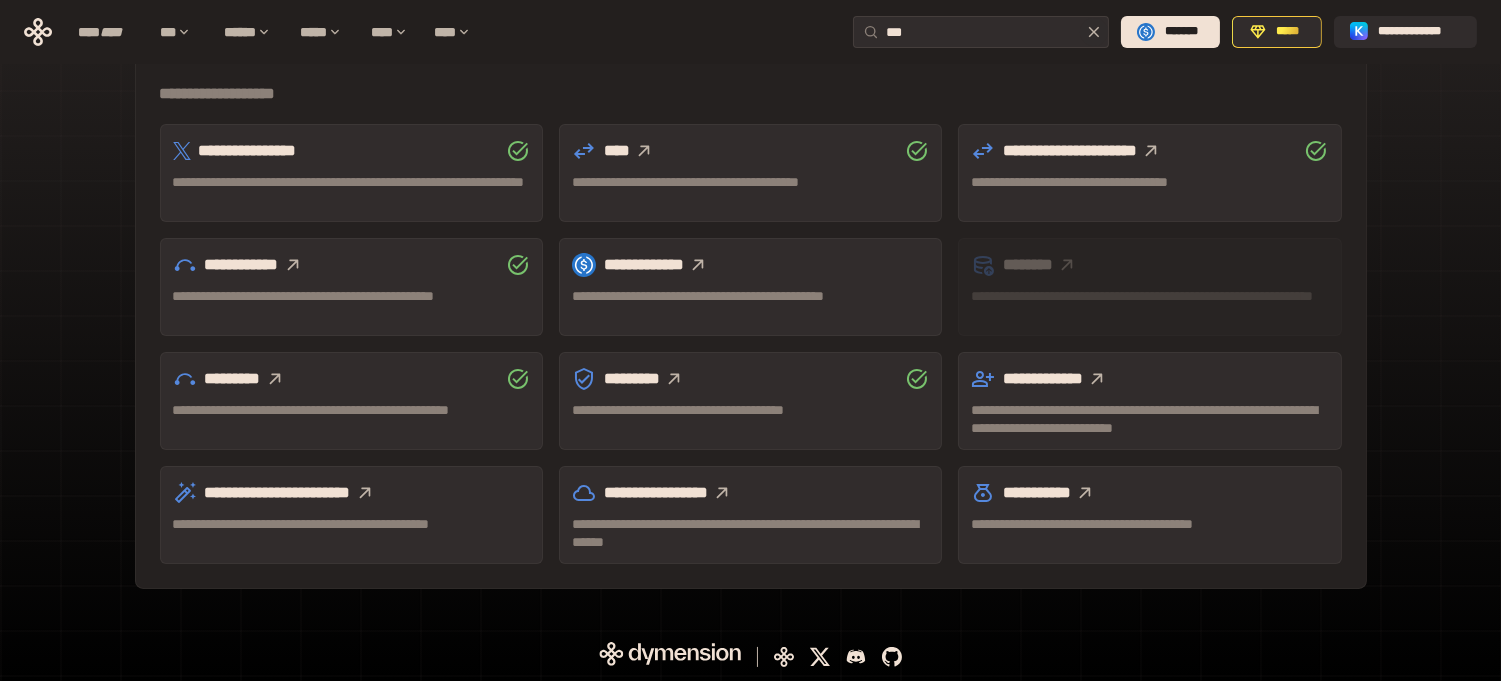 scroll, scrollTop: 608, scrollLeft: 0, axis: vertical 